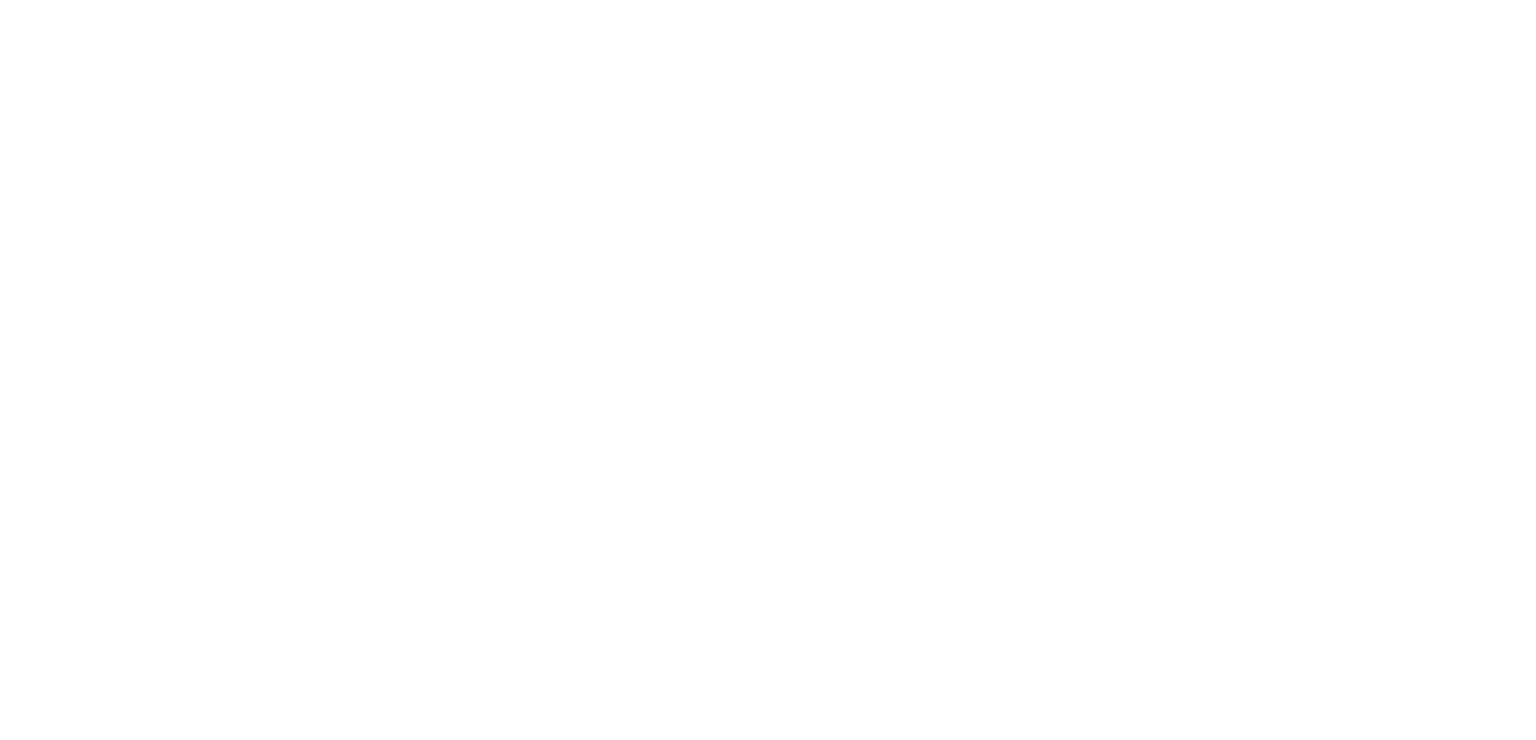 scroll, scrollTop: 0, scrollLeft: 0, axis: both 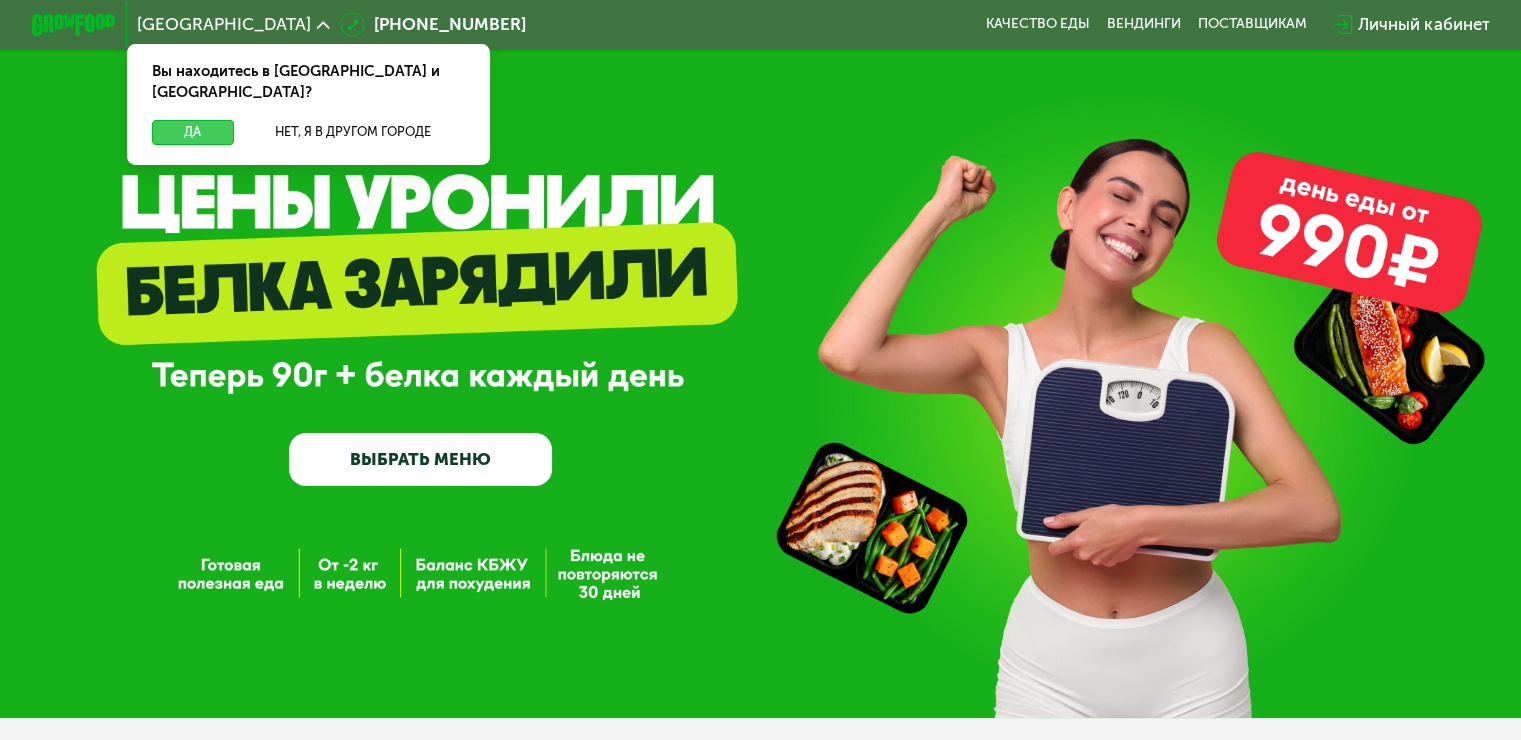 click on "Да" at bounding box center [192, 132] 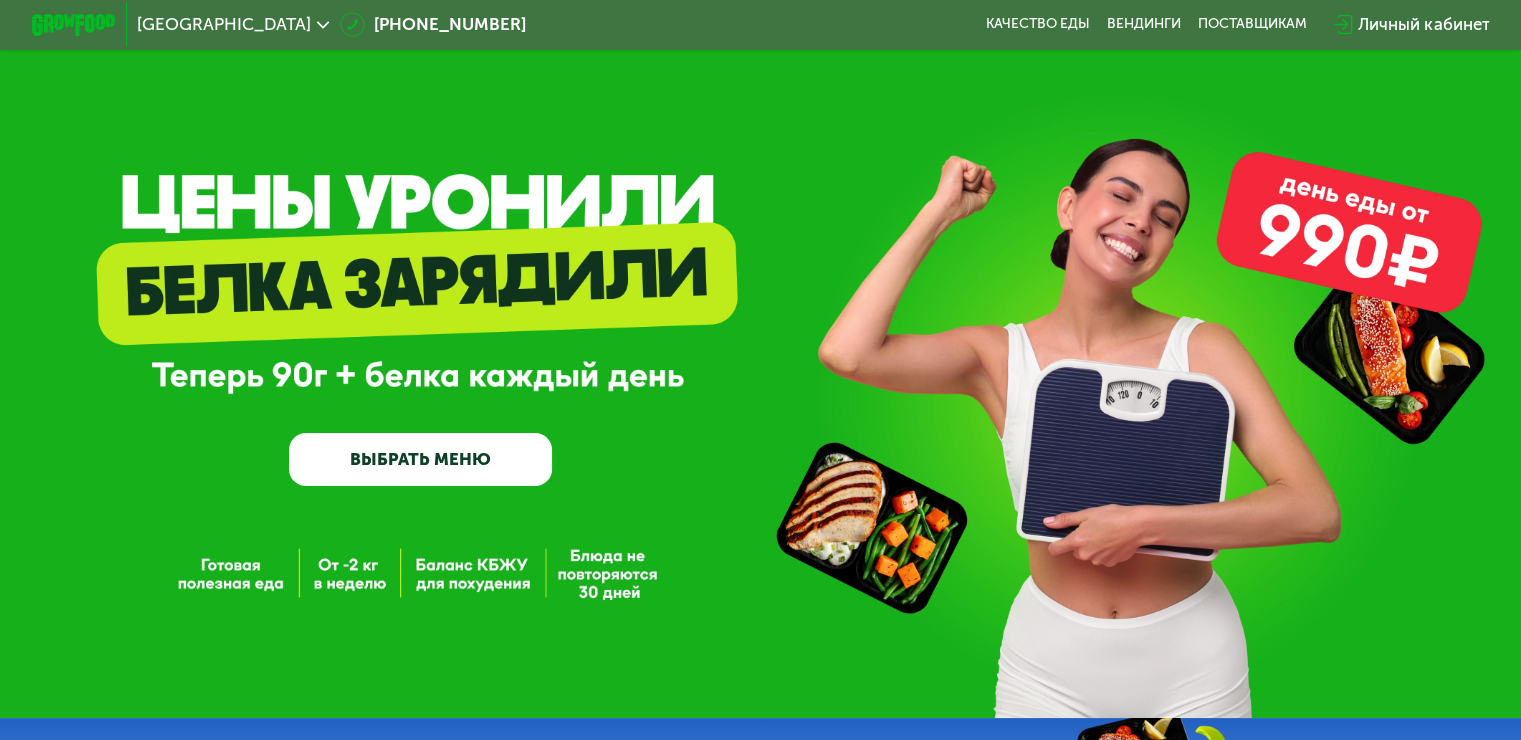 click 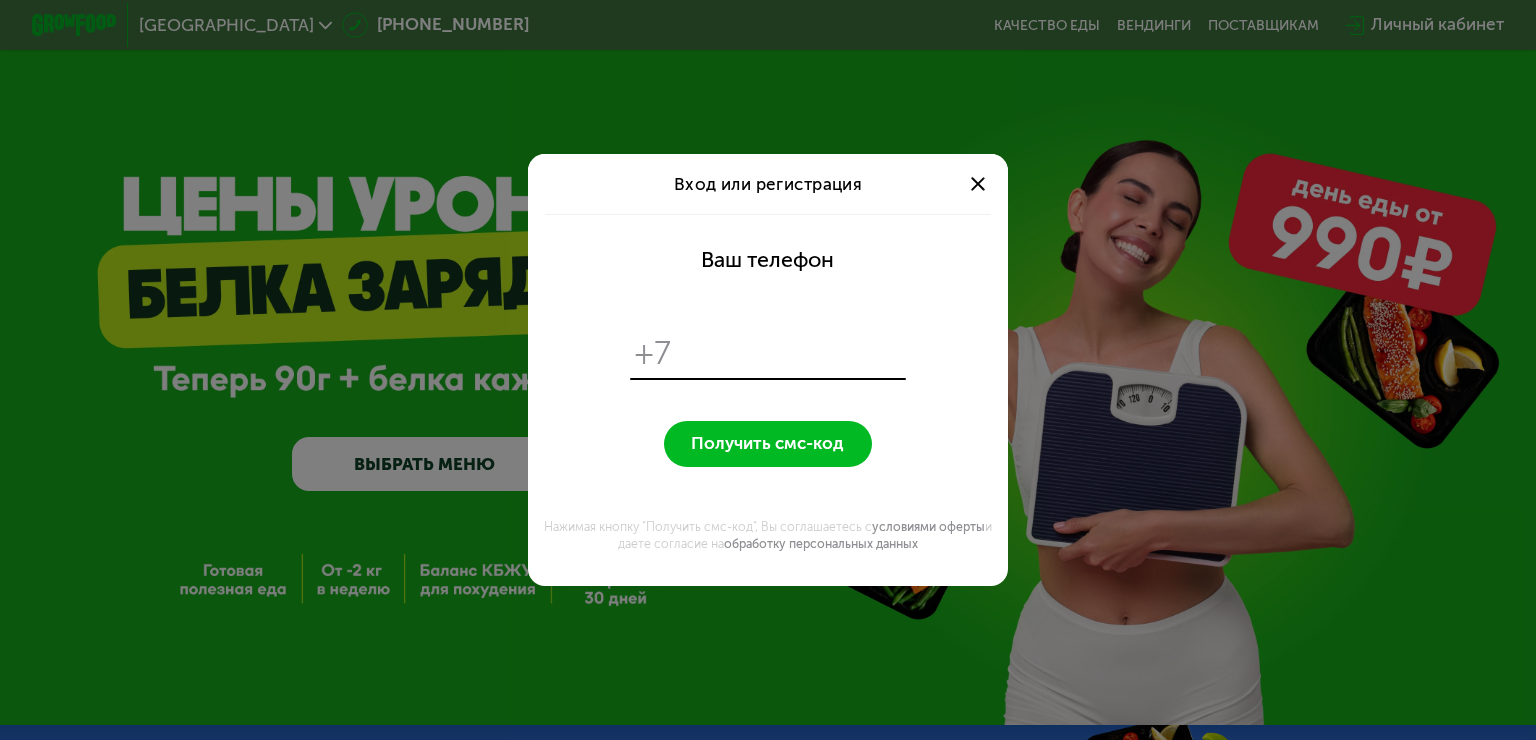 click at bounding box center [978, 184] 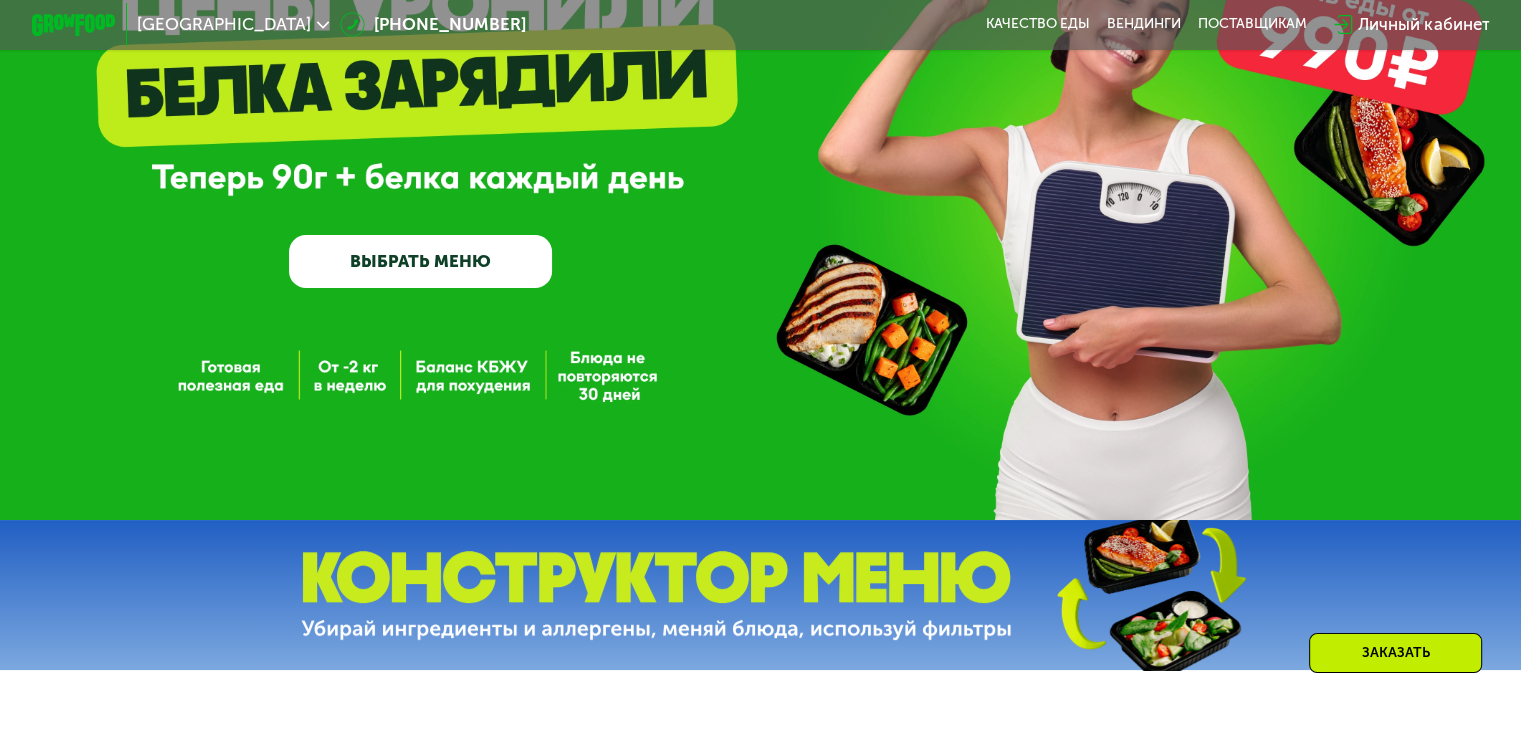 click on "GrowFood — доставка правильного питания  ВЫБРАТЬ МЕНЮ" at bounding box center (760, 161) 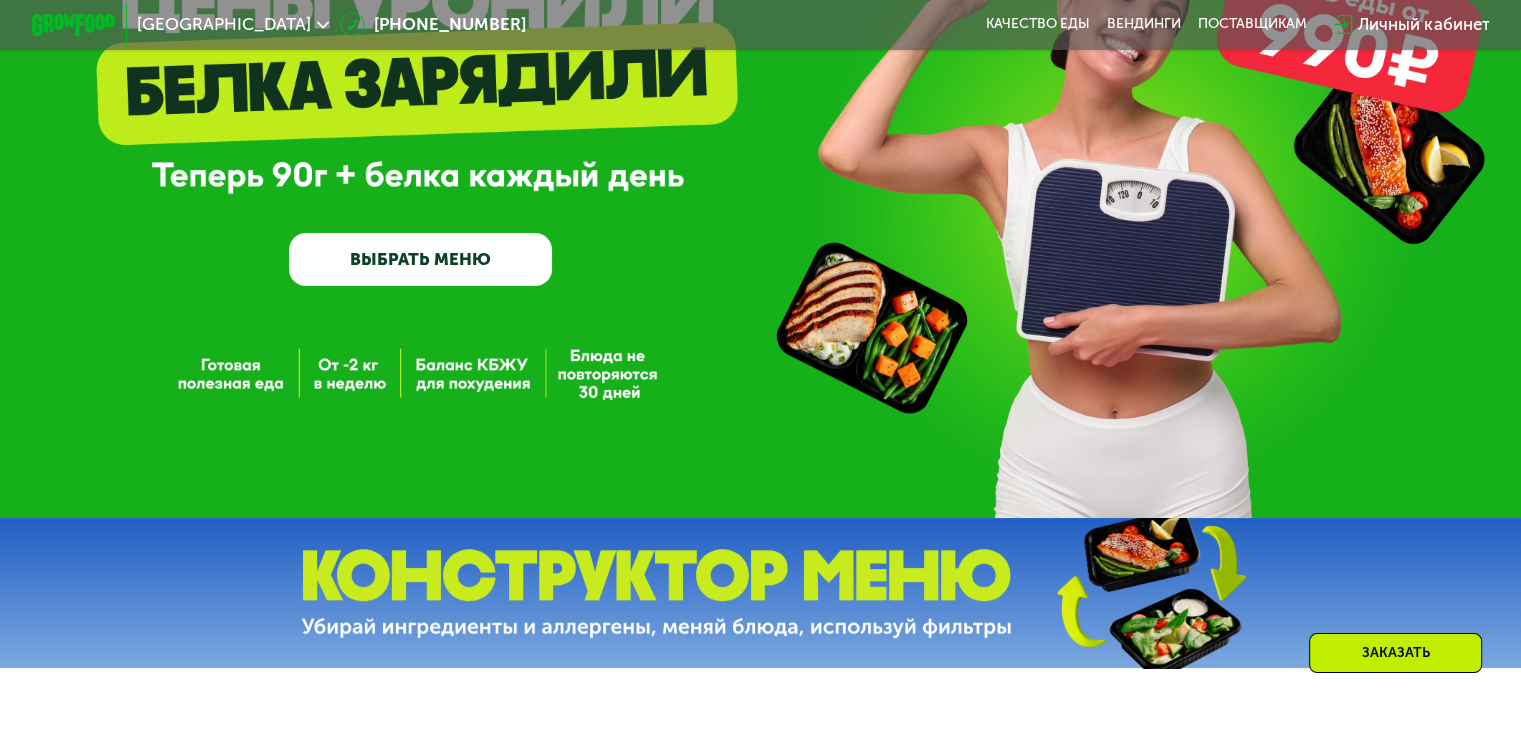 click on "ВЫБРАТЬ МЕНЮ" at bounding box center [420, 259] 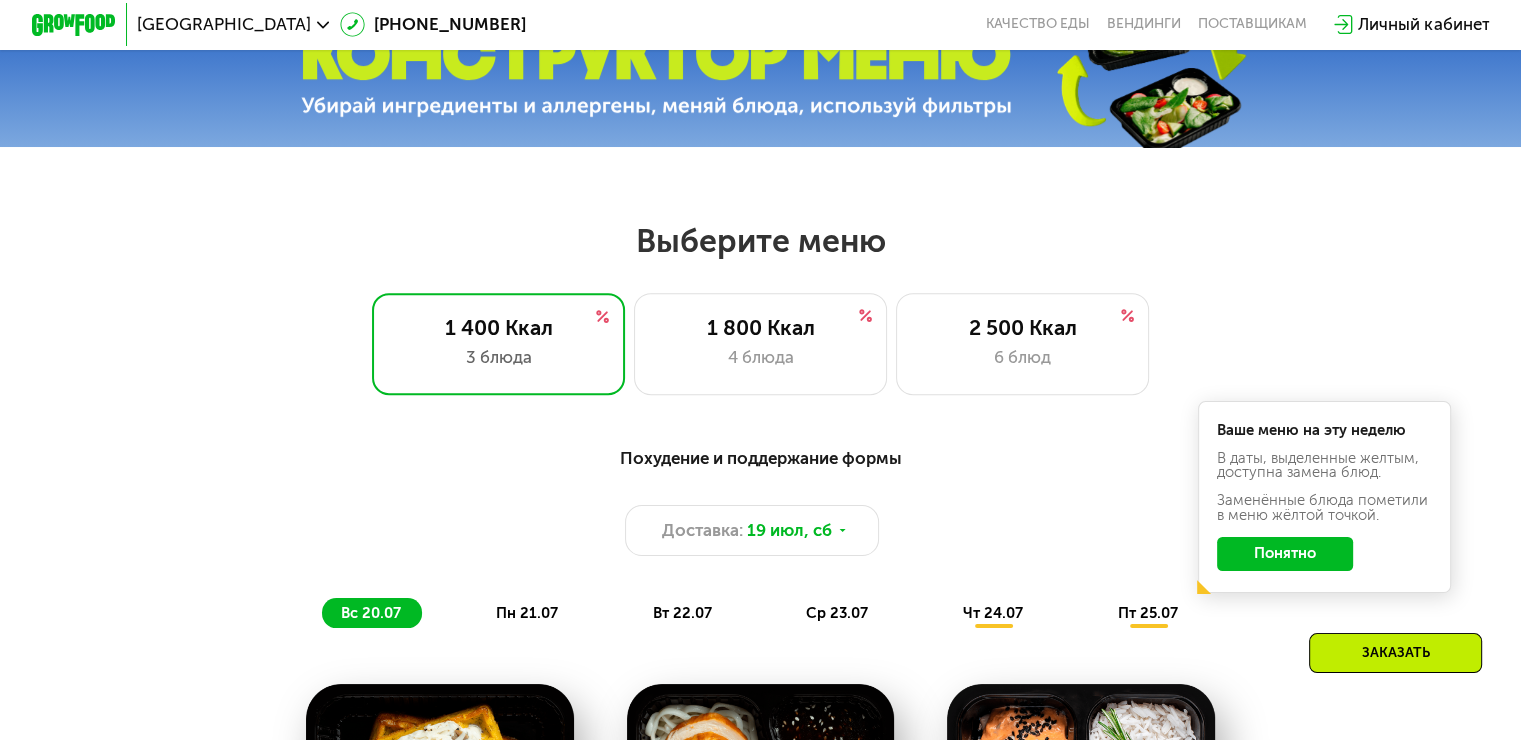 scroll, scrollTop: 600, scrollLeft: 0, axis: vertical 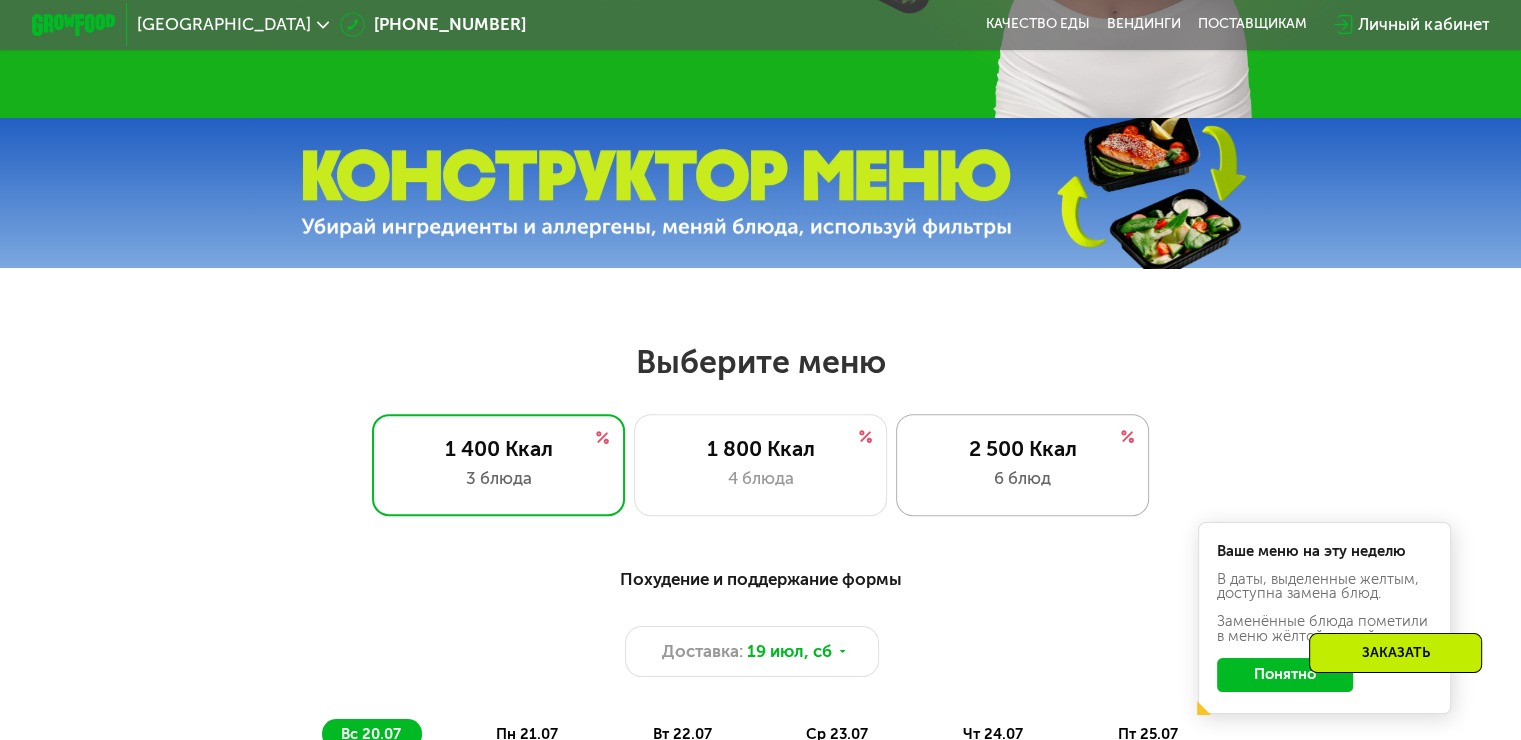 click on "2 500 Ккал 6 блюд" 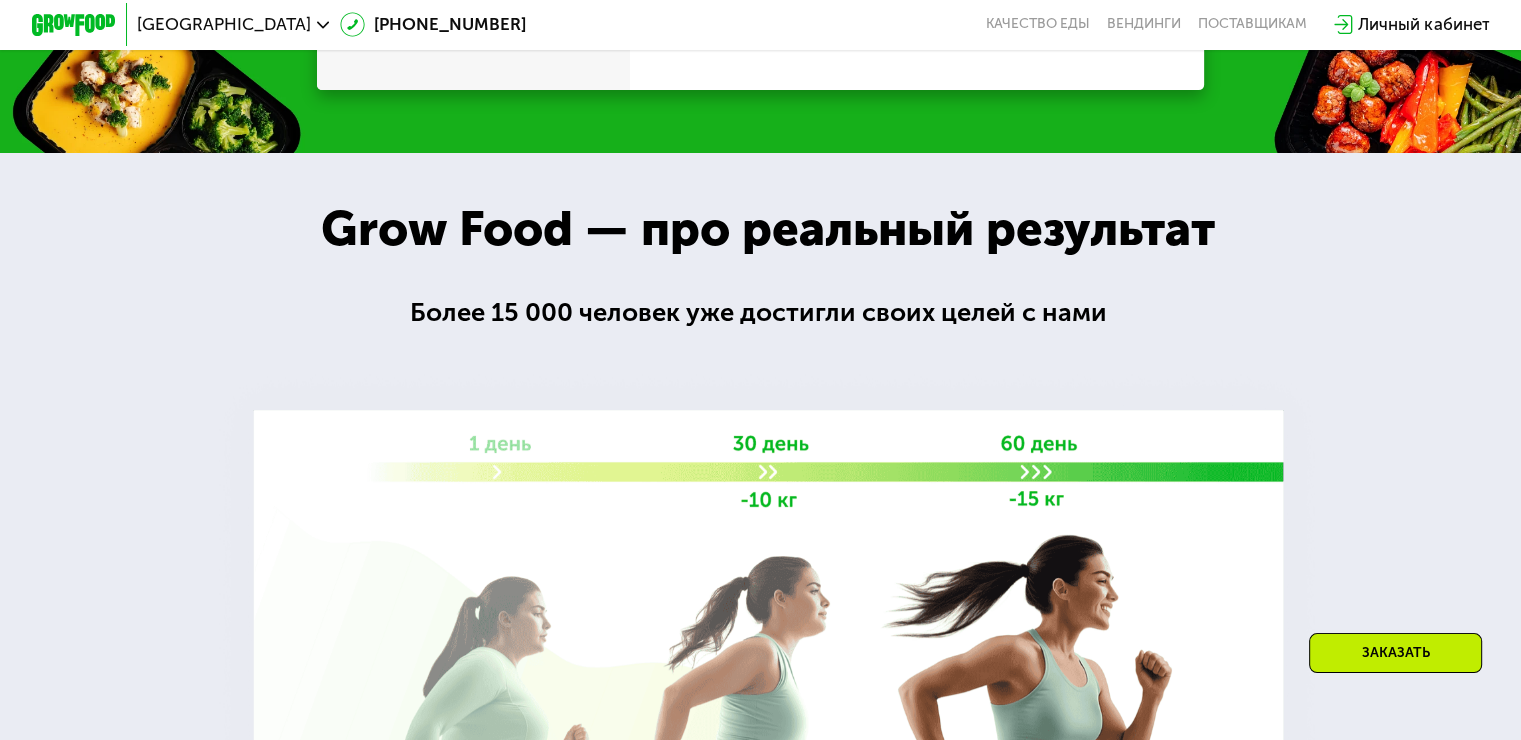 scroll, scrollTop: 2400, scrollLeft: 0, axis: vertical 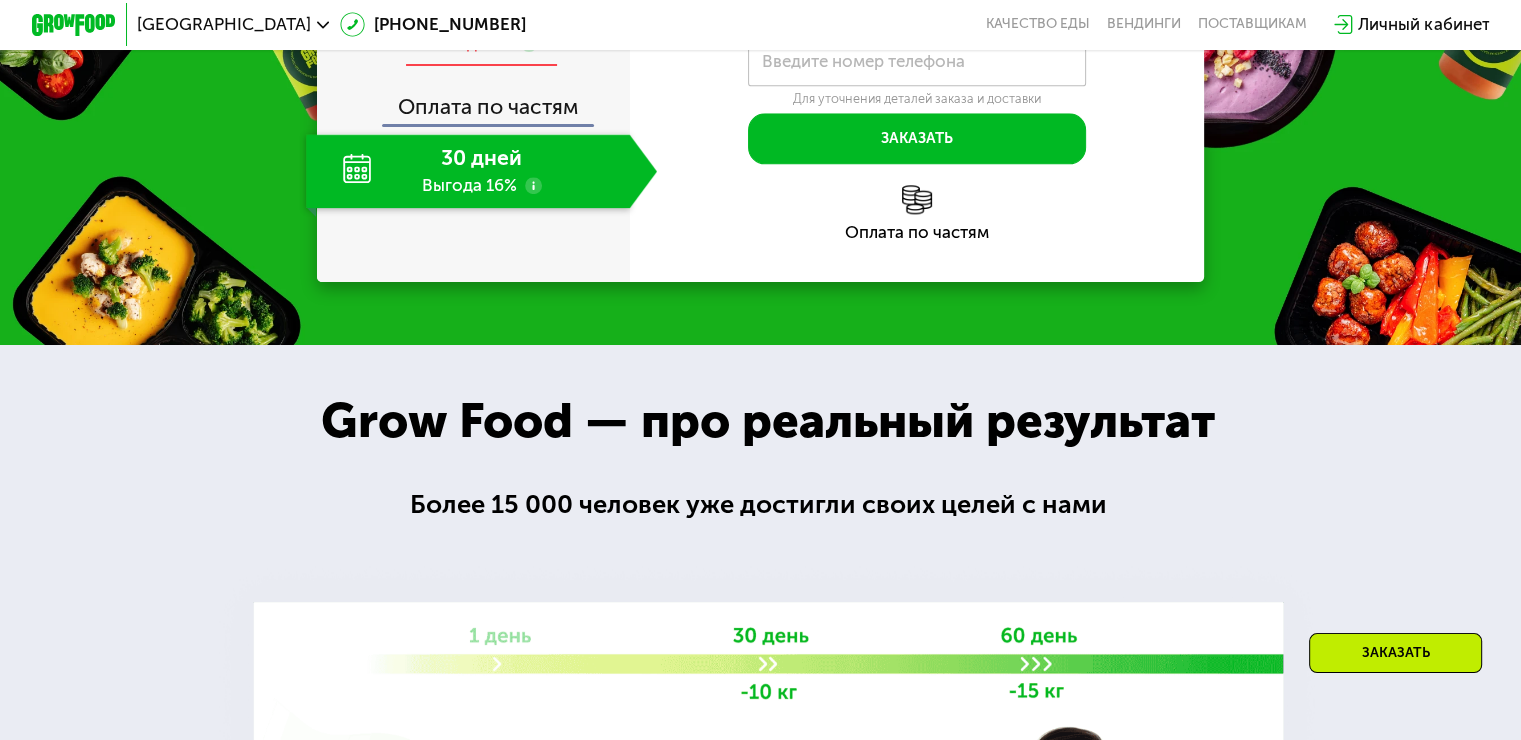 click on "6 дней Выгода 8%" at bounding box center [481, 30] 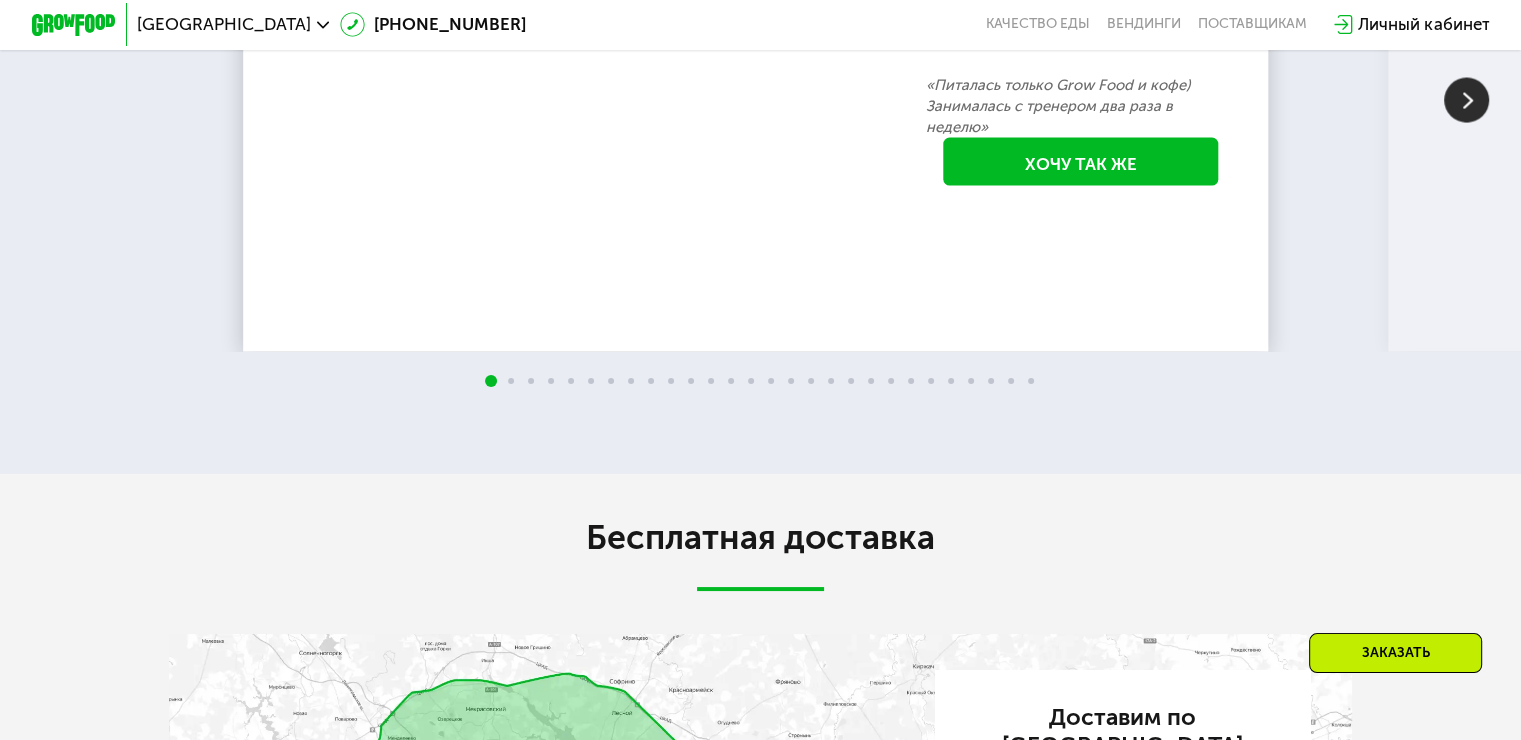 scroll, scrollTop: 3800, scrollLeft: 0, axis: vertical 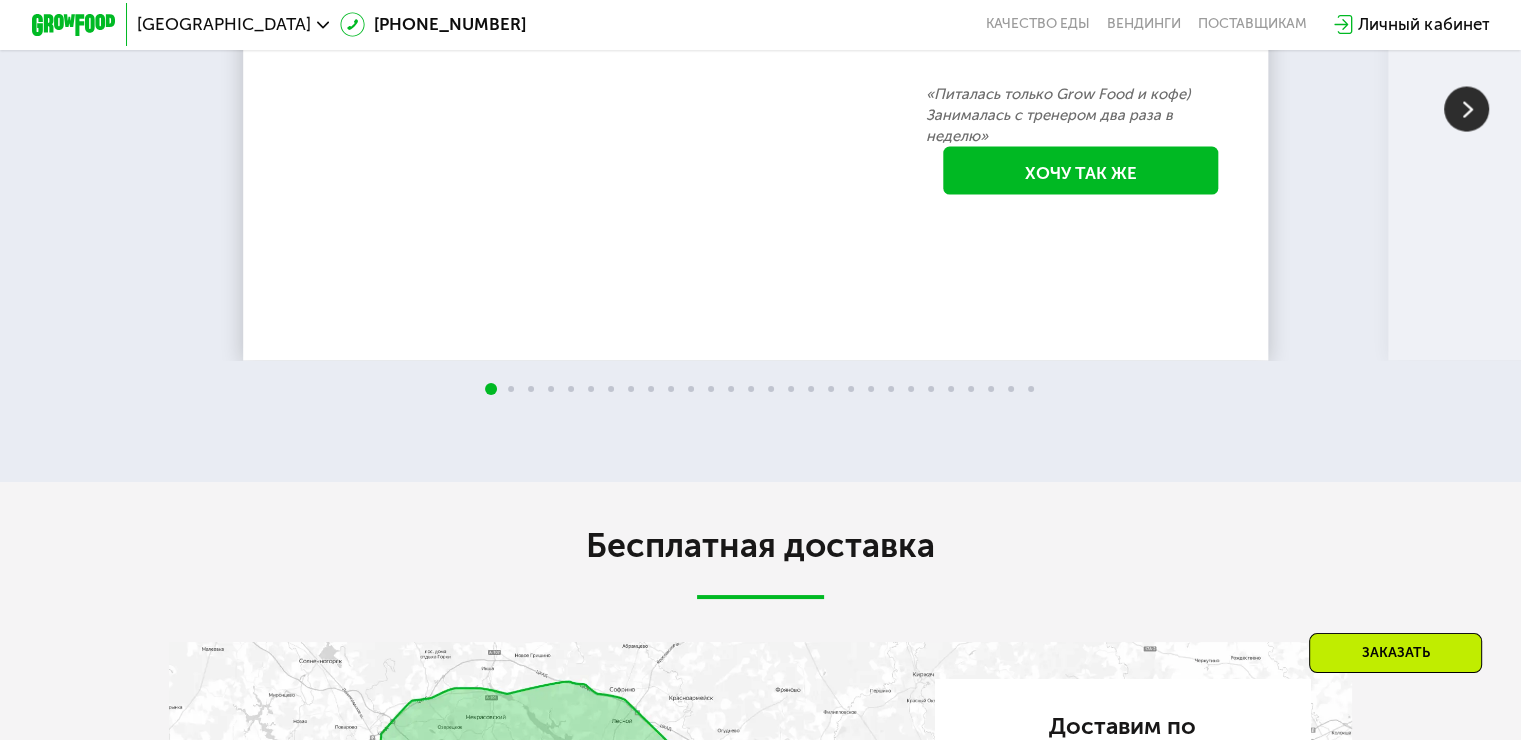 click at bounding box center (1466, 108) 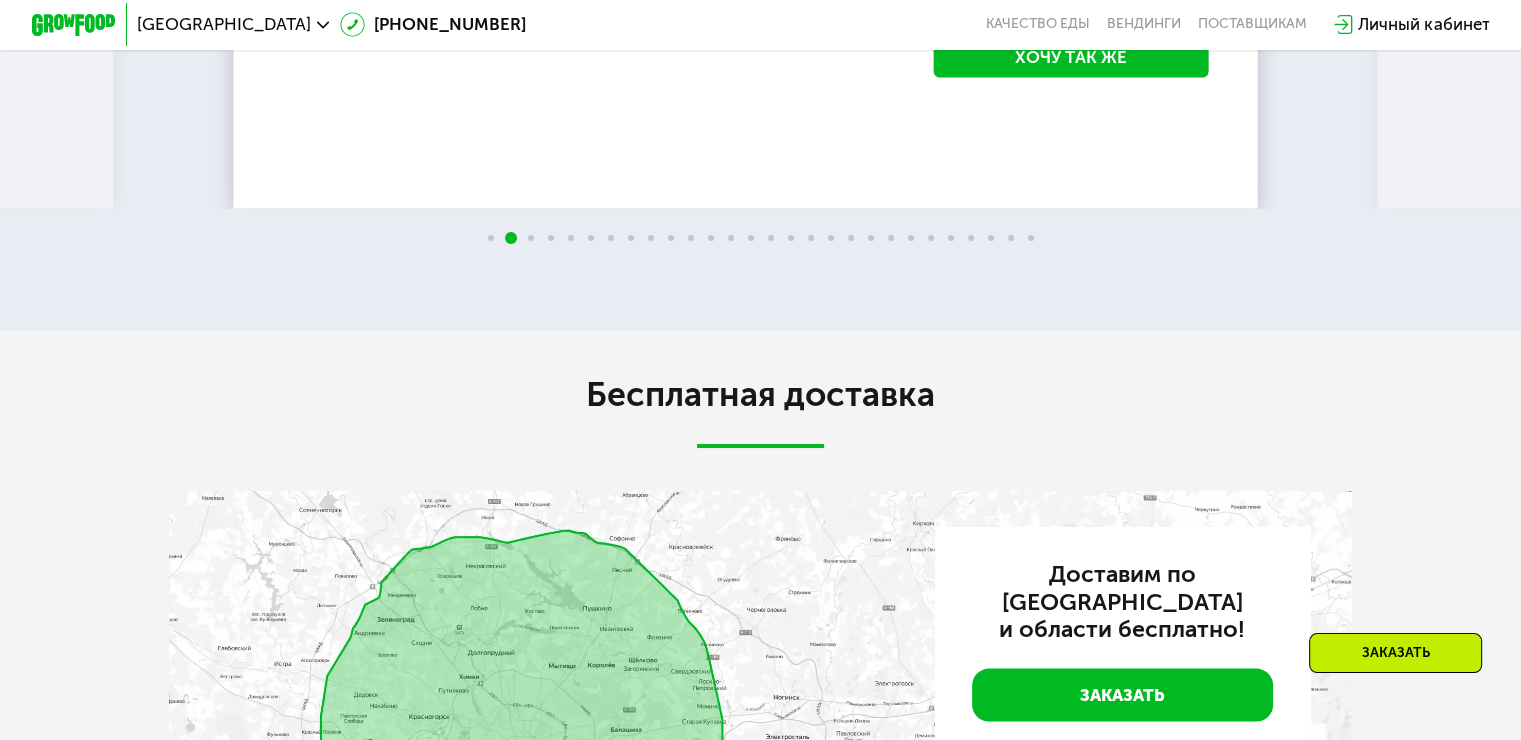 scroll, scrollTop: 3900, scrollLeft: 0, axis: vertical 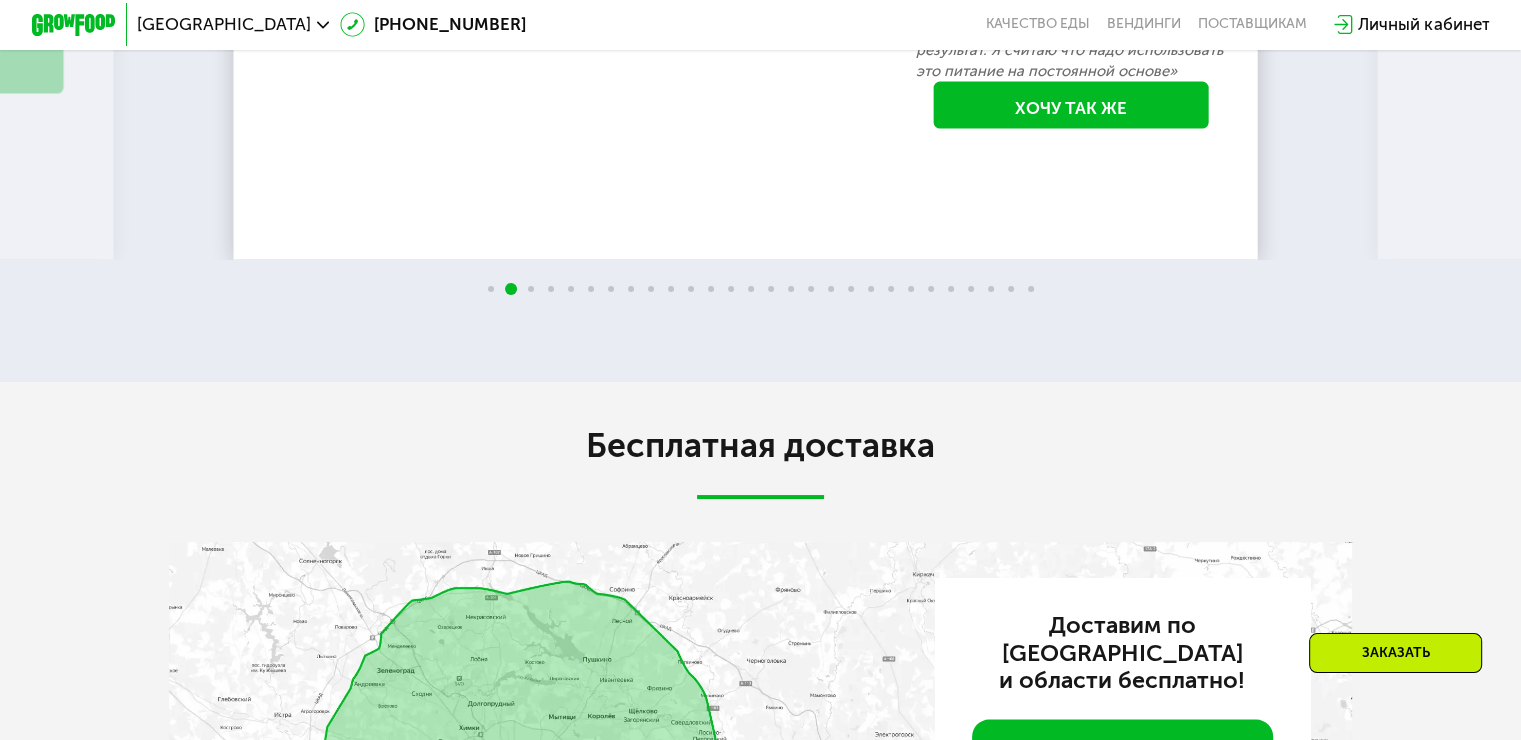 click at bounding box center (1466, 8) 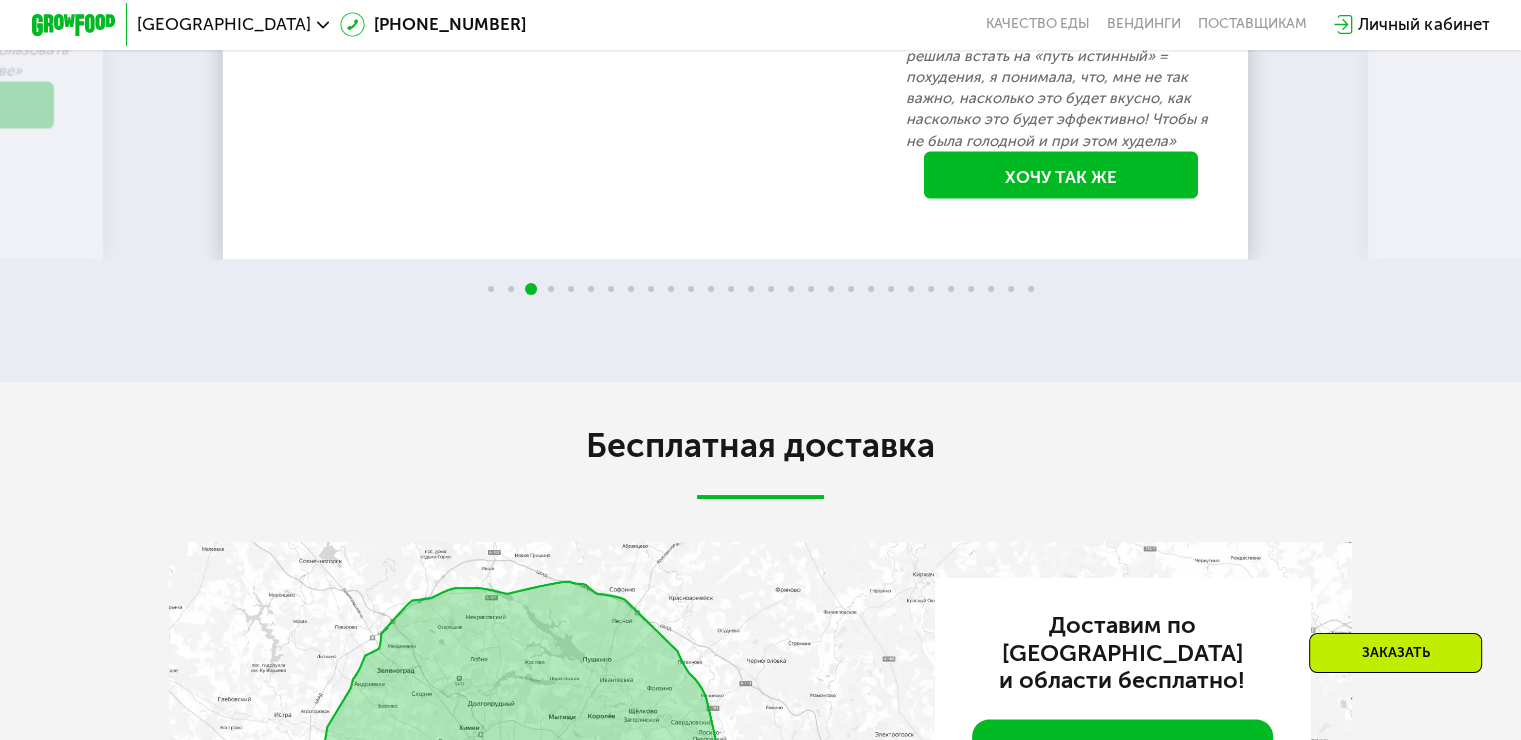 click at bounding box center (1466, 8) 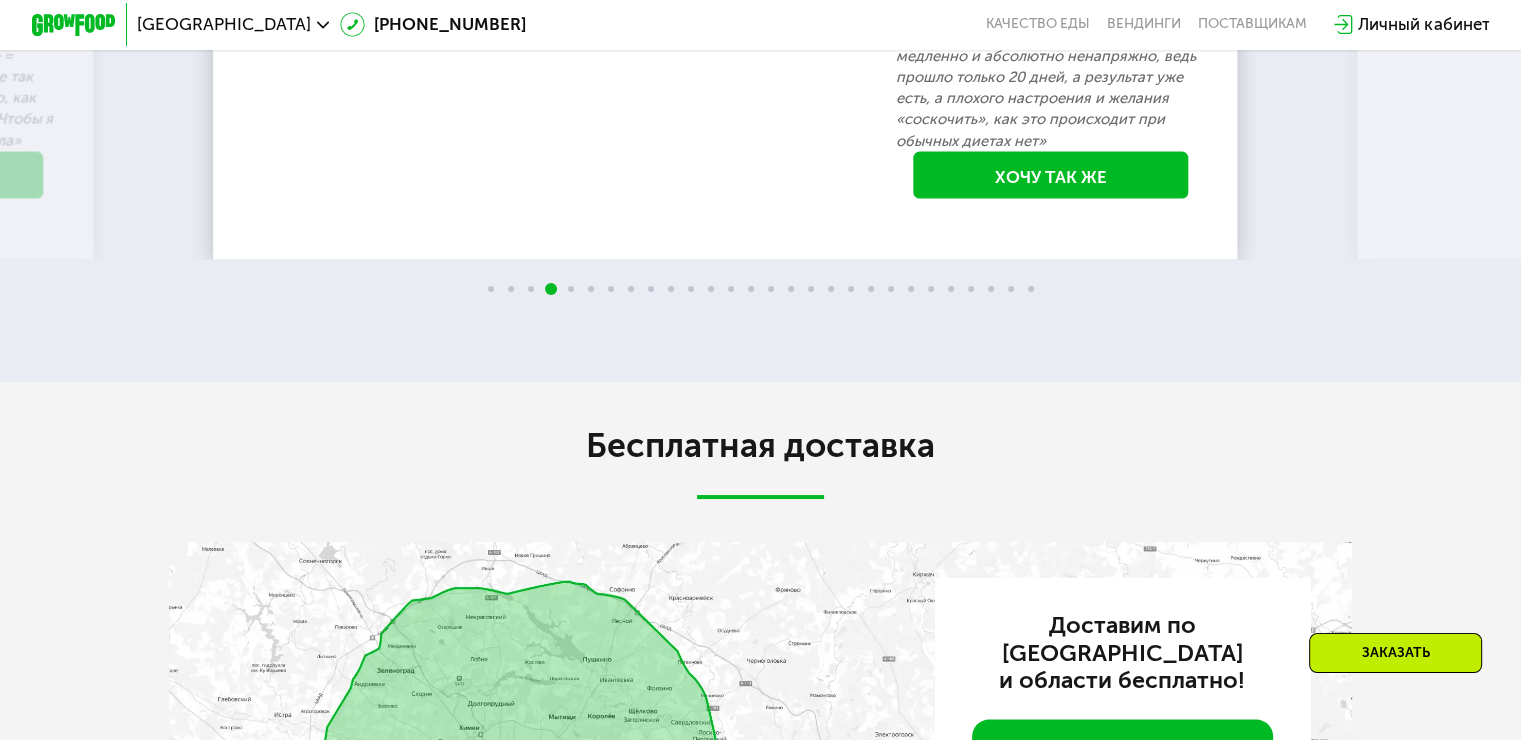 click at bounding box center (1466, 8) 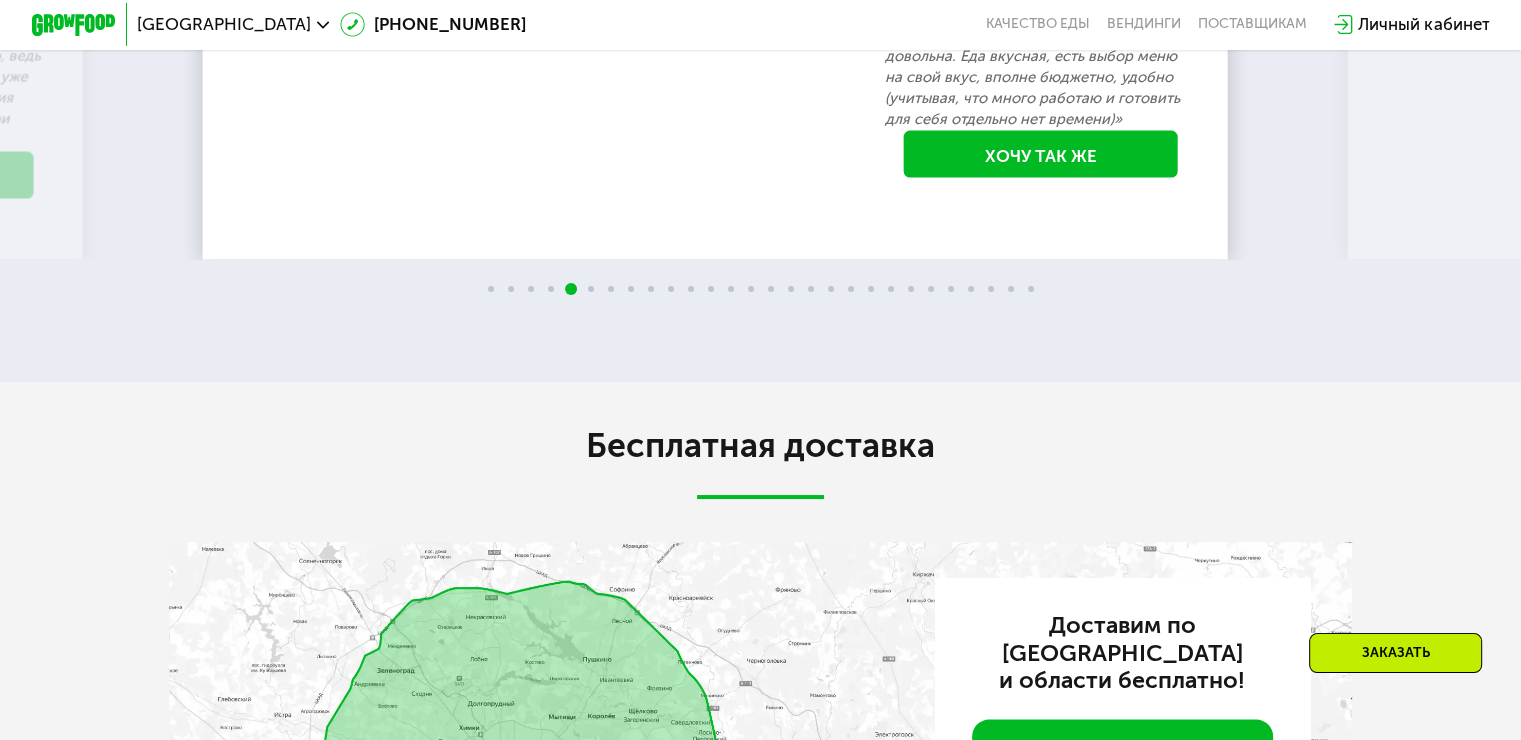 click at bounding box center [1466, 8] 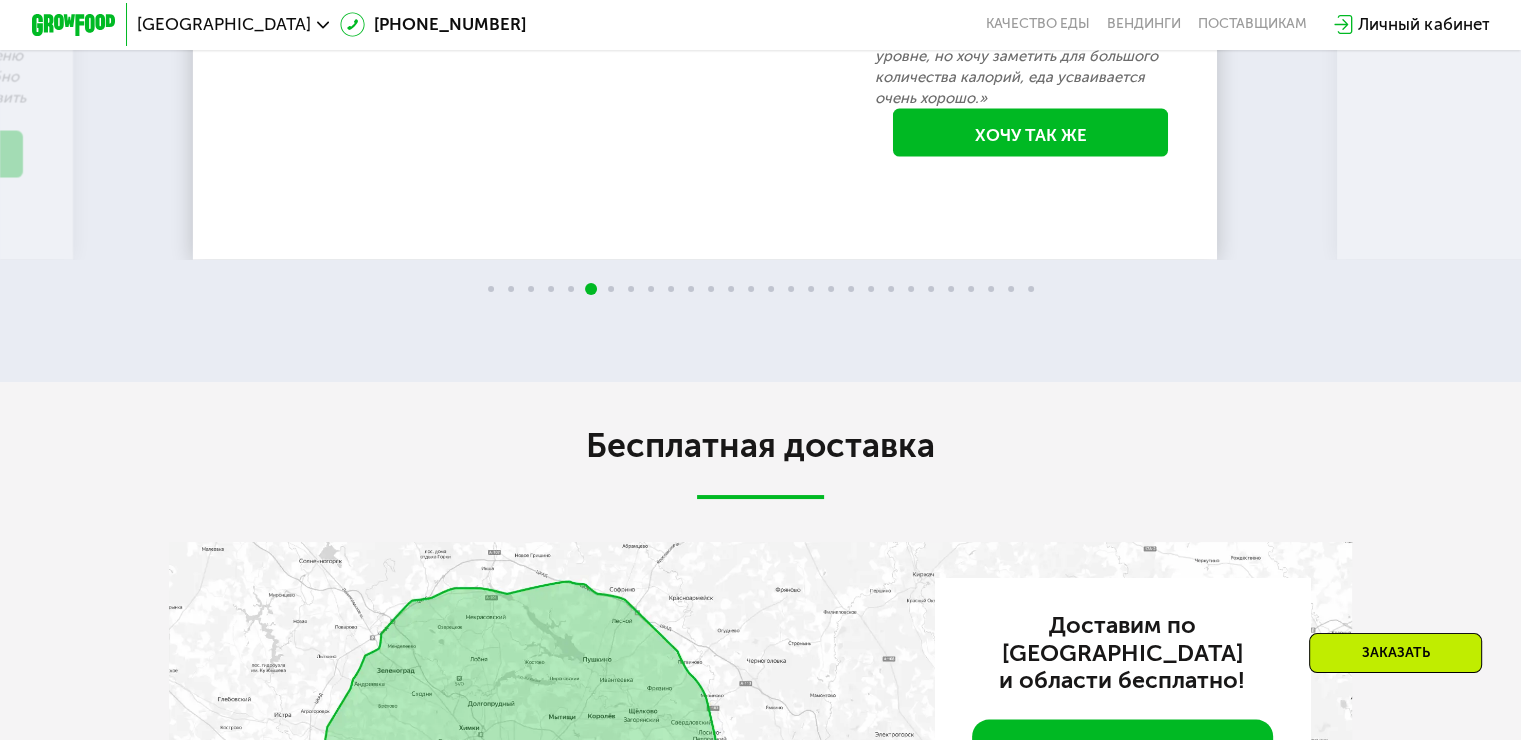 click at bounding box center [1466, 8] 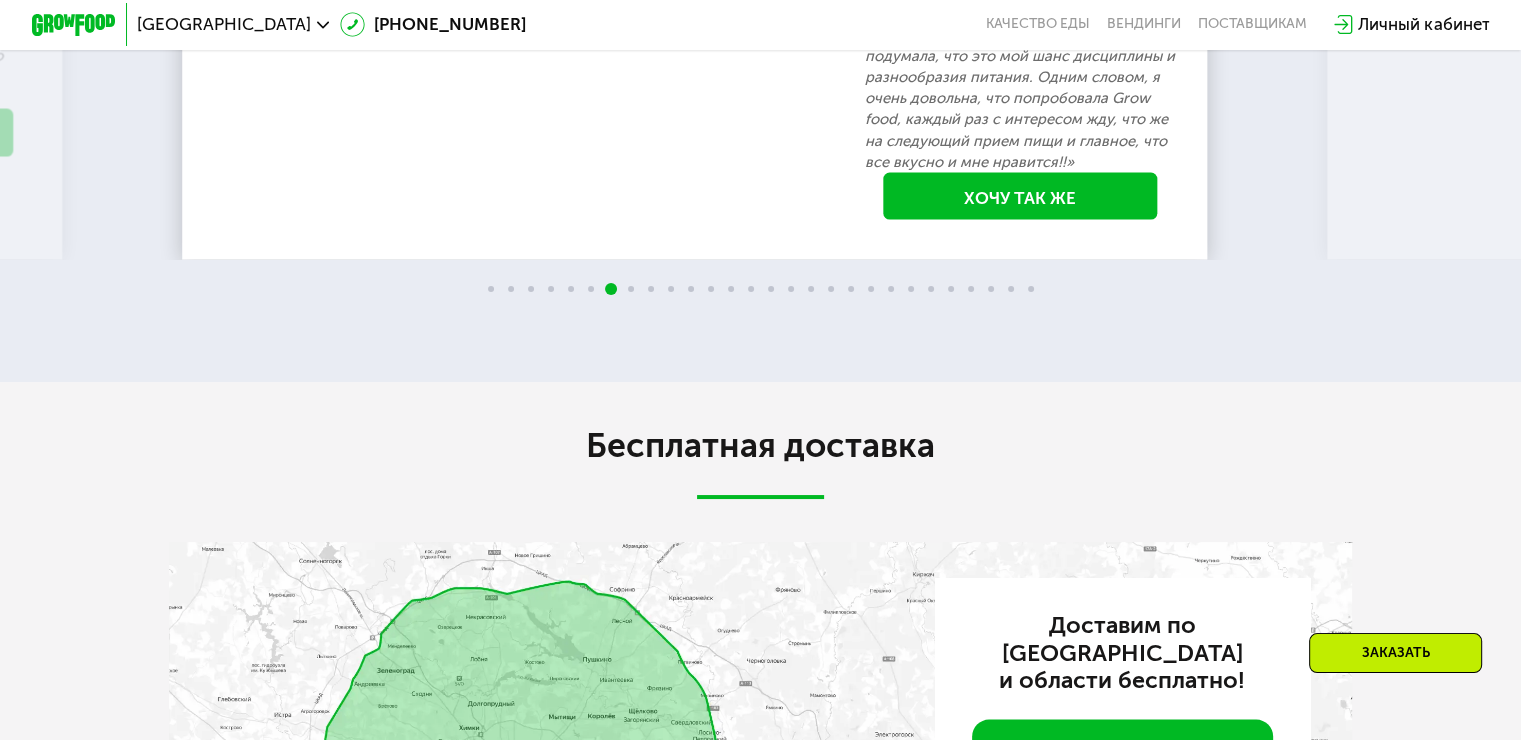 click at bounding box center (1466, 8) 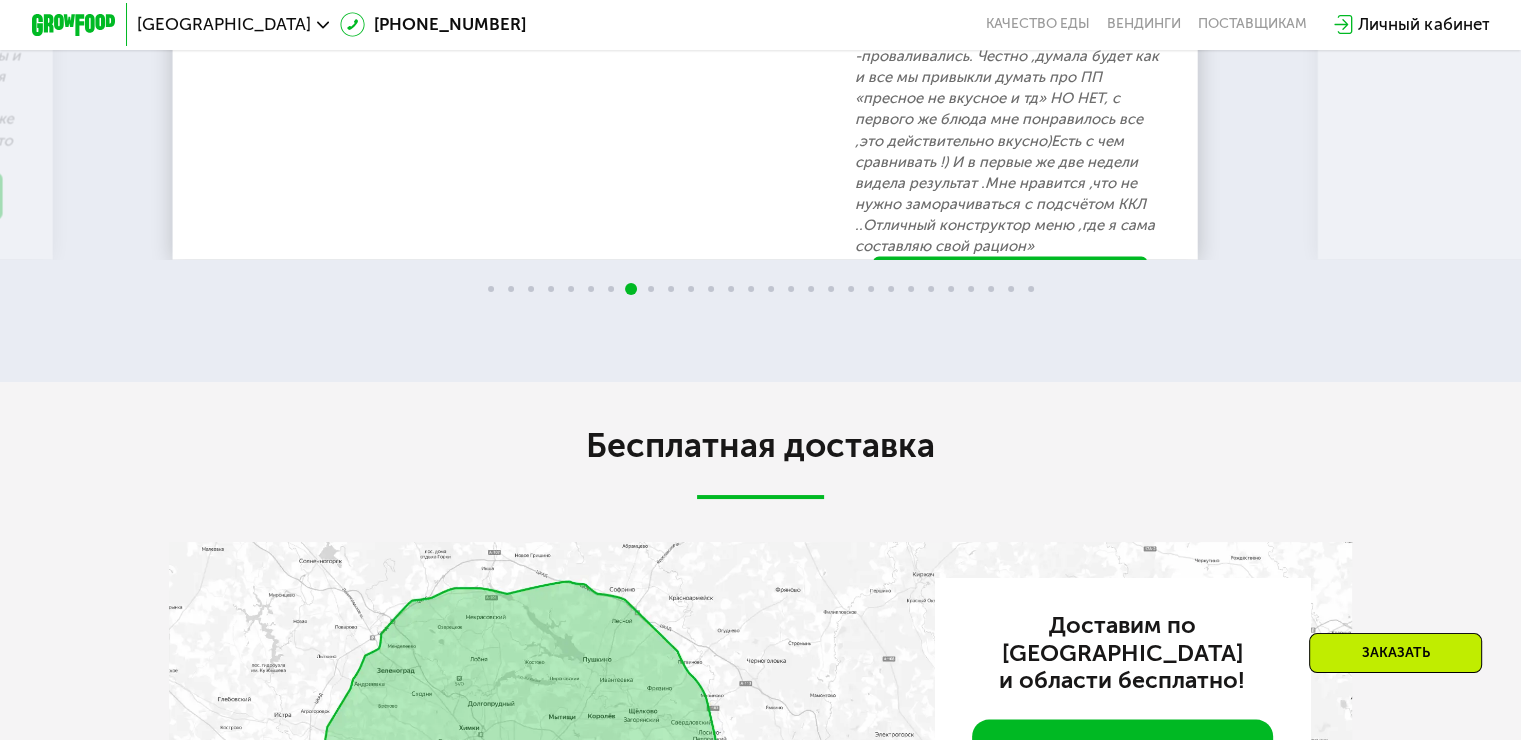click at bounding box center [1466, 8] 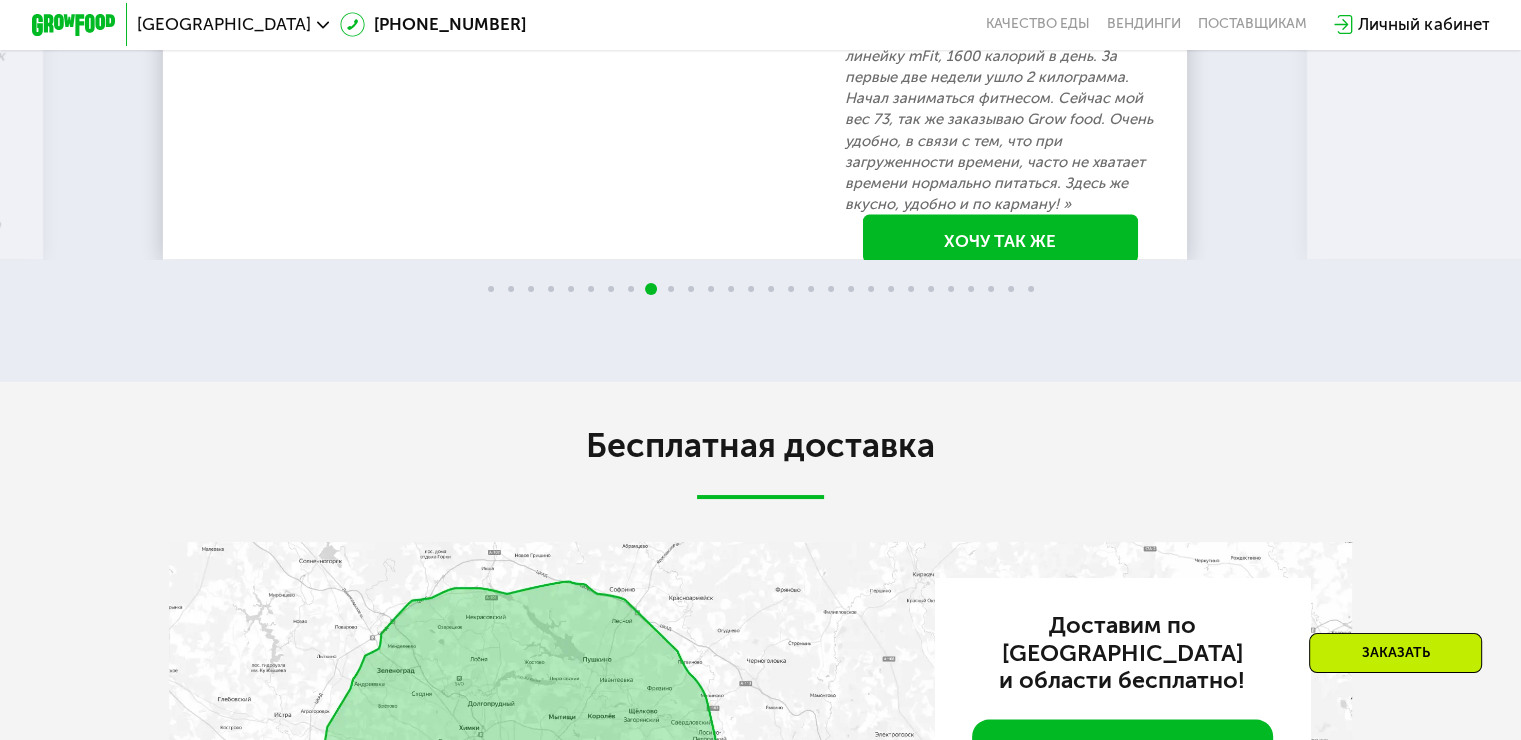 click at bounding box center [1466, 8] 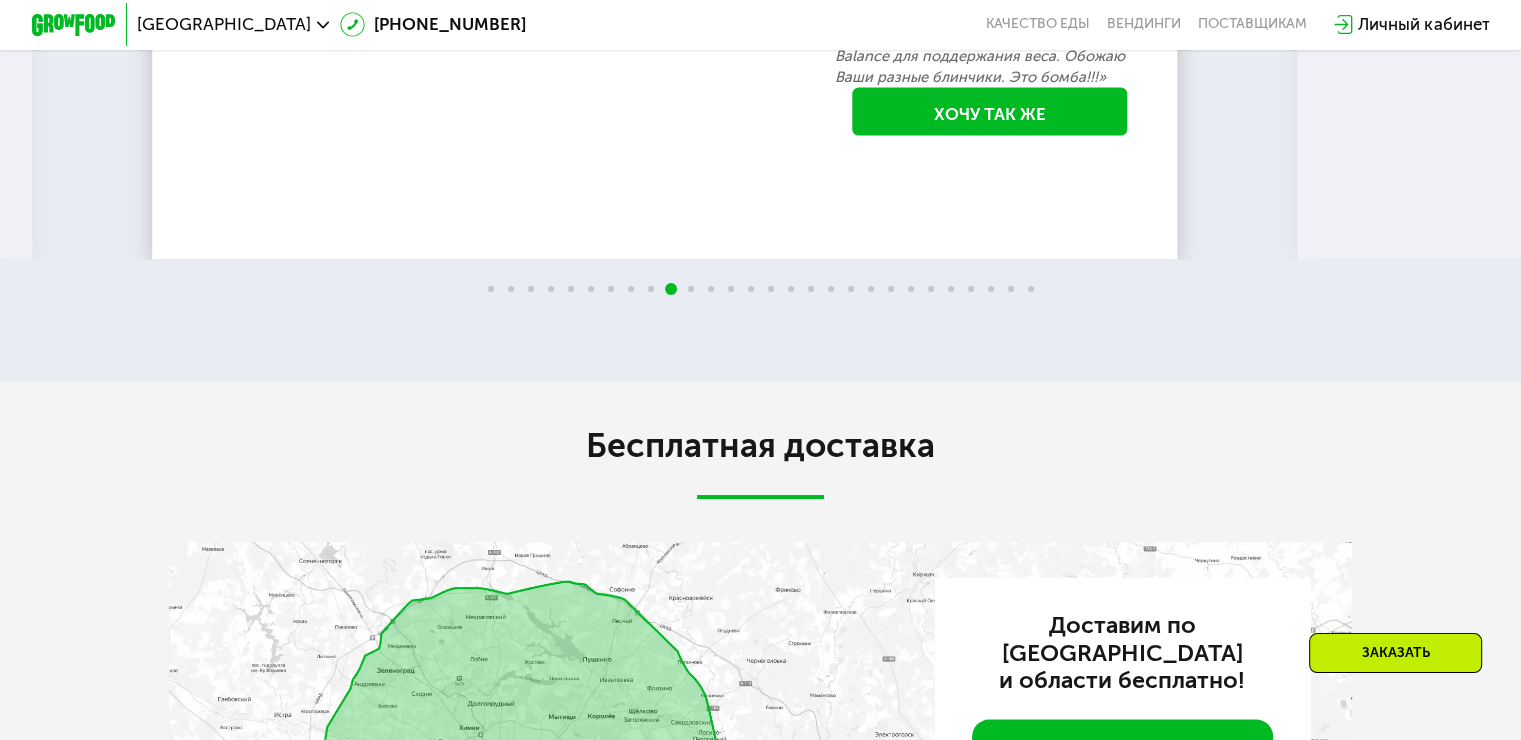 click at bounding box center [1466, 8] 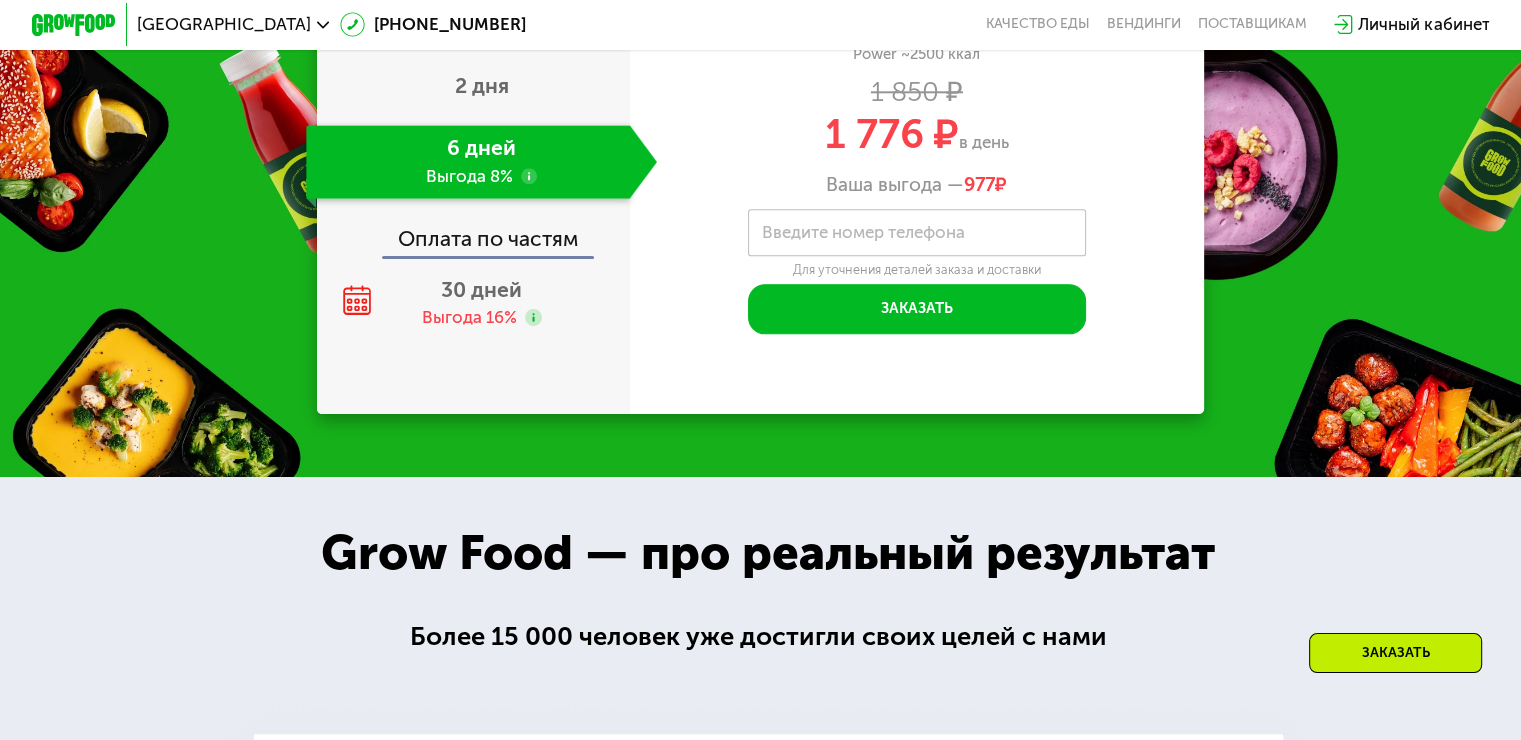 scroll, scrollTop: 2400, scrollLeft: 0, axis: vertical 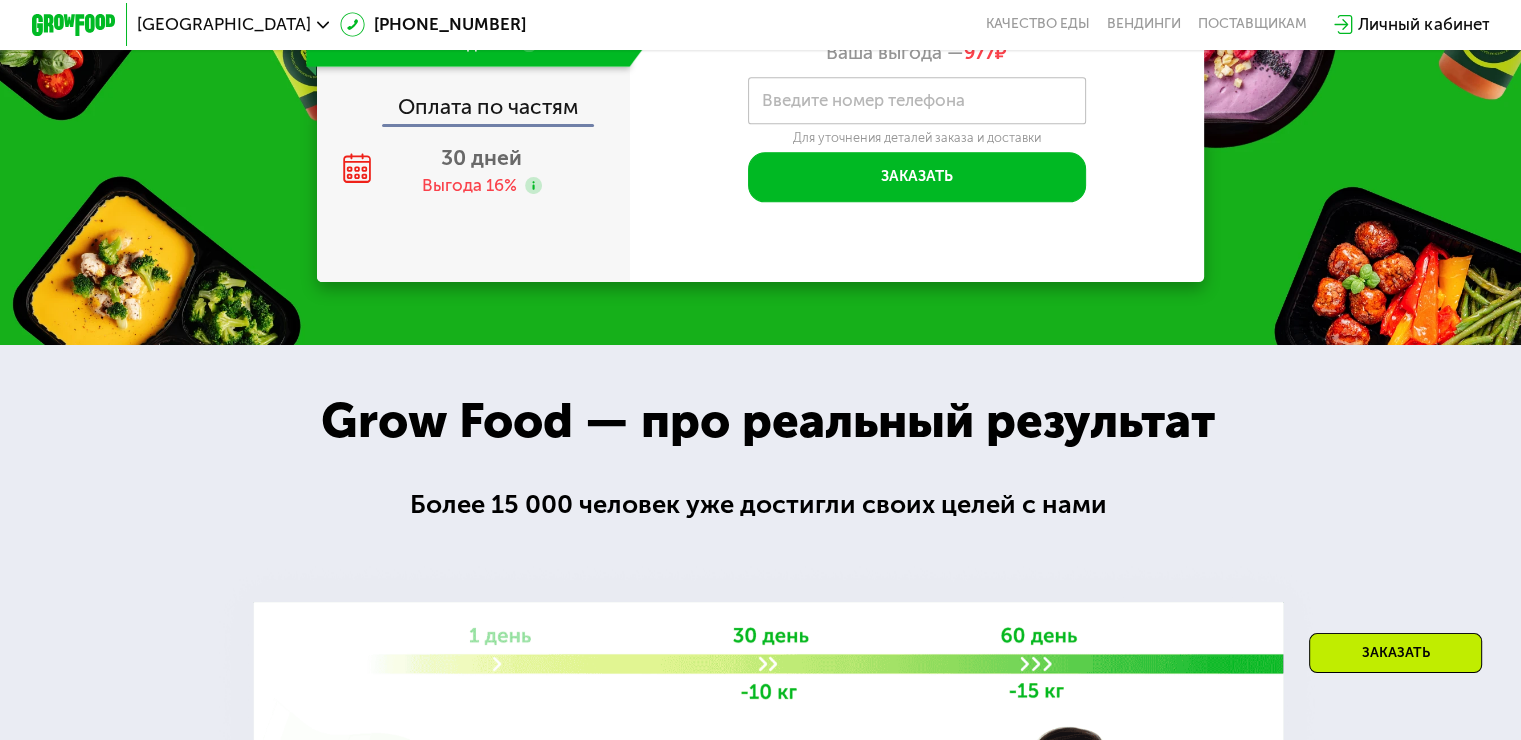 click on "6 дней Выгода 8%" 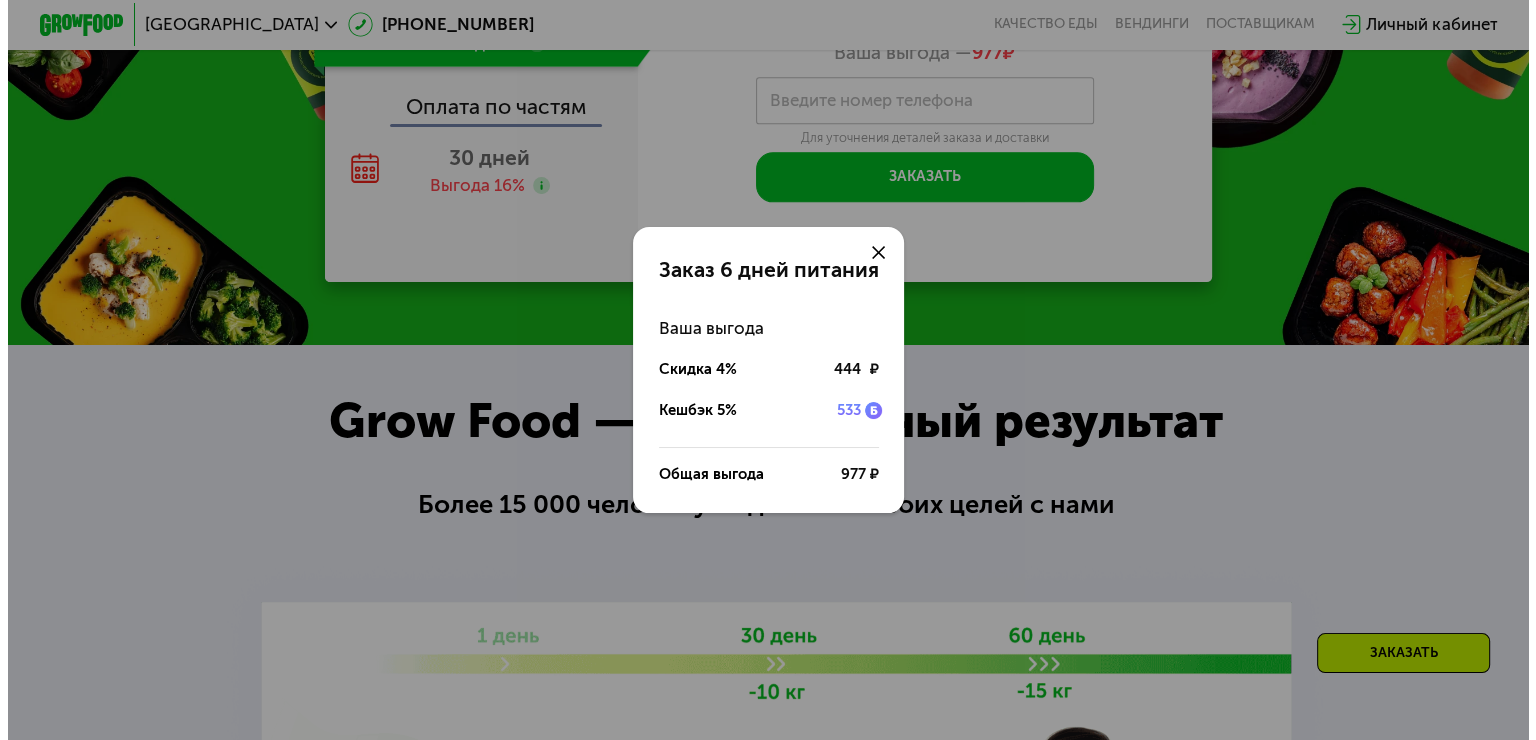 scroll, scrollTop: 0, scrollLeft: 0, axis: both 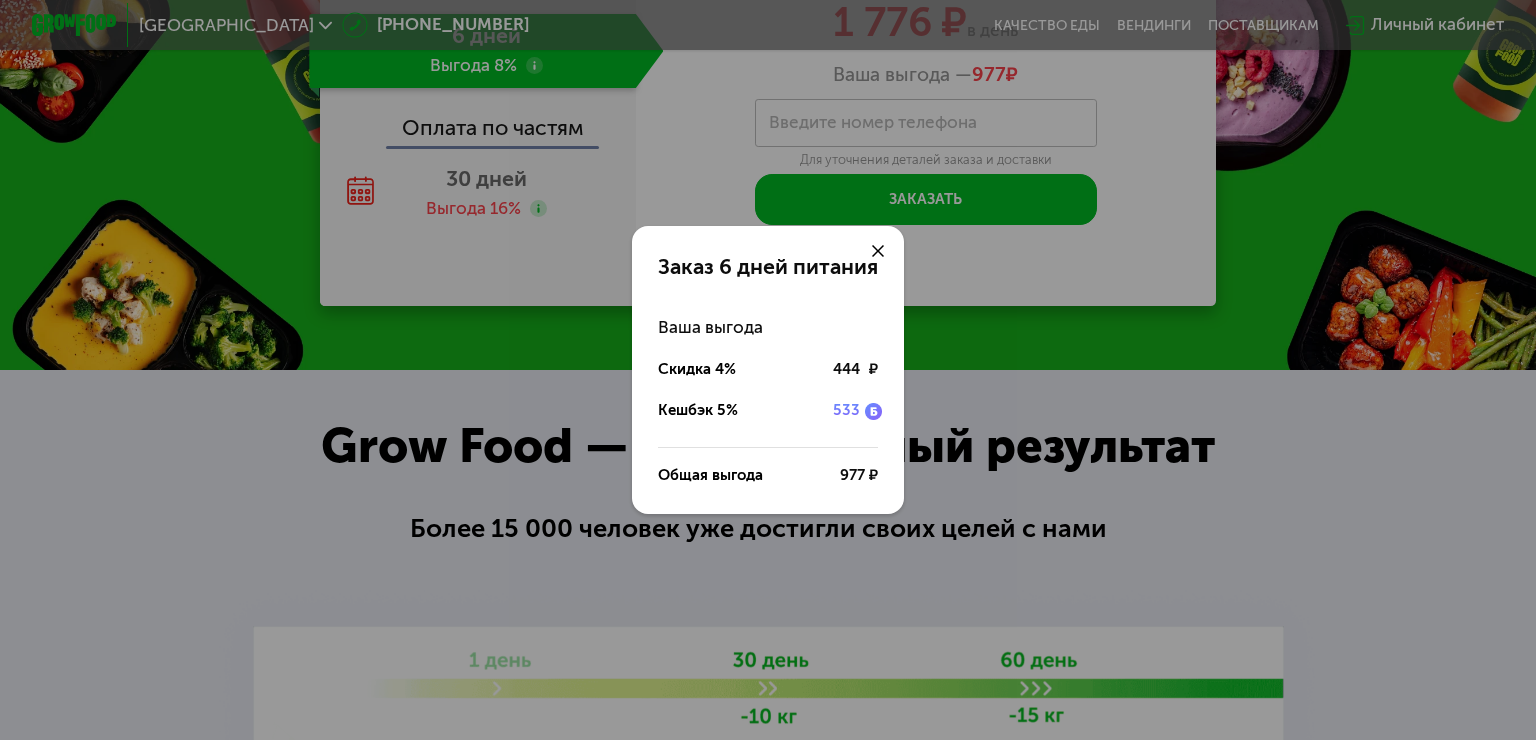click 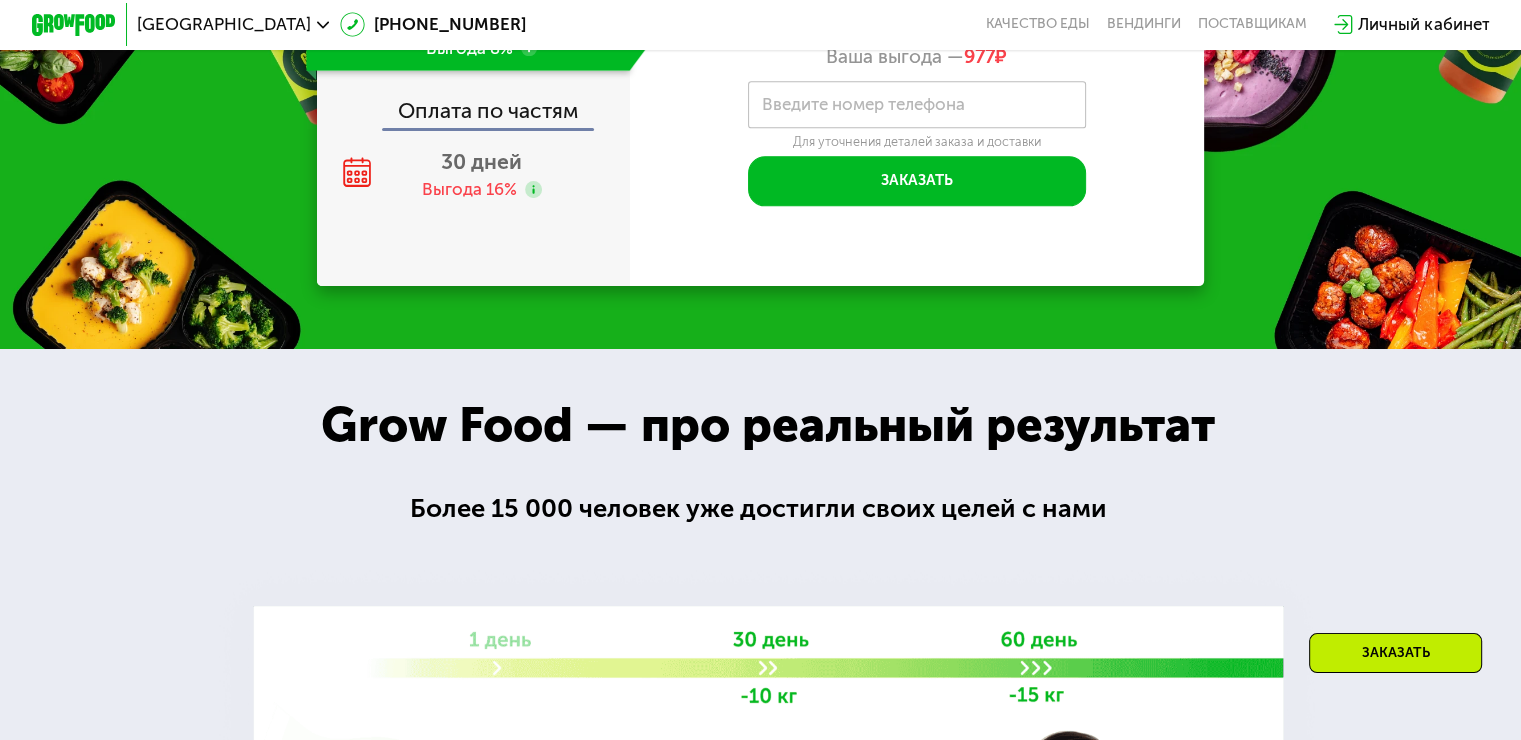 scroll, scrollTop: 2400, scrollLeft: 0, axis: vertical 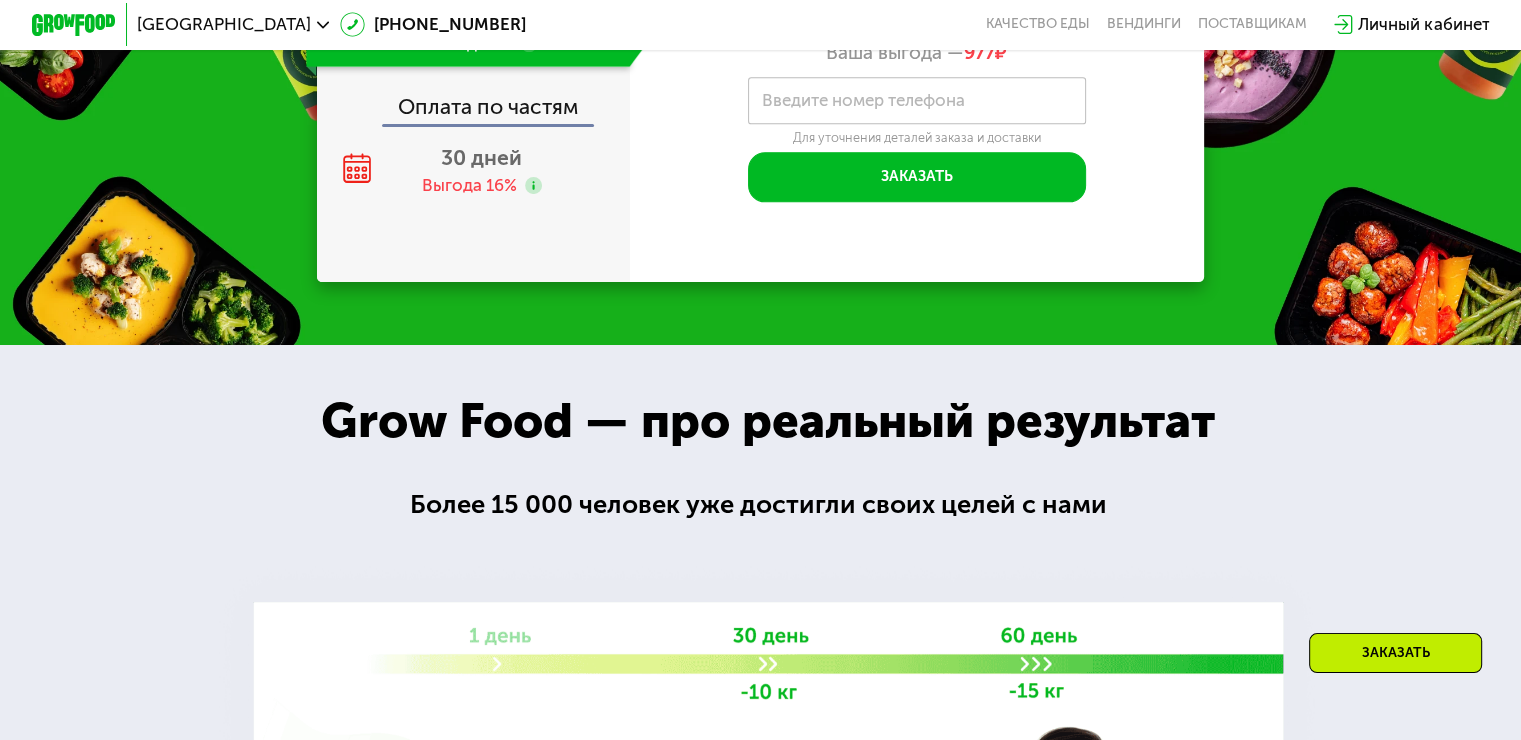click on "2 дня" at bounding box center [481, -44] 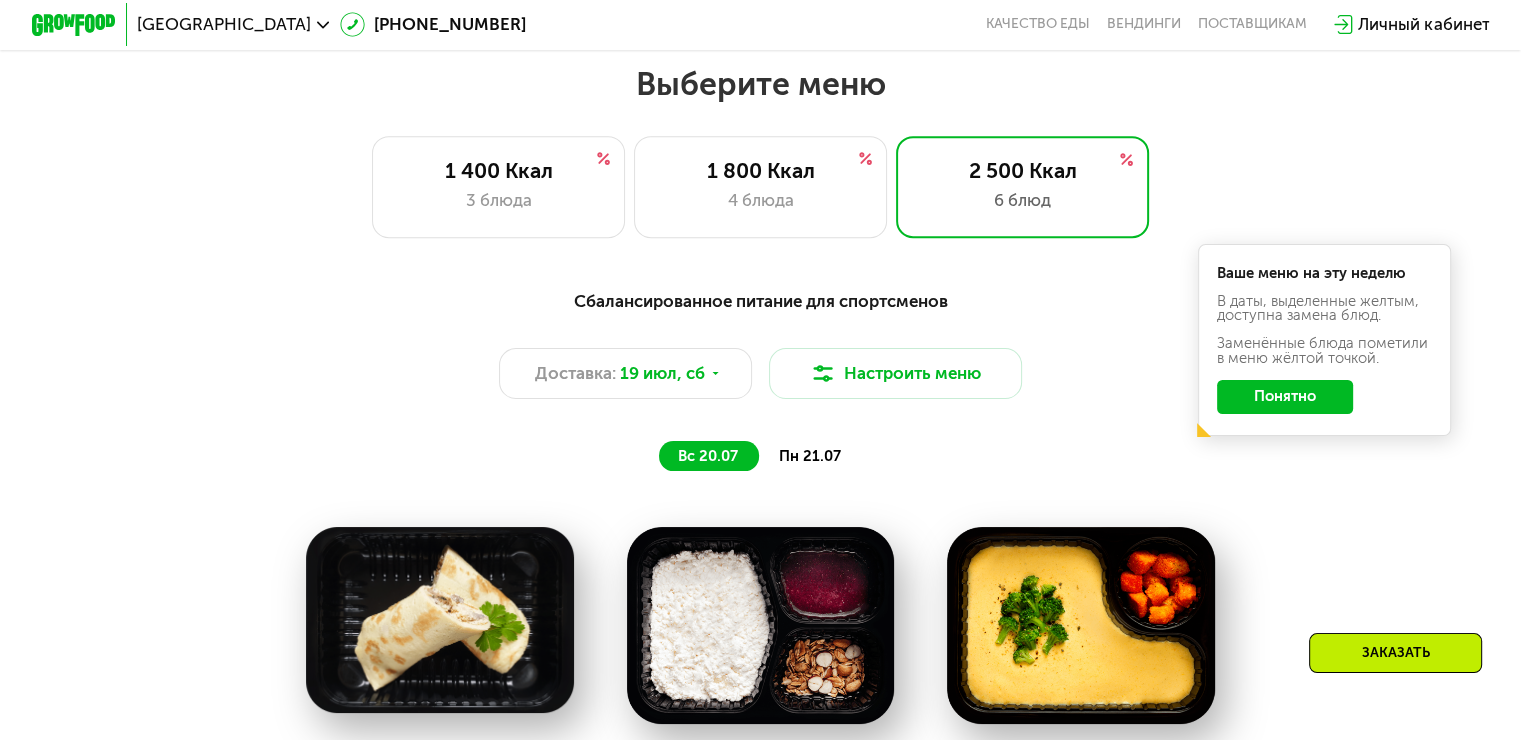 scroll, scrollTop: 800, scrollLeft: 0, axis: vertical 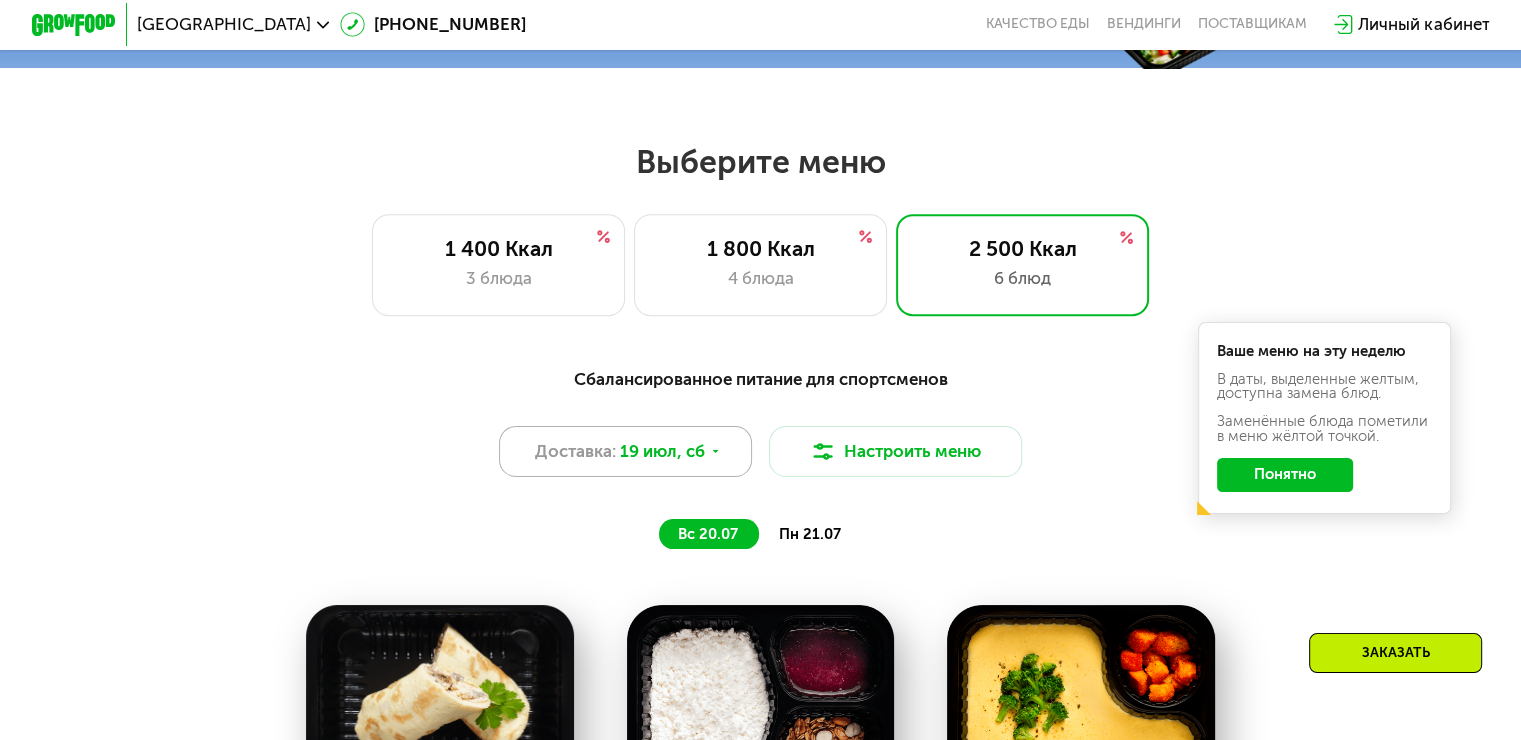 click on "19 июл, сб" at bounding box center (662, 451) 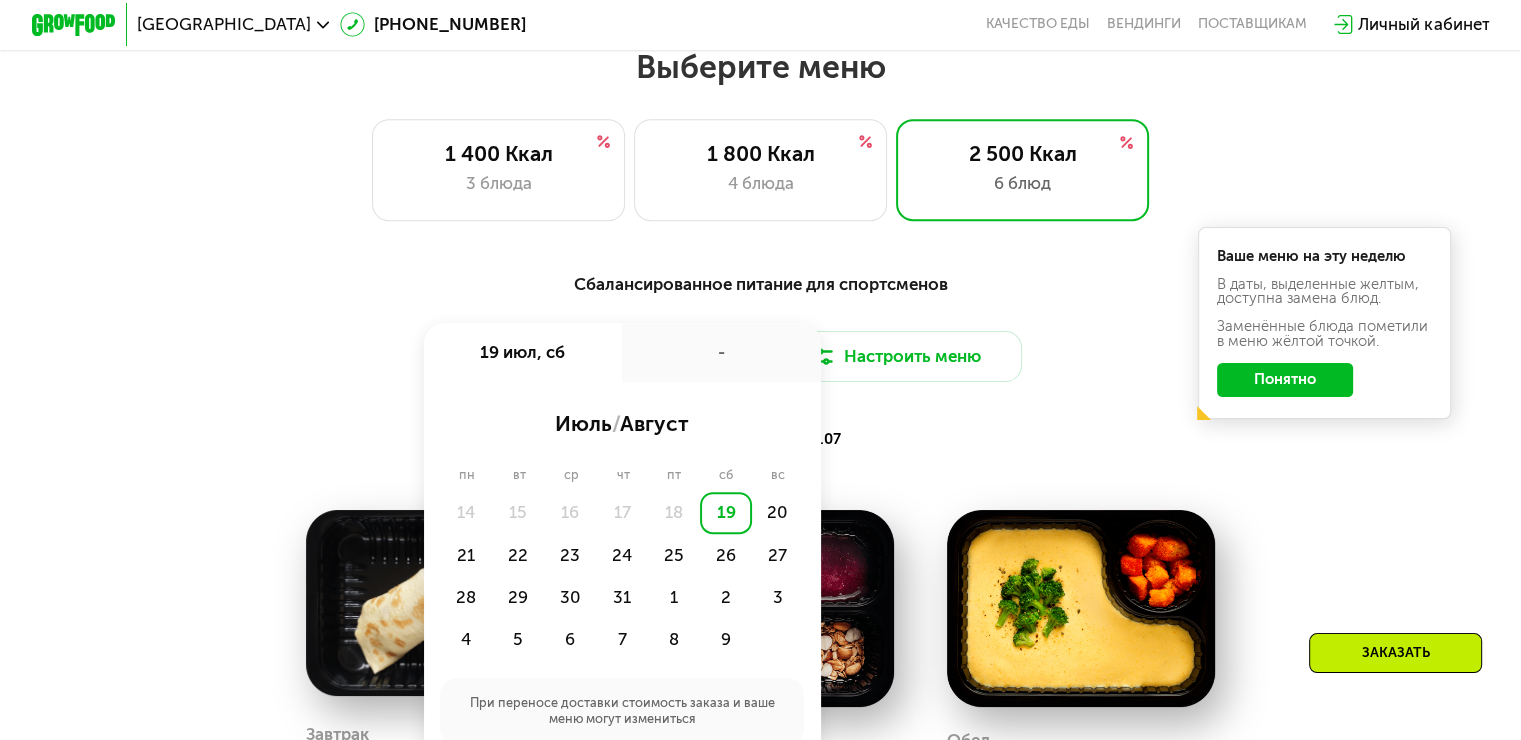 scroll, scrollTop: 900, scrollLeft: 0, axis: vertical 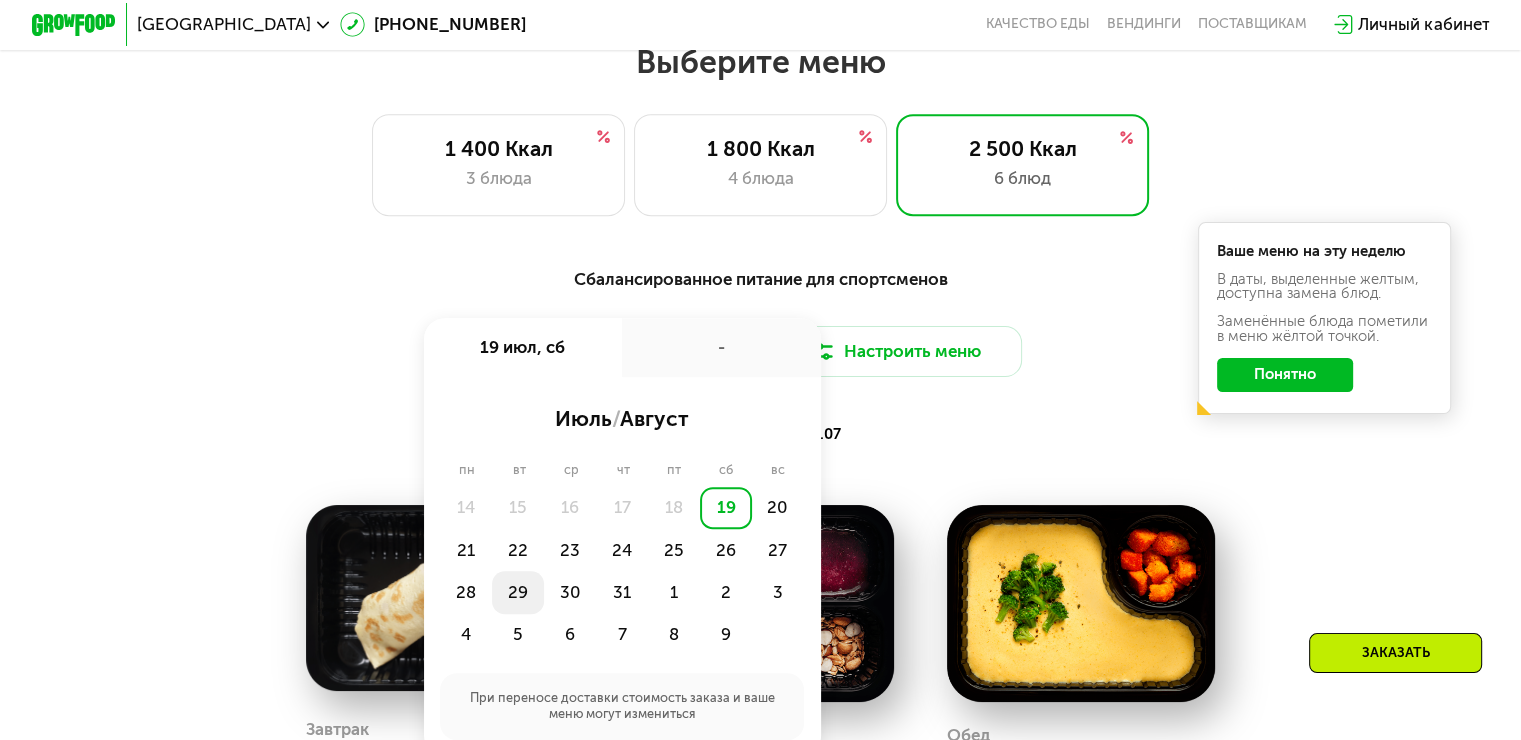 click on "29" 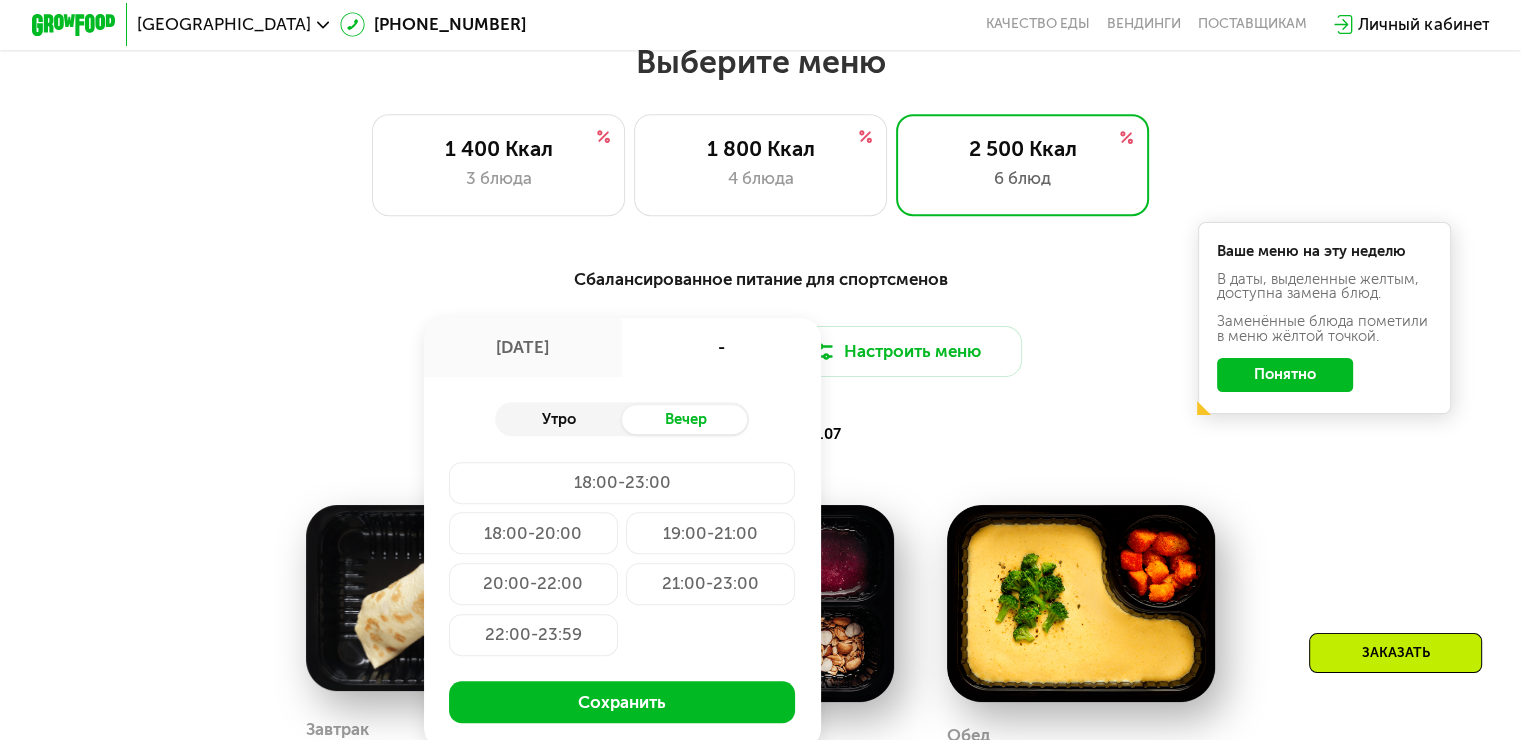 click on "Утро" at bounding box center (558, 420) 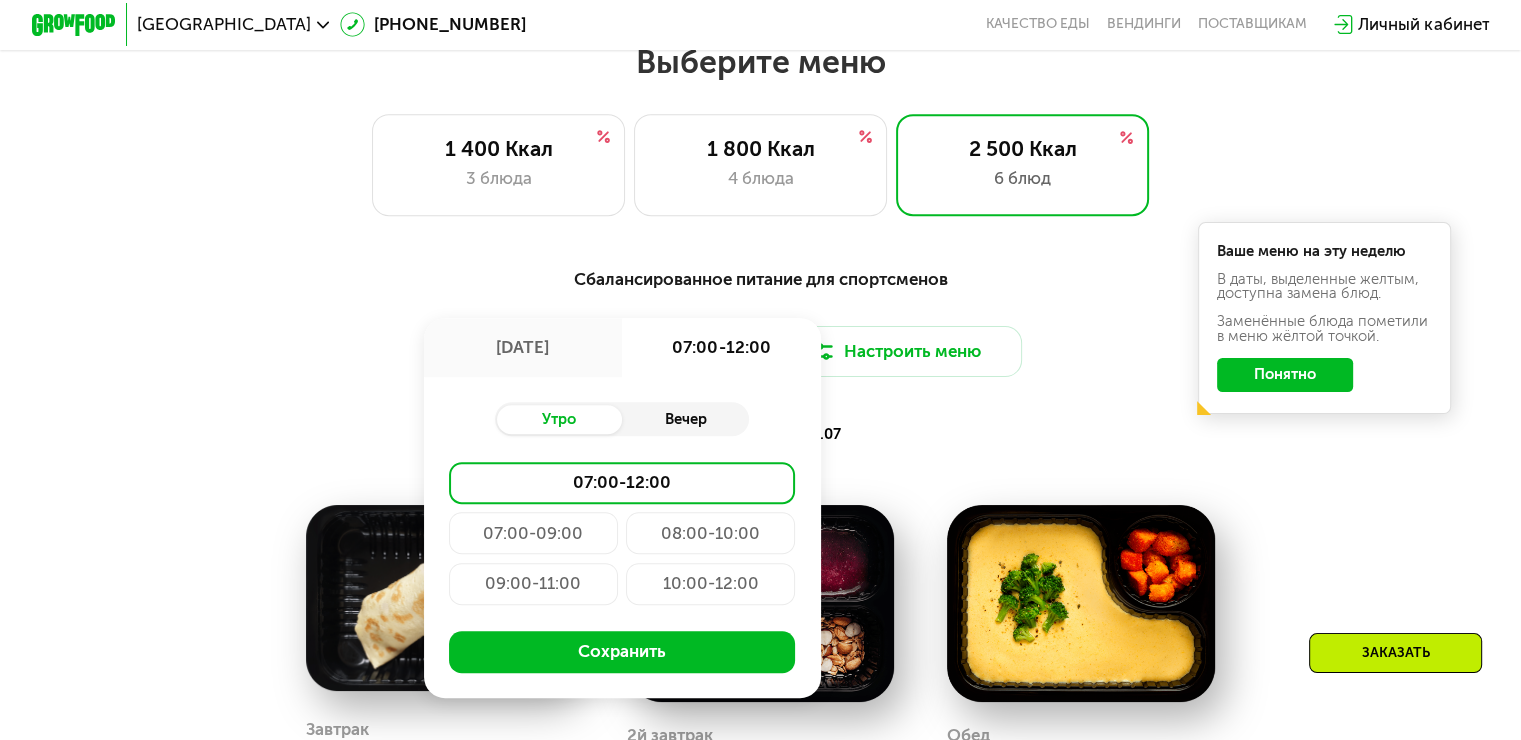 click on "Вечер" at bounding box center [685, 420] 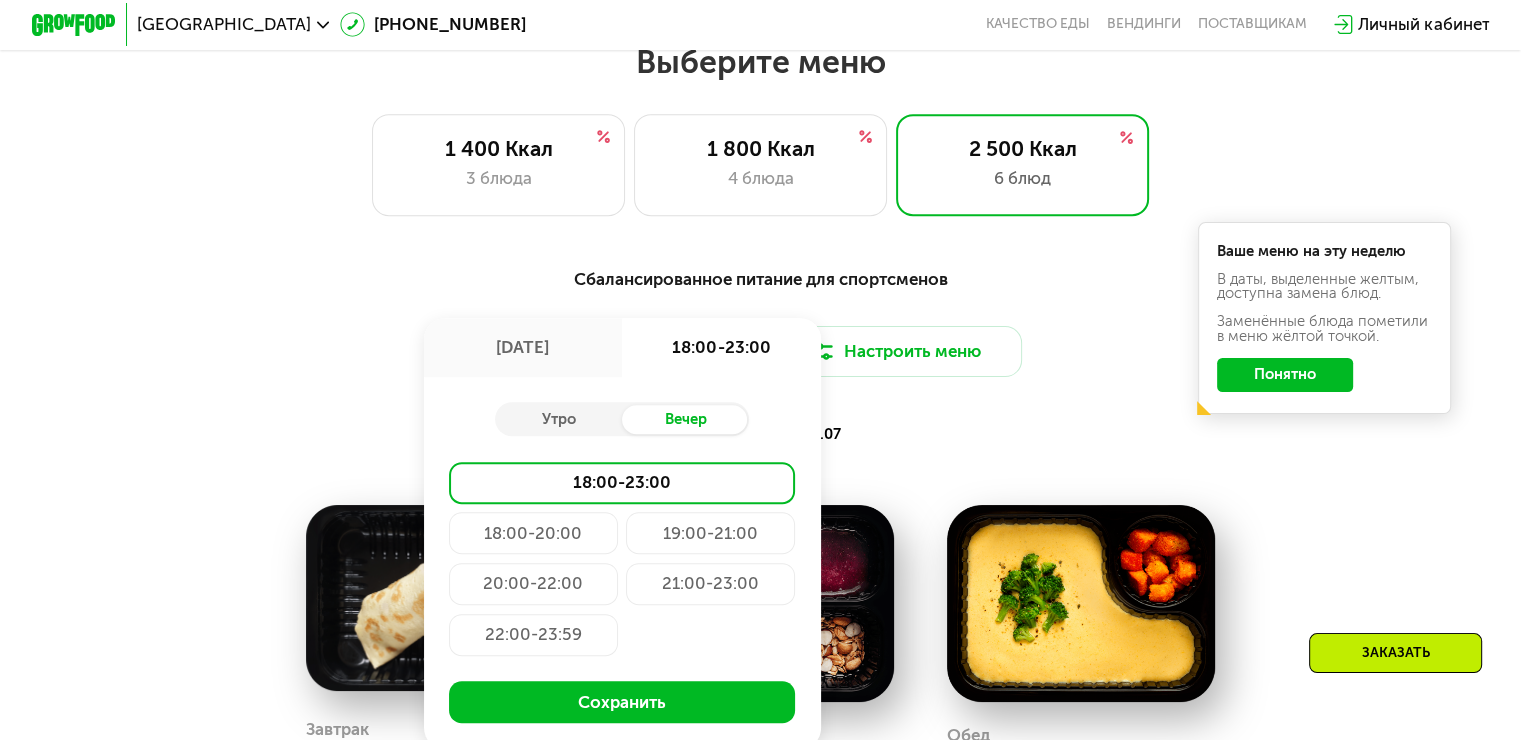 click on "вс 20.07 пн 21.07" at bounding box center (760, 434) 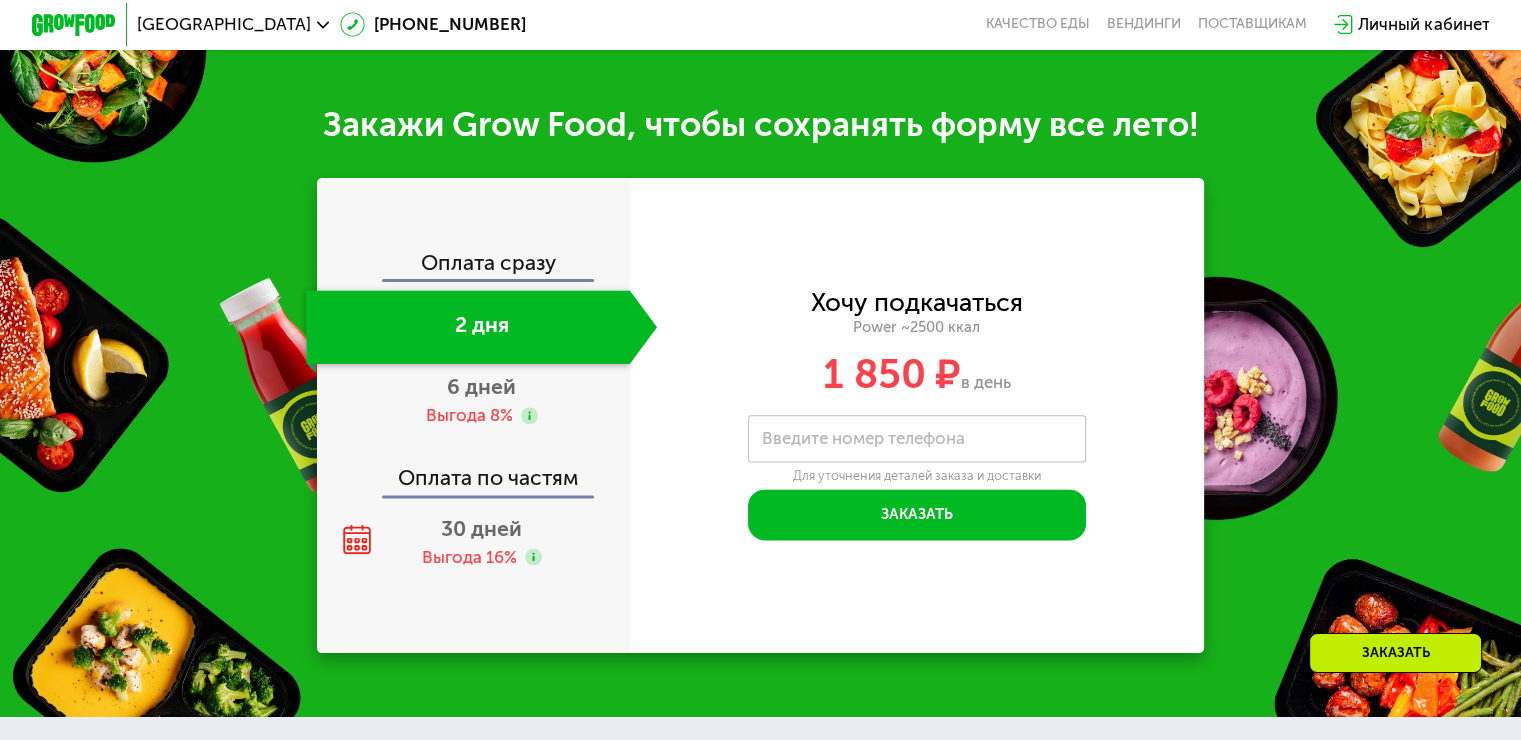 scroll, scrollTop: 2400, scrollLeft: 0, axis: vertical 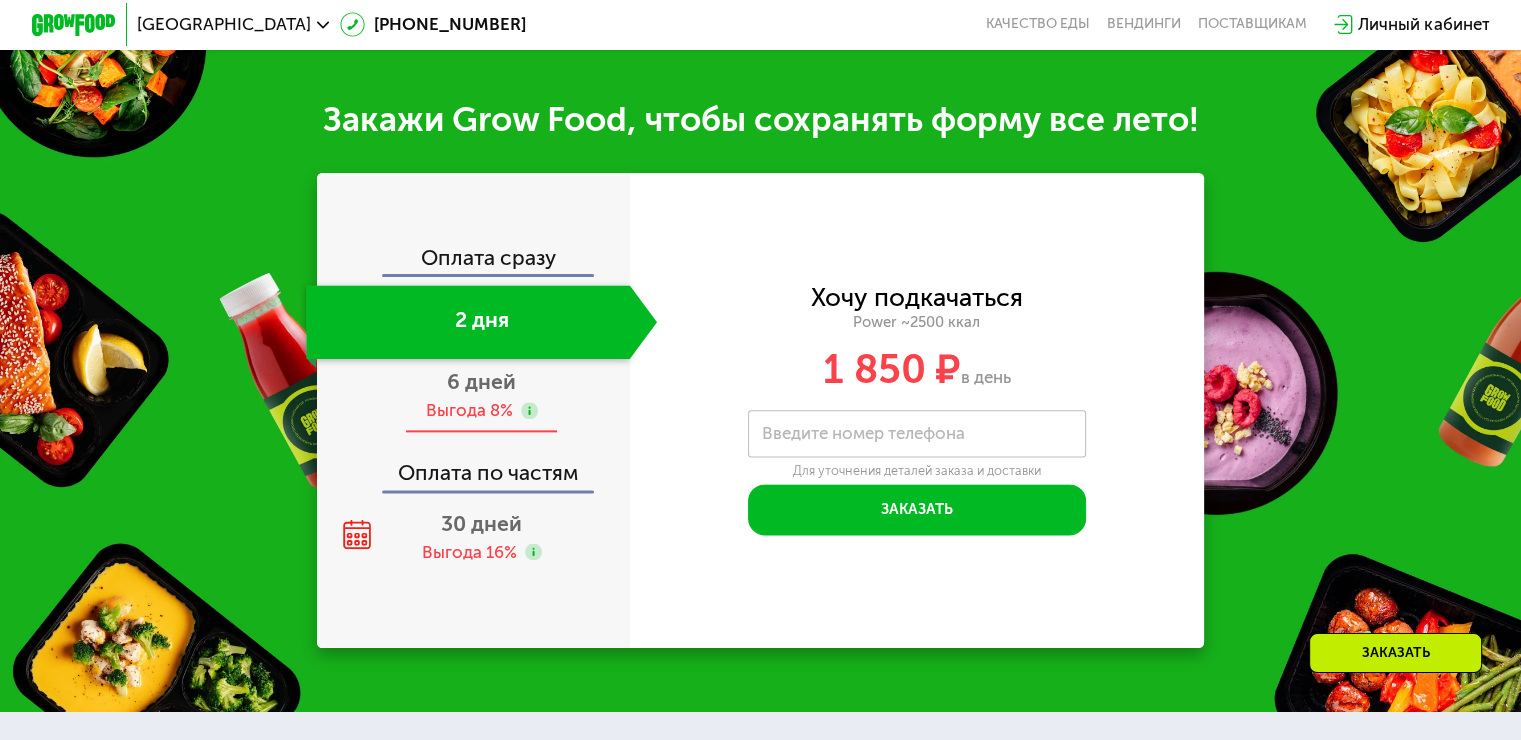 click on "6 дней Выгода 8%" at bounding box center (481, 396) 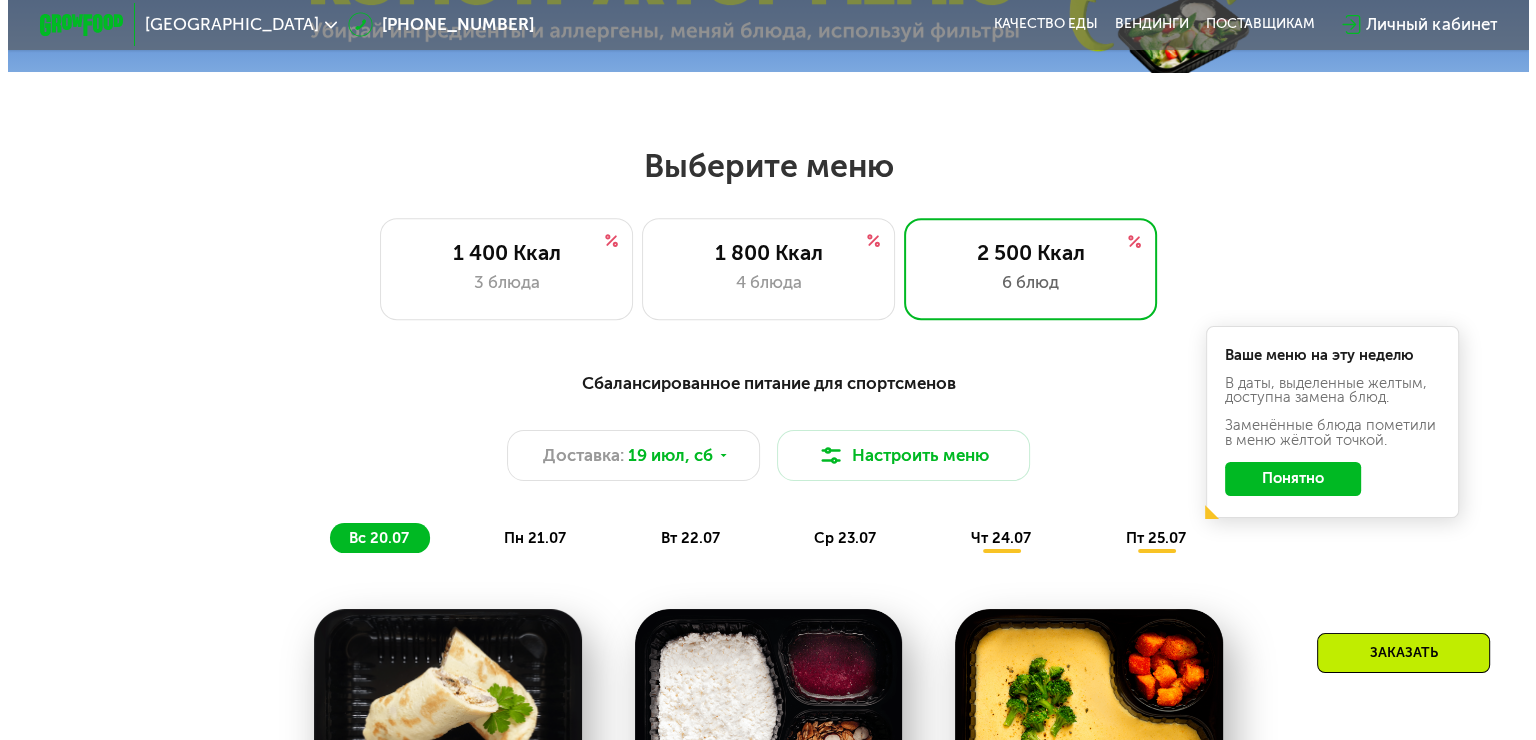 scroll, scrollTop: 800, scrollLeft: 0, axis: vertical 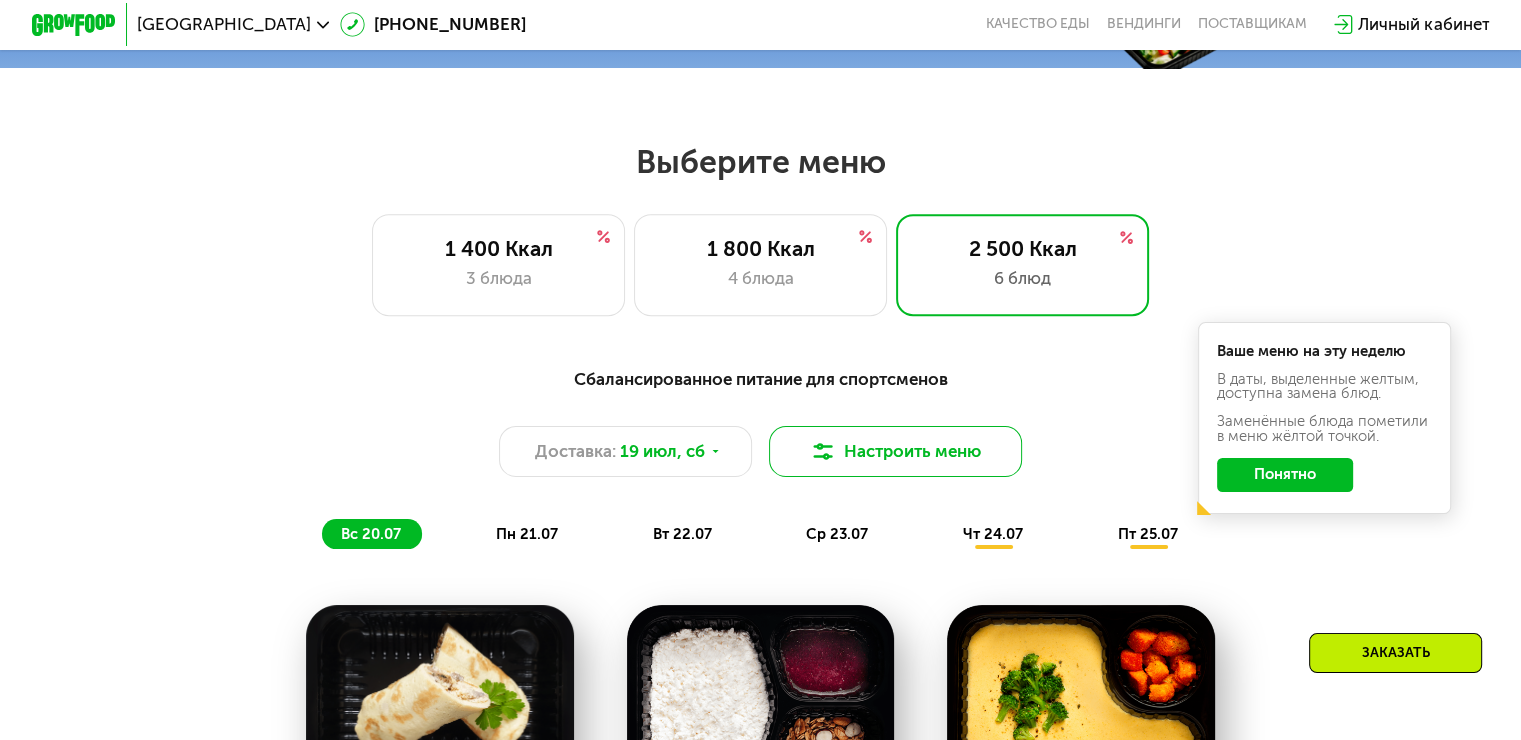 click on "Настроить меню" at bounding box center (896, 451) 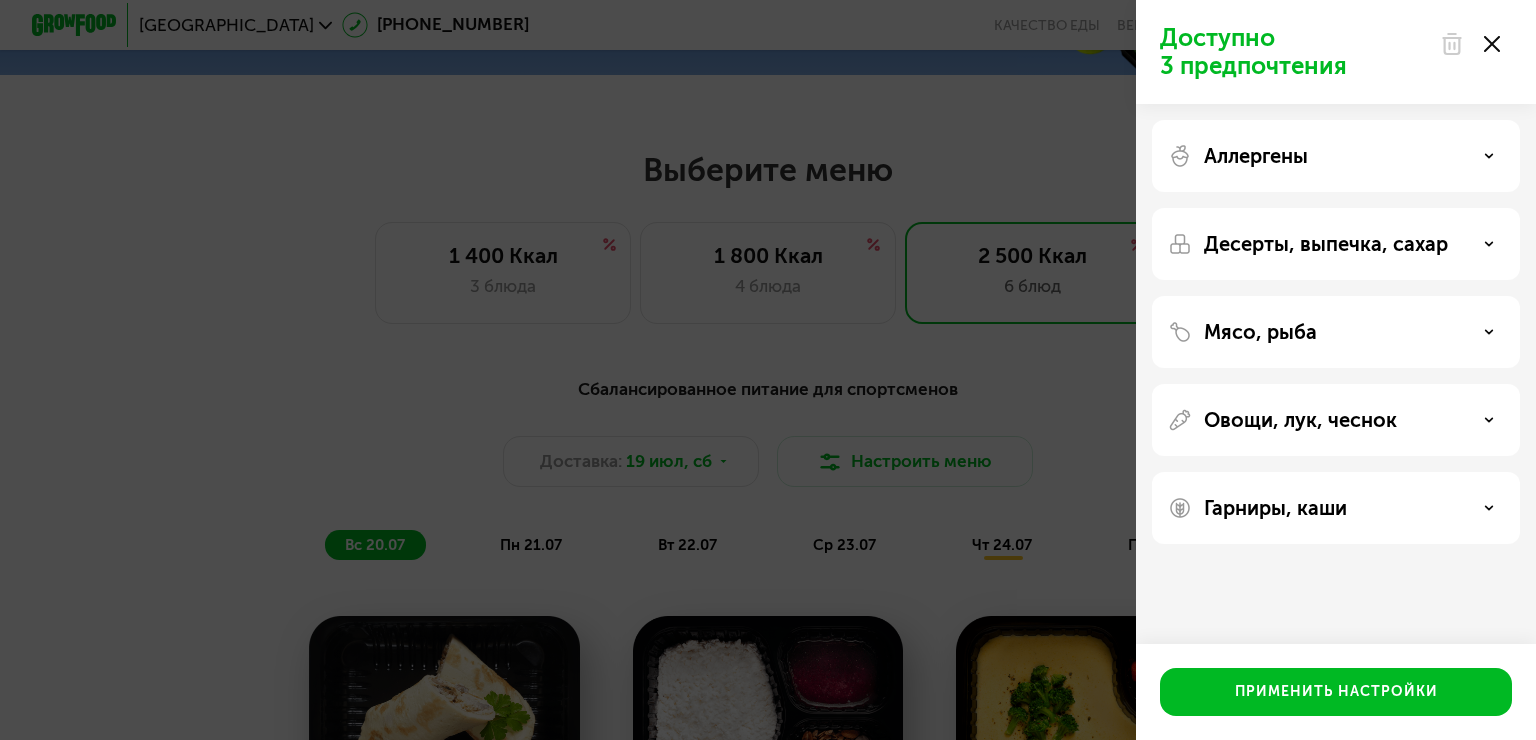 click on "Аллергены" at bounding box center [1256, 156] 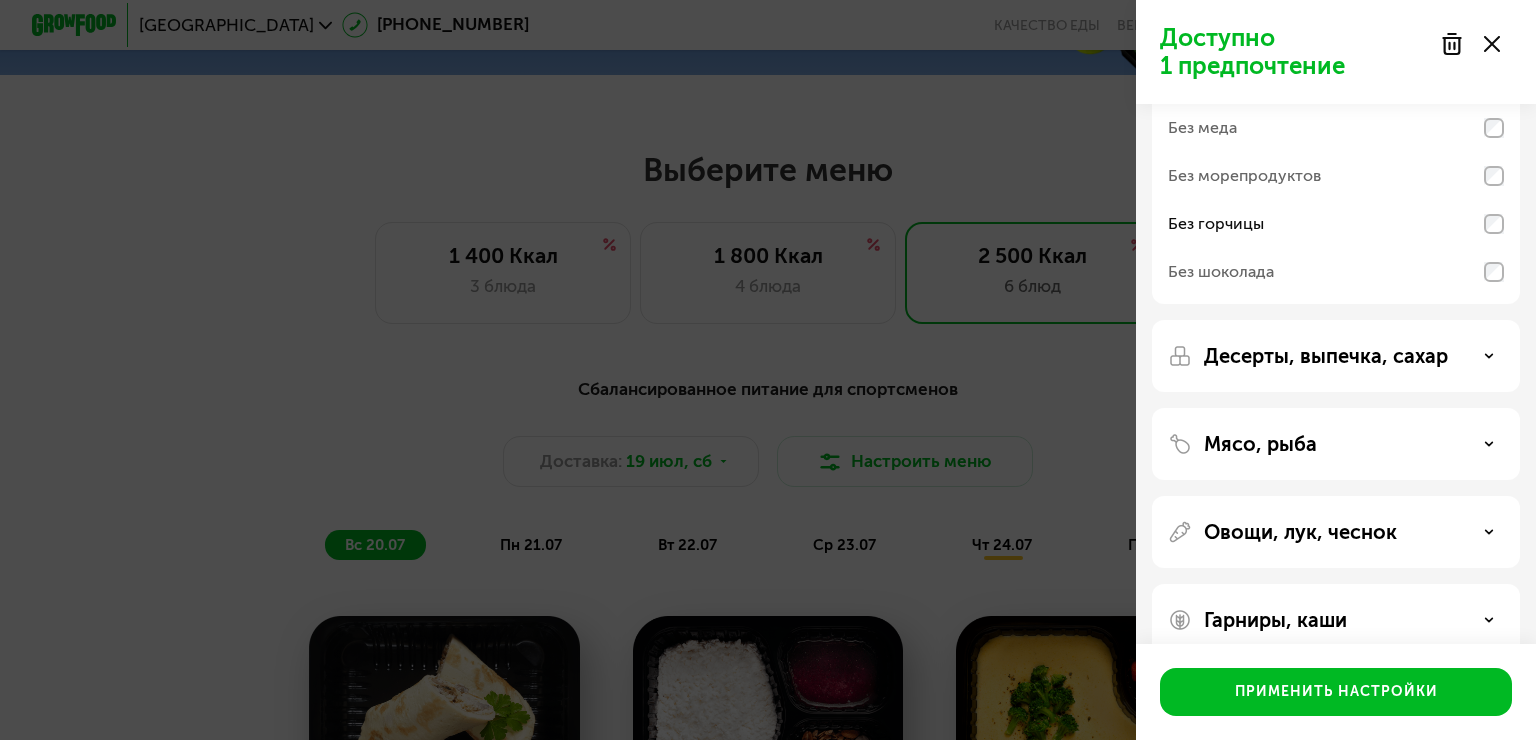 scroll, scrollTop: 200, scrollLeft: 0, axis: vertical 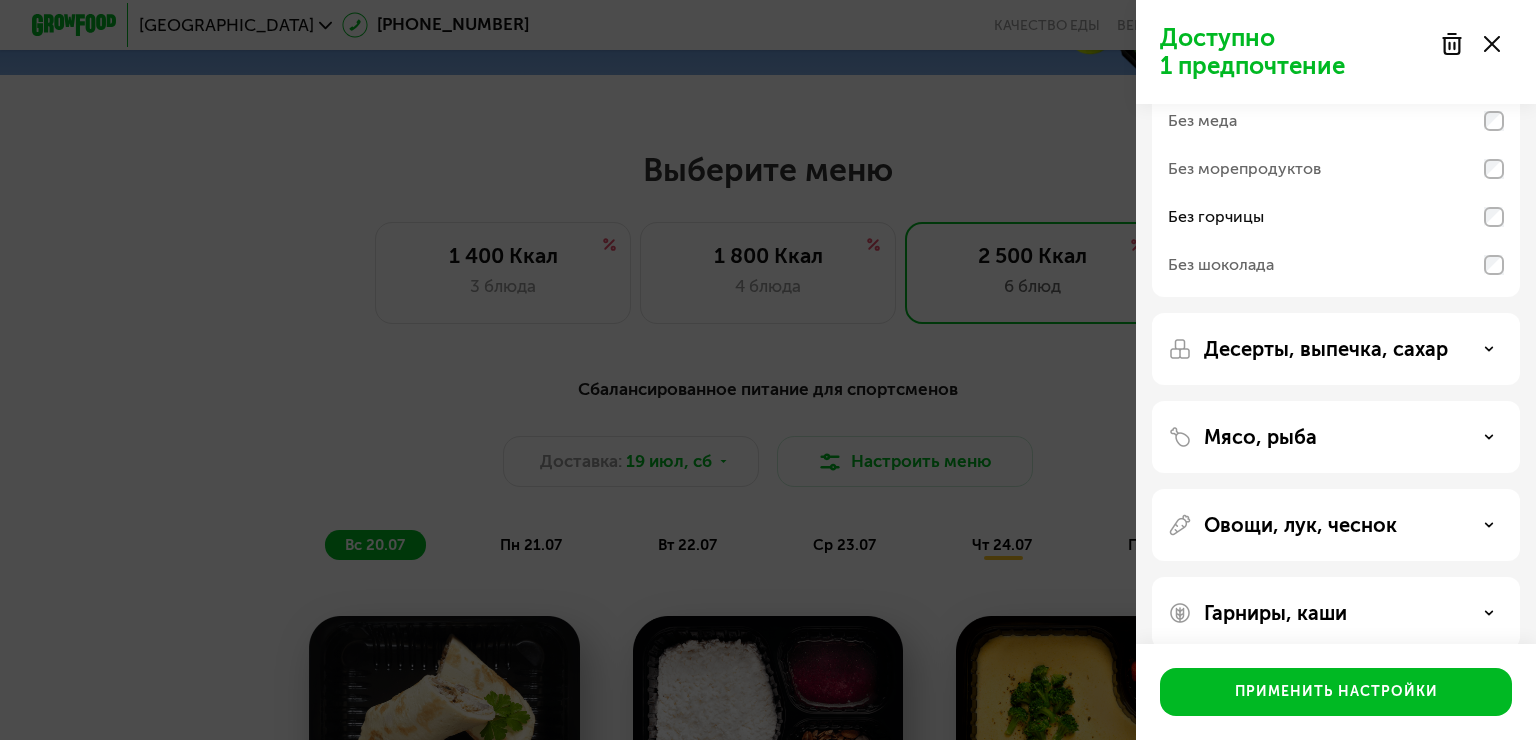 click on "Десерты, выпечка, сахар" at bounding box center (1336, 349) 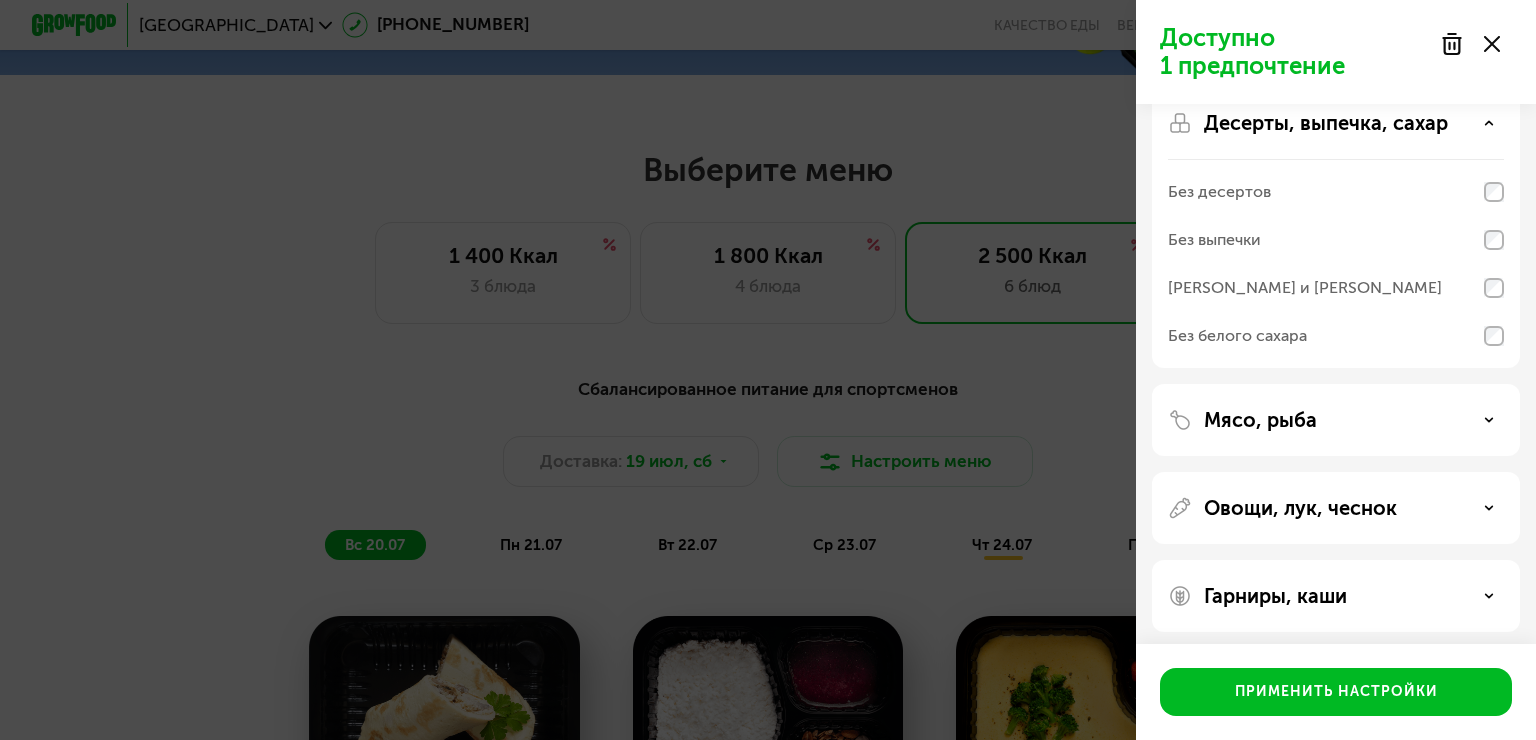 scroll, scrollTop: 433, scrollLeft: 0, axis: vertical 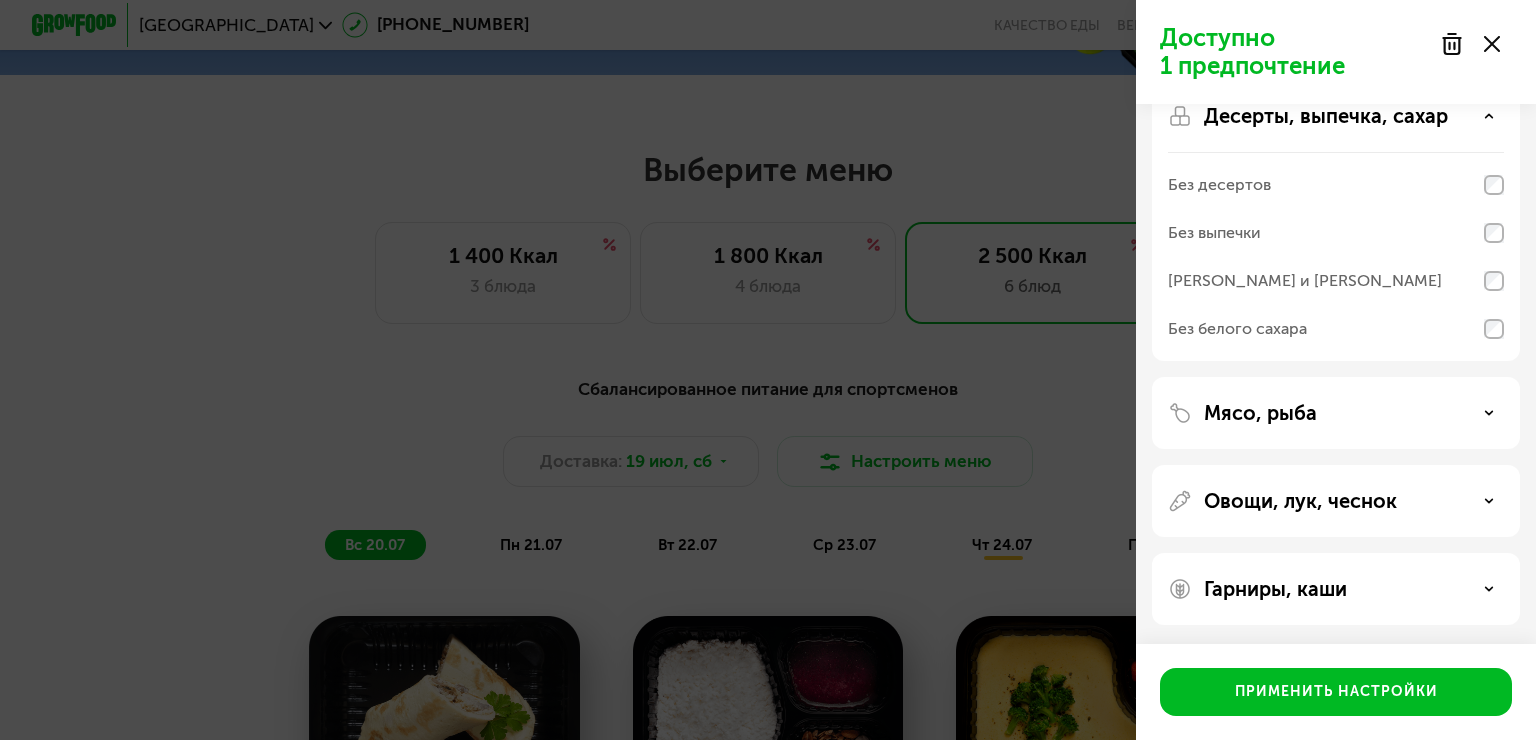 click on "Мясо, рыба" at bounding box center (1336, 413) 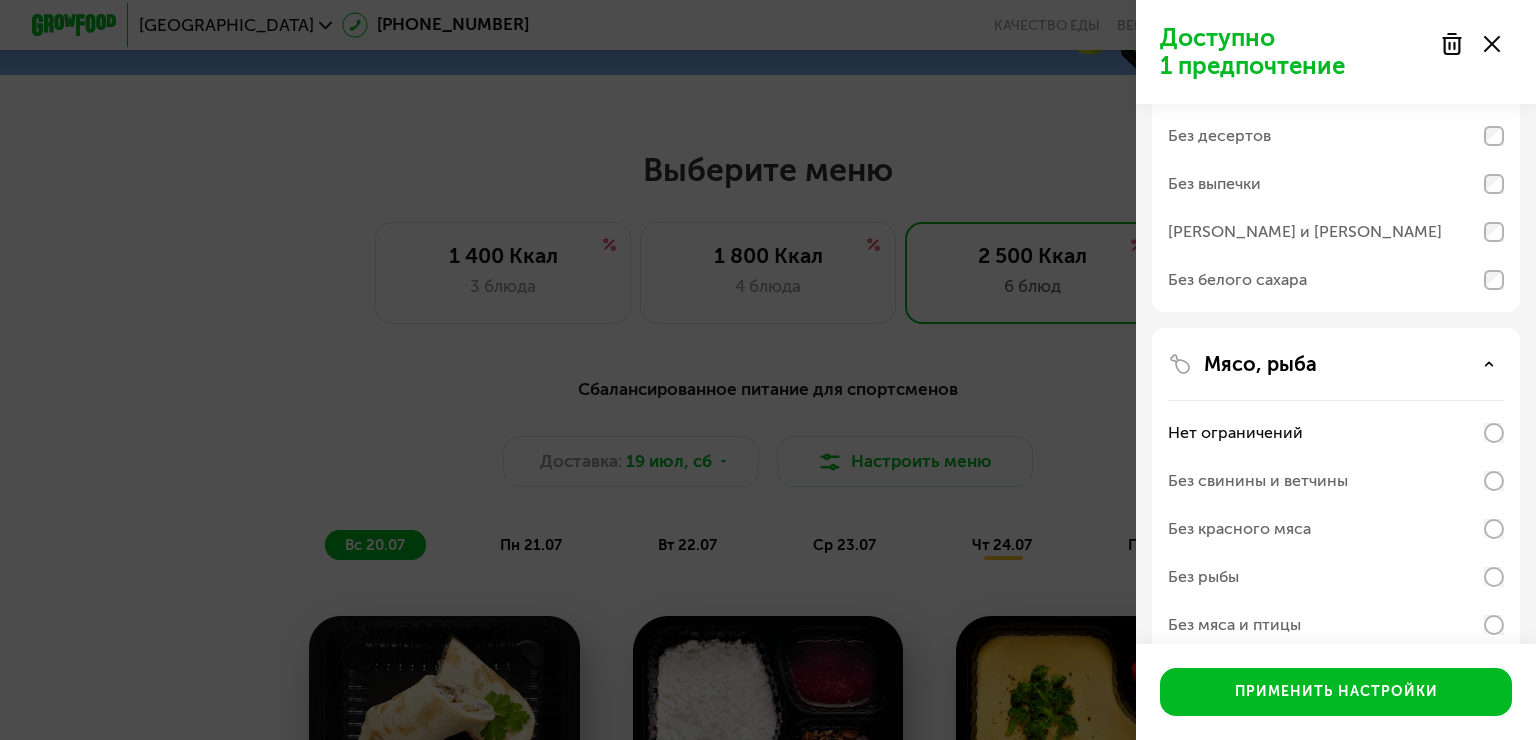 scroll, scrollTop: 533, scrollLeft: 0, axis: vertical 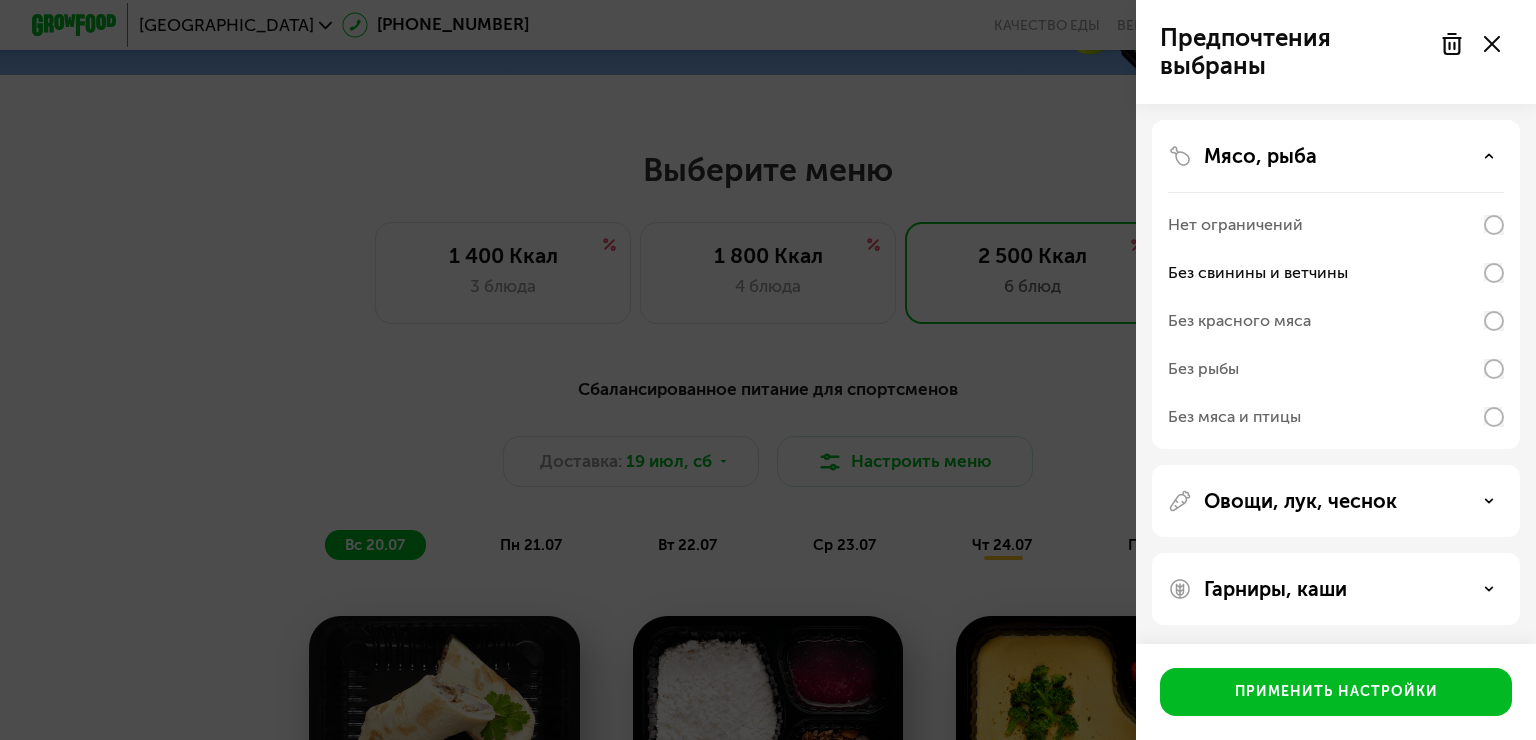 click on "Гарниры, каши" at bounding box center [1336, 589] 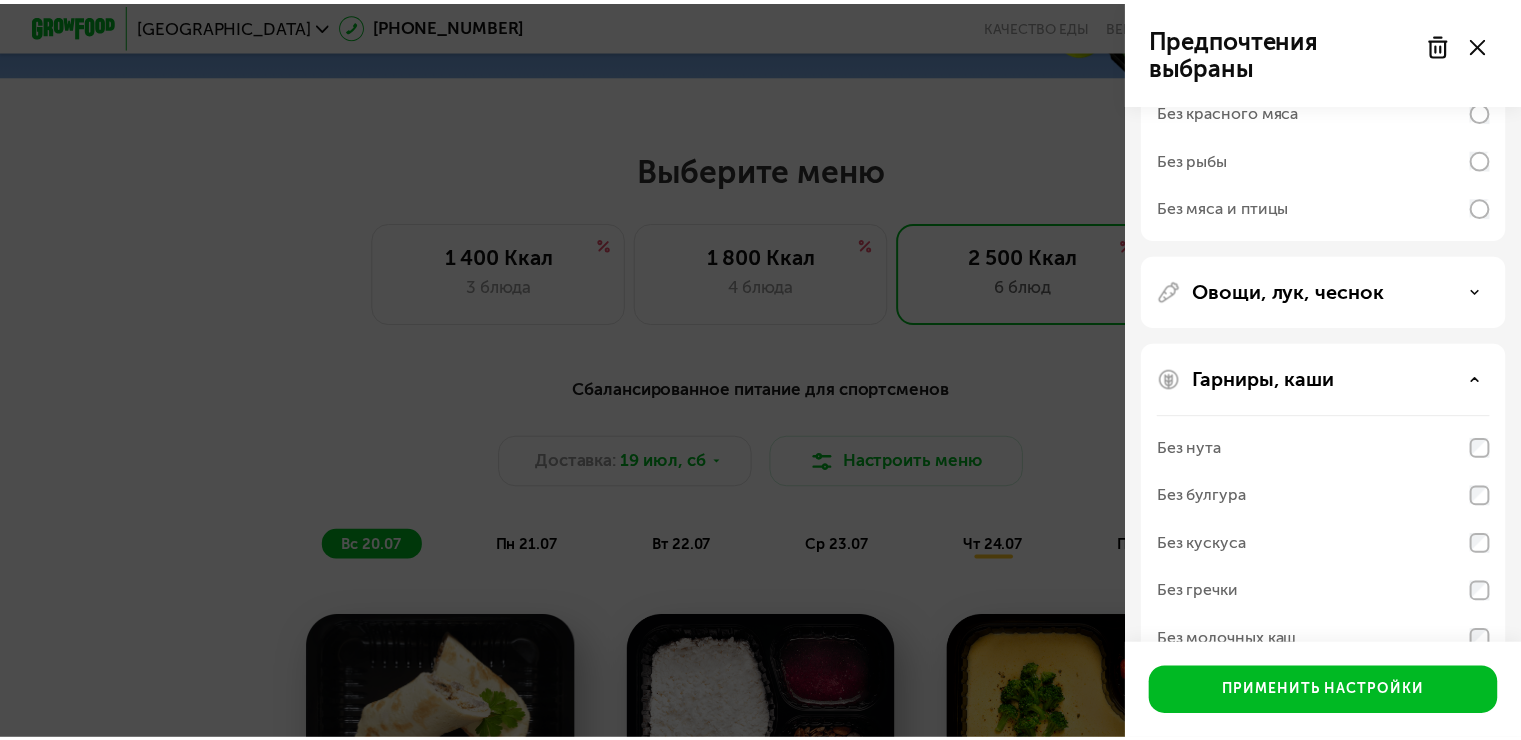 scroll, scrollTop: 947, scrollLeft: 0, axis: vertical 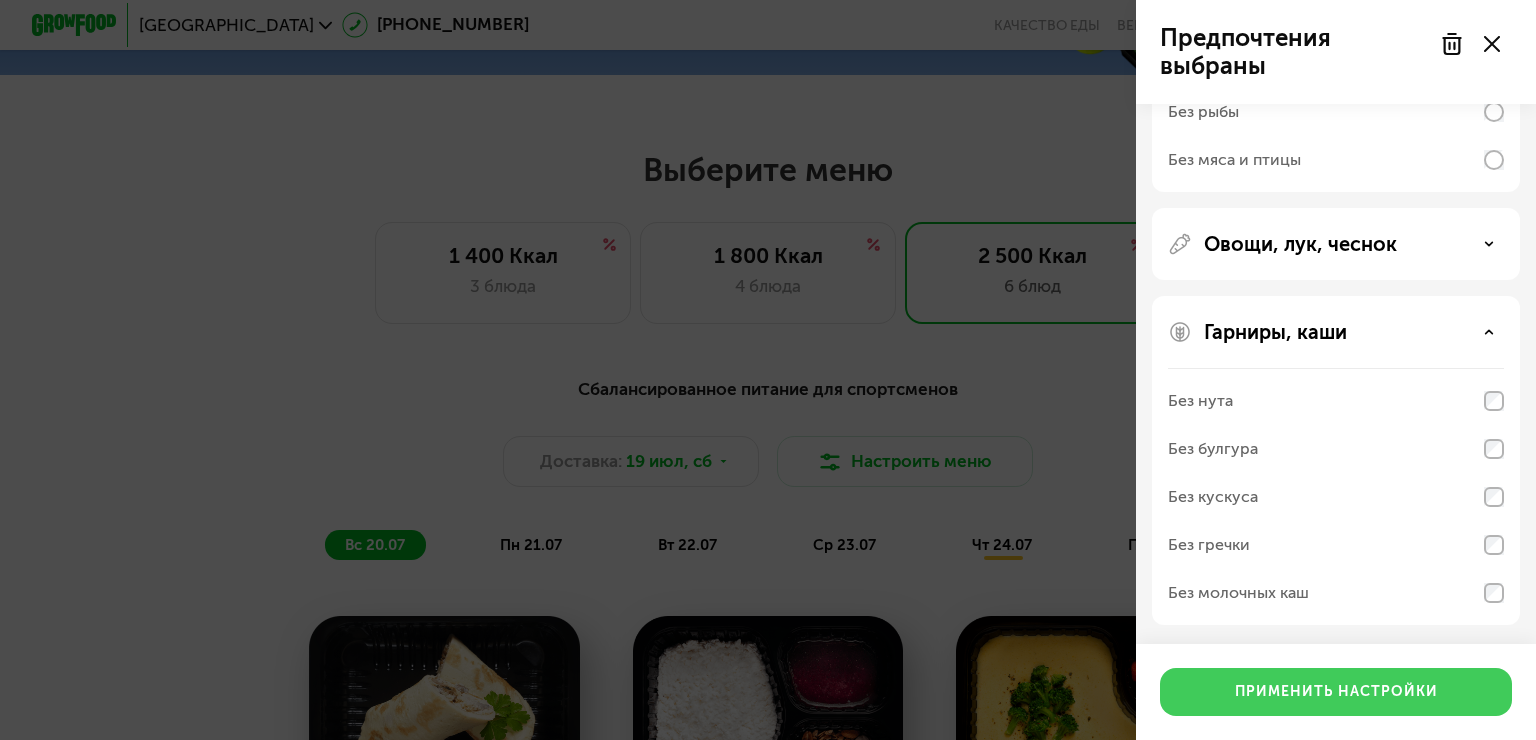 click on "Применить настройки" at bounding box center [1336, 692] 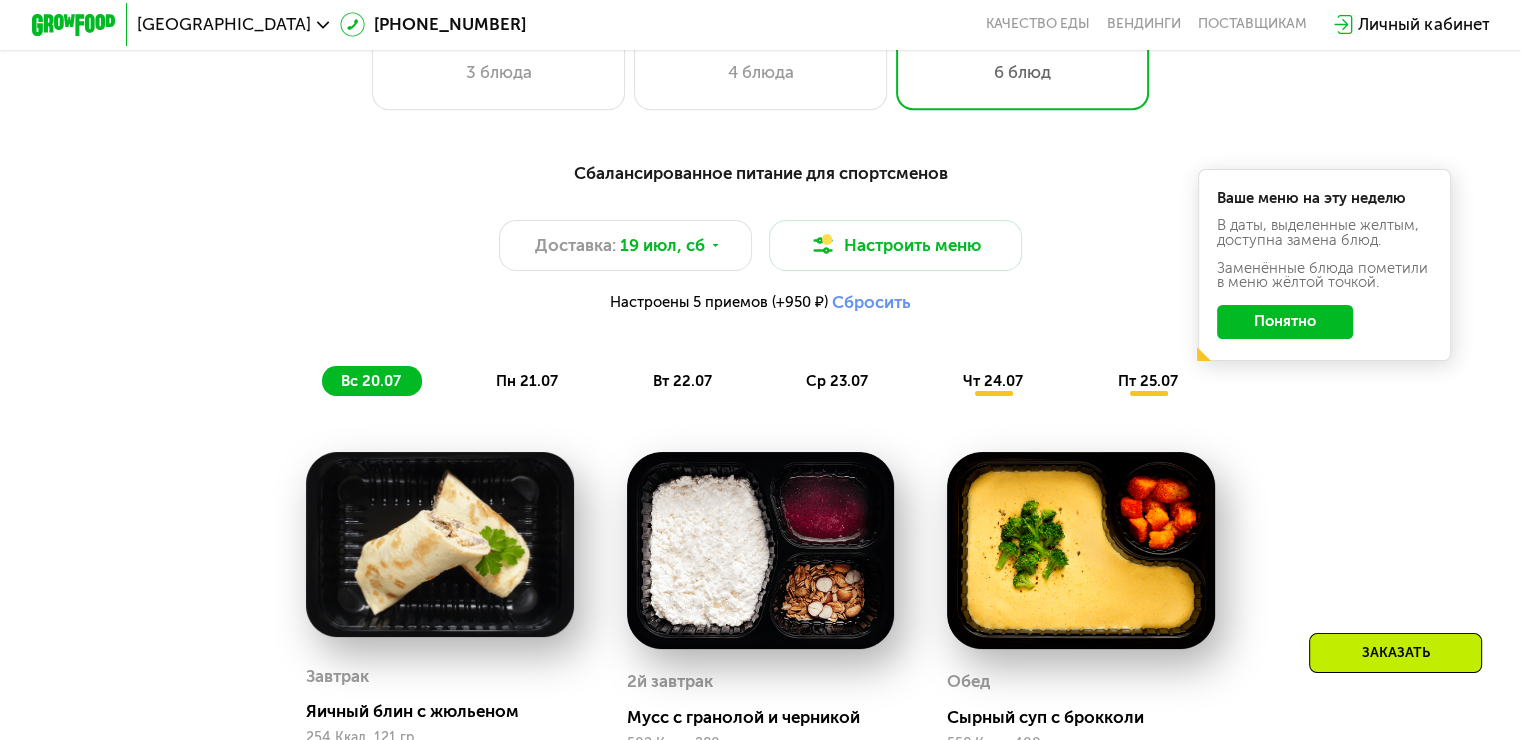 scroll, scrollTop: 1000, scrollLeft: 0, axis: vertical 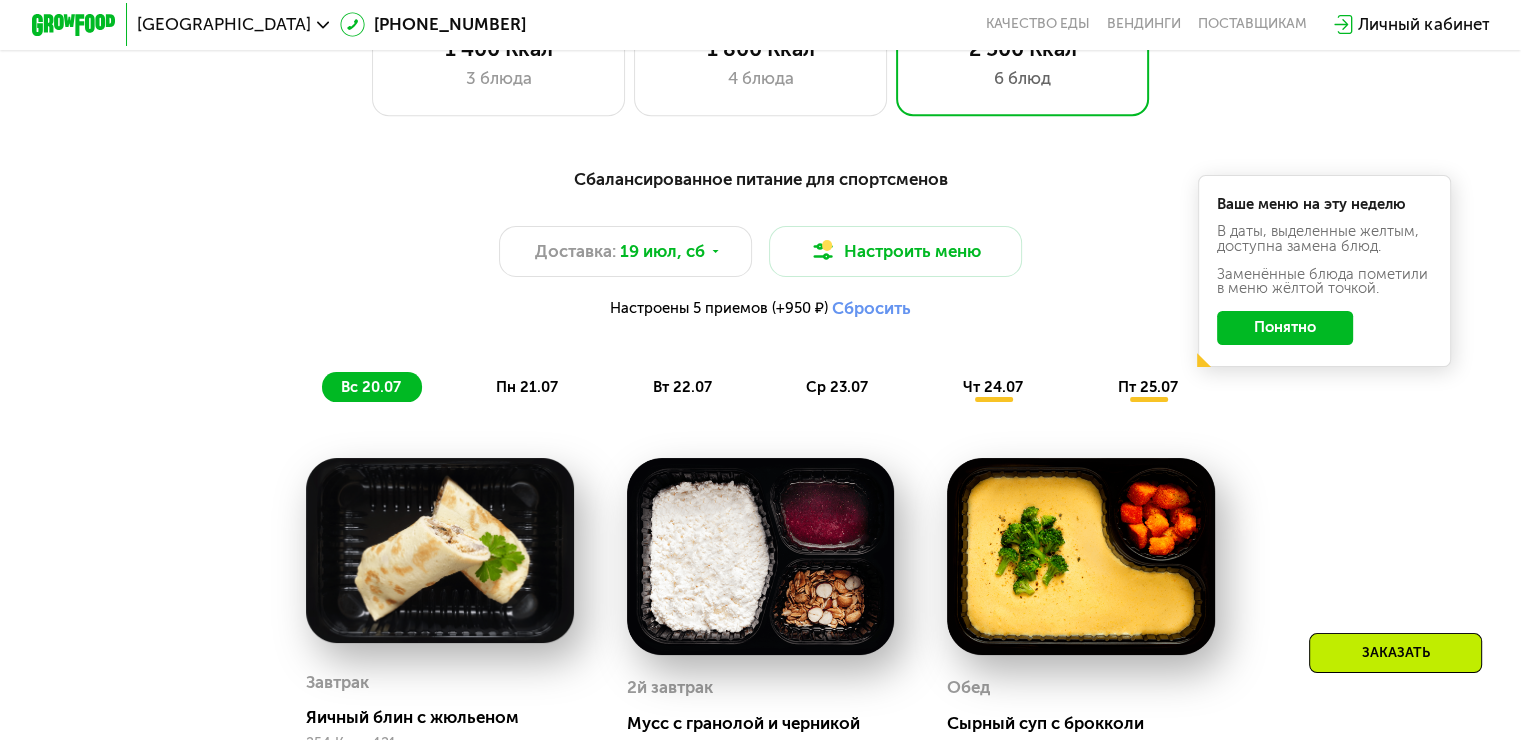click on "пн 21.07" at bounding box center [527, 387] 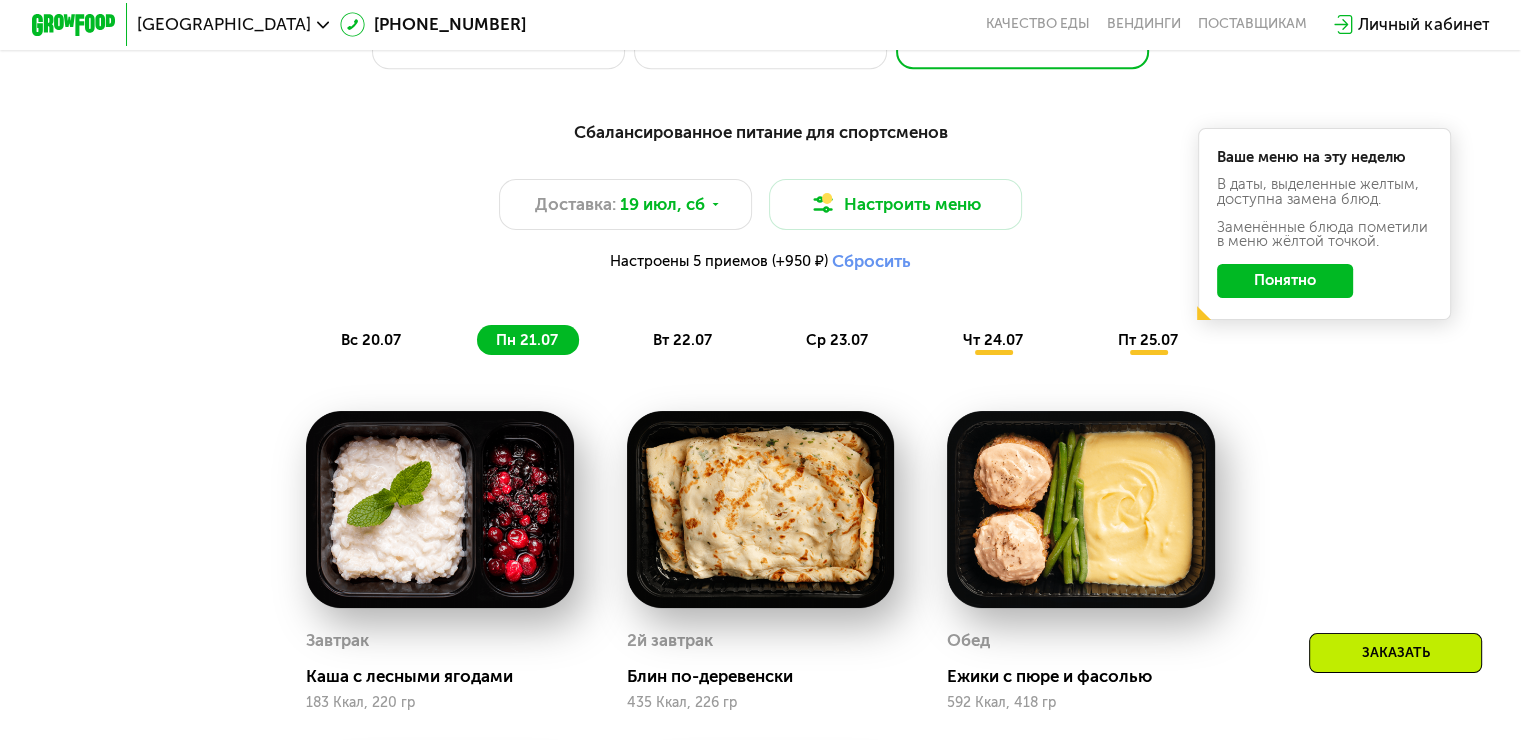 scroll, scrollTop: 1000, scrollLeft: 0, axis: vertical 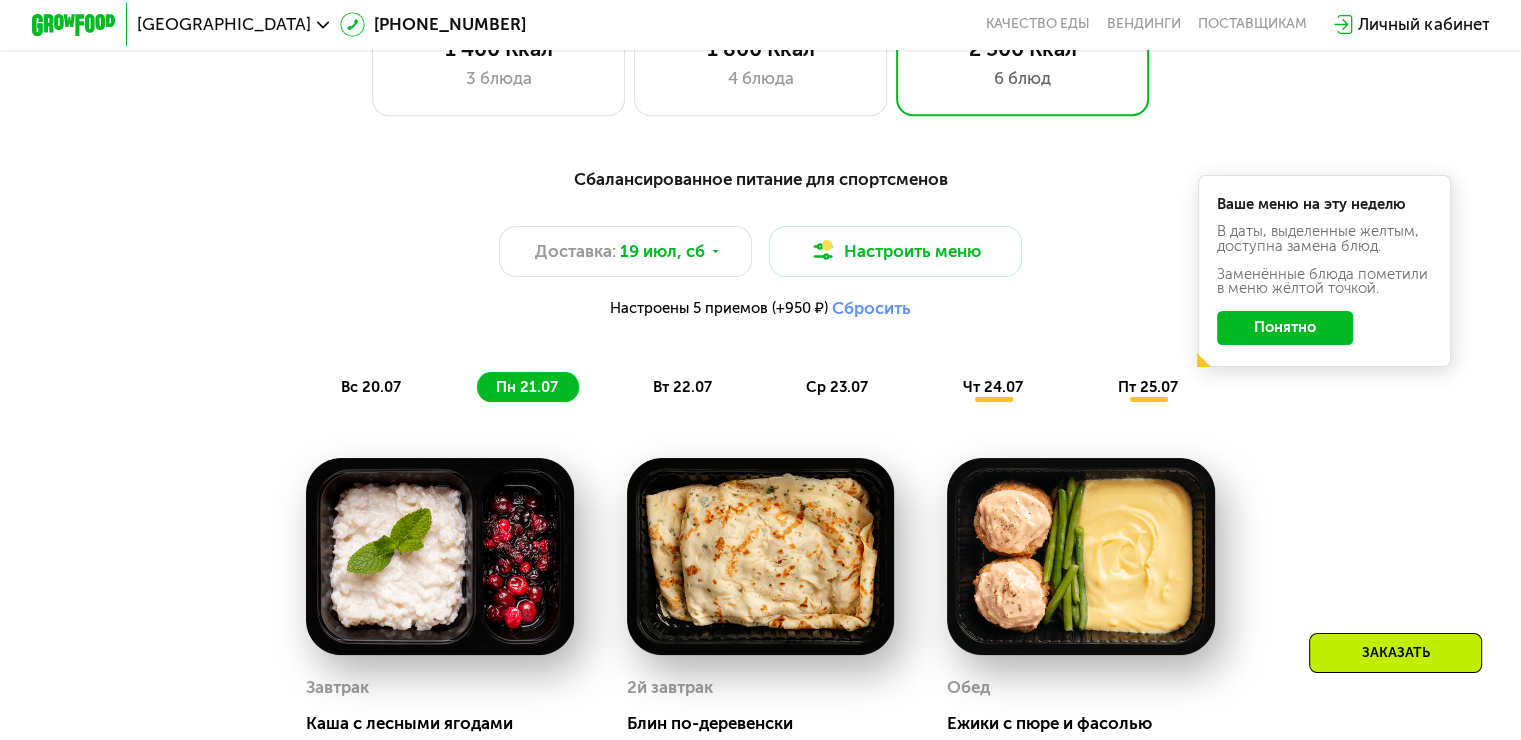 click on "вт 22.07" at bounding box center (682, 387) 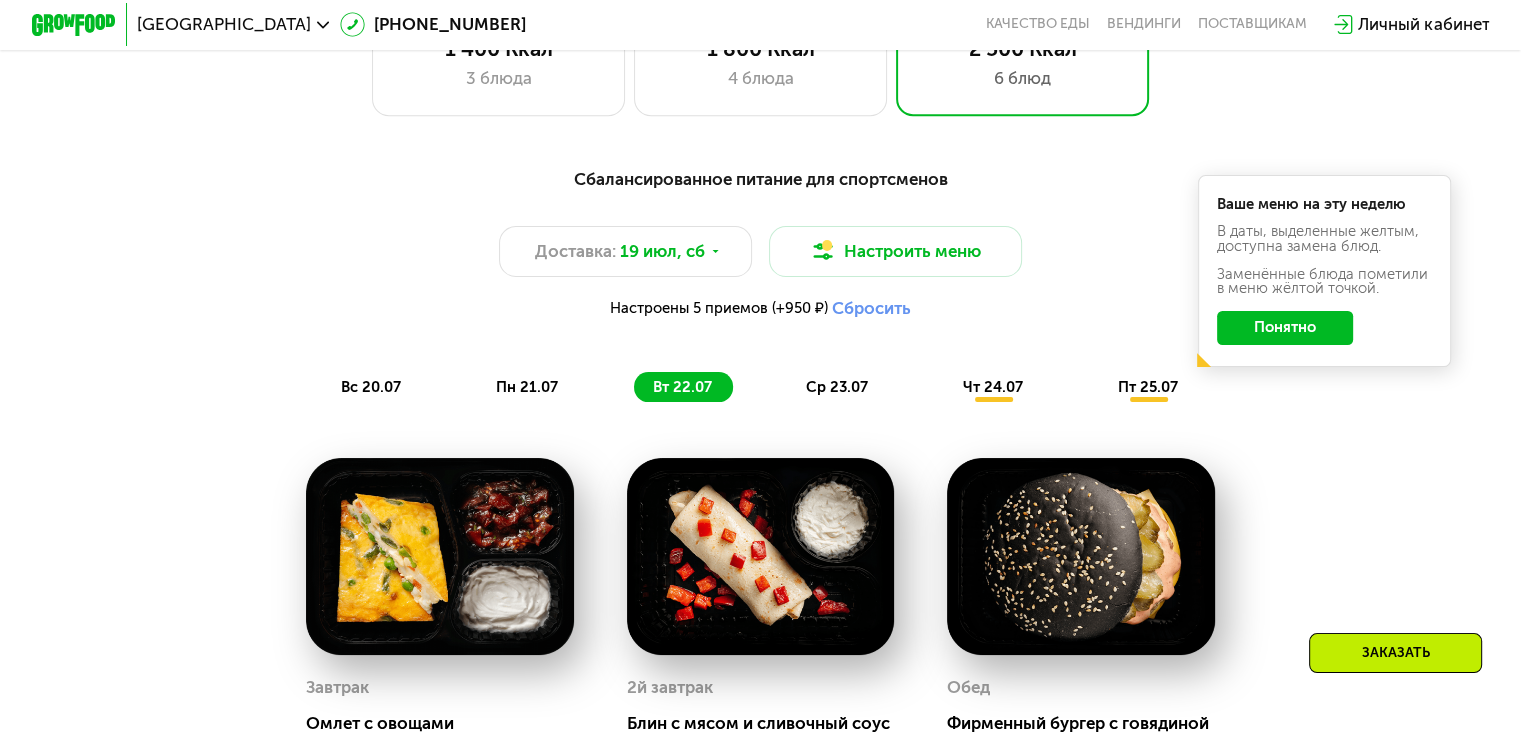 click on "ср 23.07" at bounding box center [837, 387] 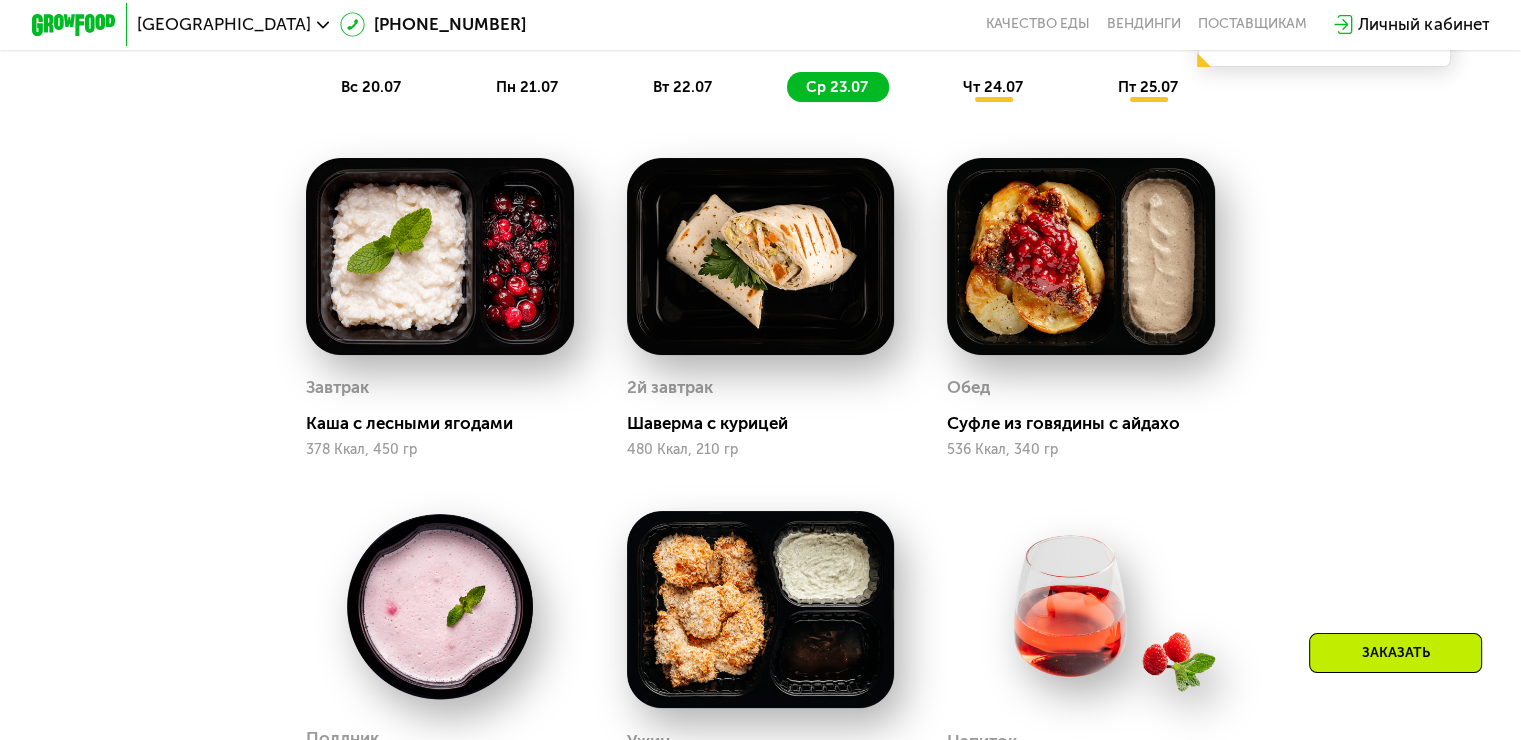 scroll, scrollTop: 1200, scrollLeft: 0, axis: vertical 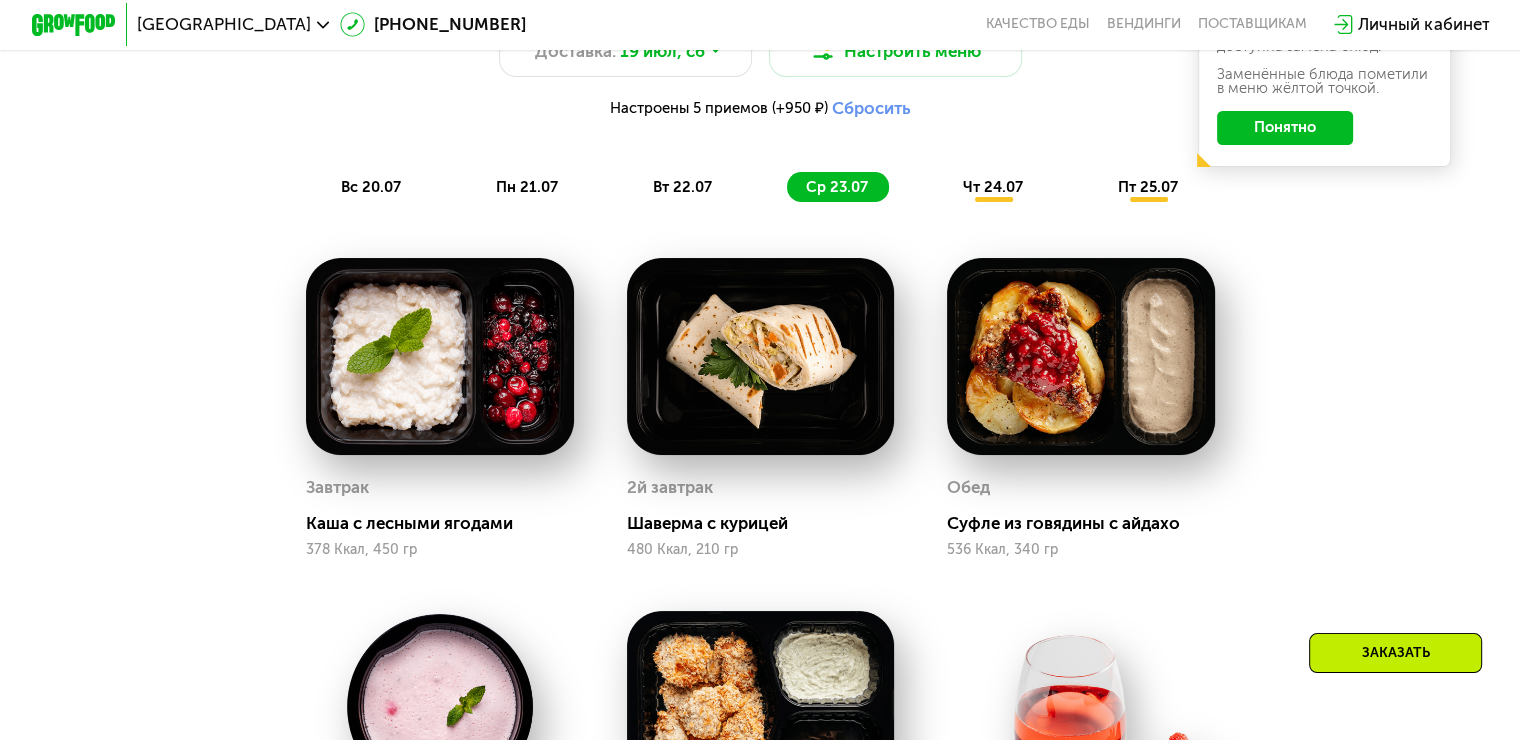 click on "чт 24.07" at bounding box center [993, 187] 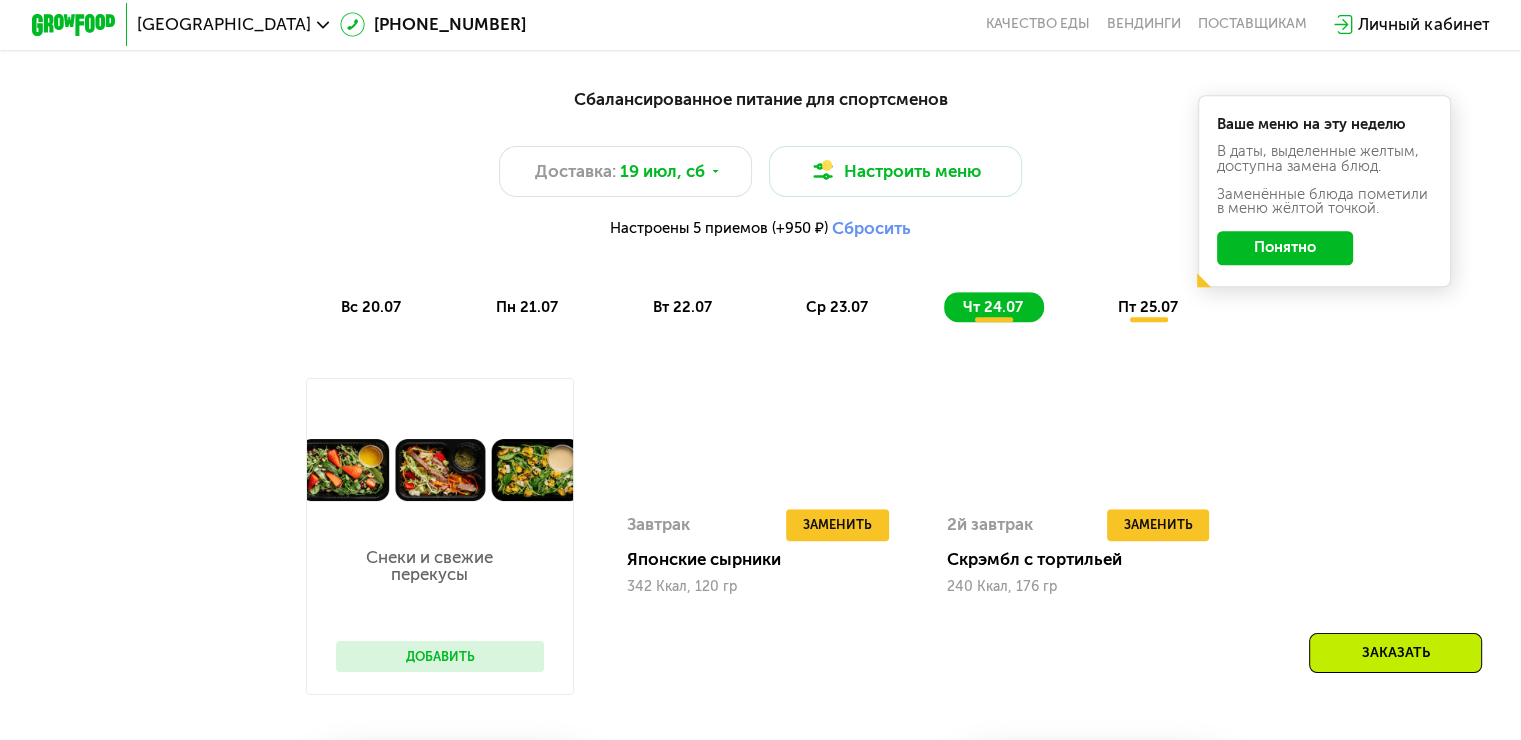 scroll, scrollTop: 1000, scrollLeft: 0, axis: vertical 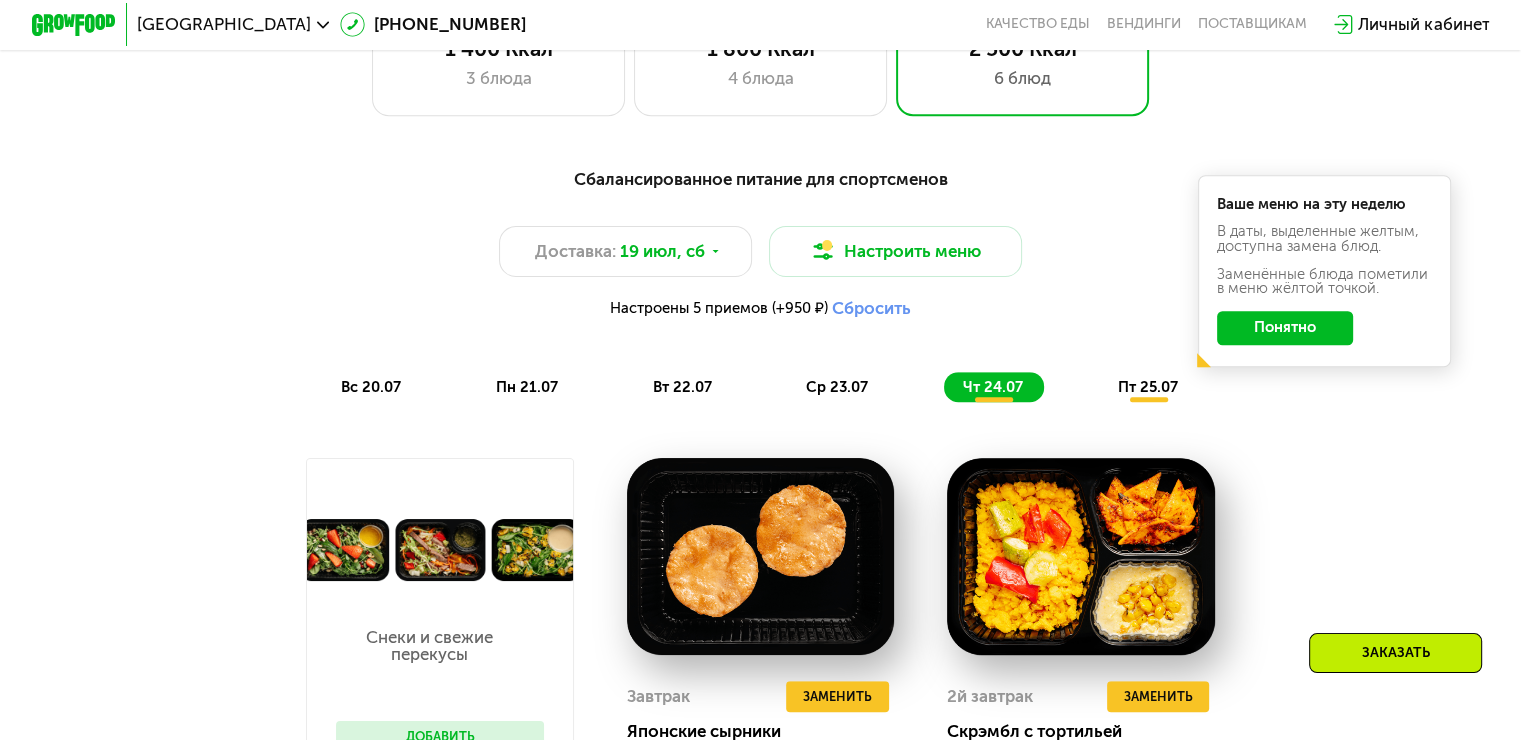 click on "пт 25.07" at bounding box center [1148, 387] 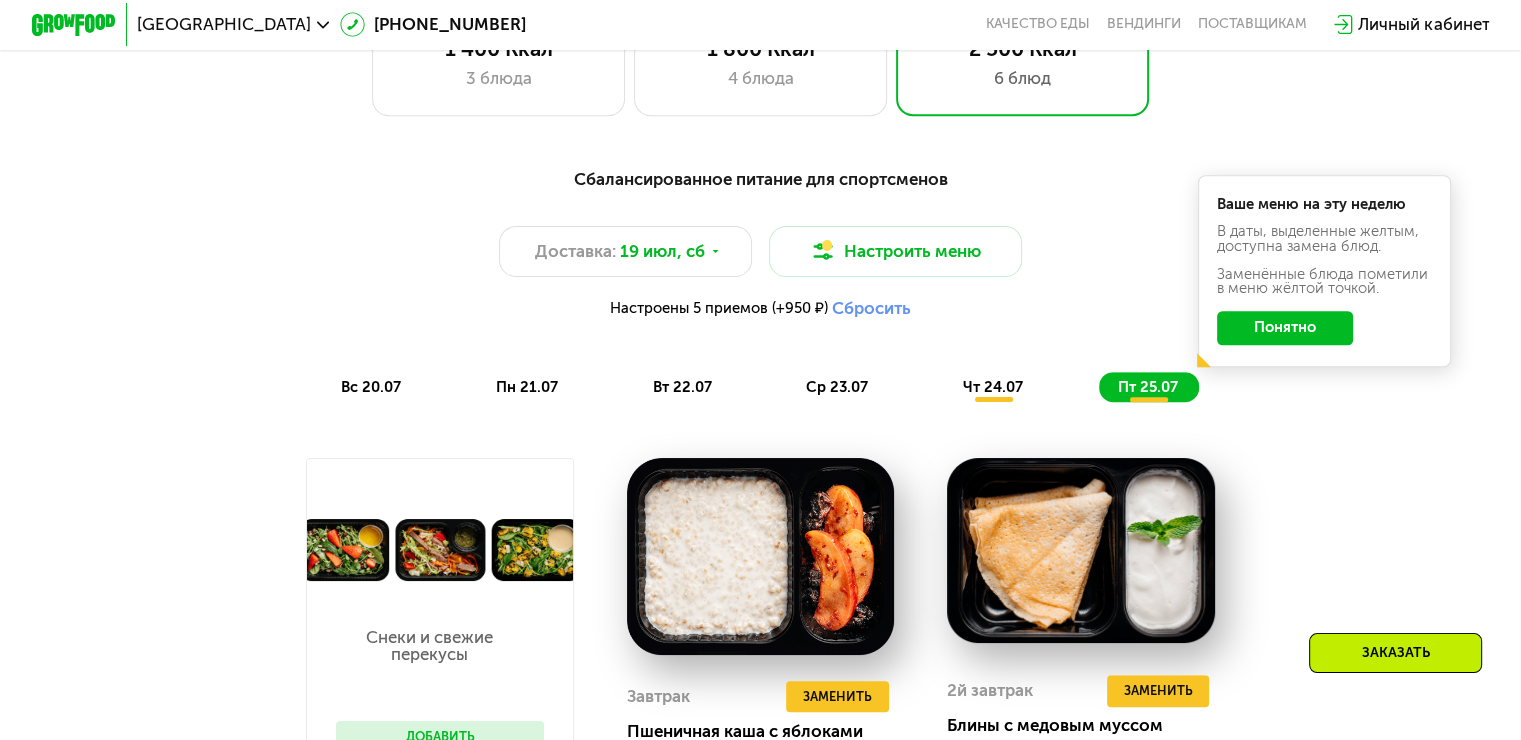 click on "Понятно" 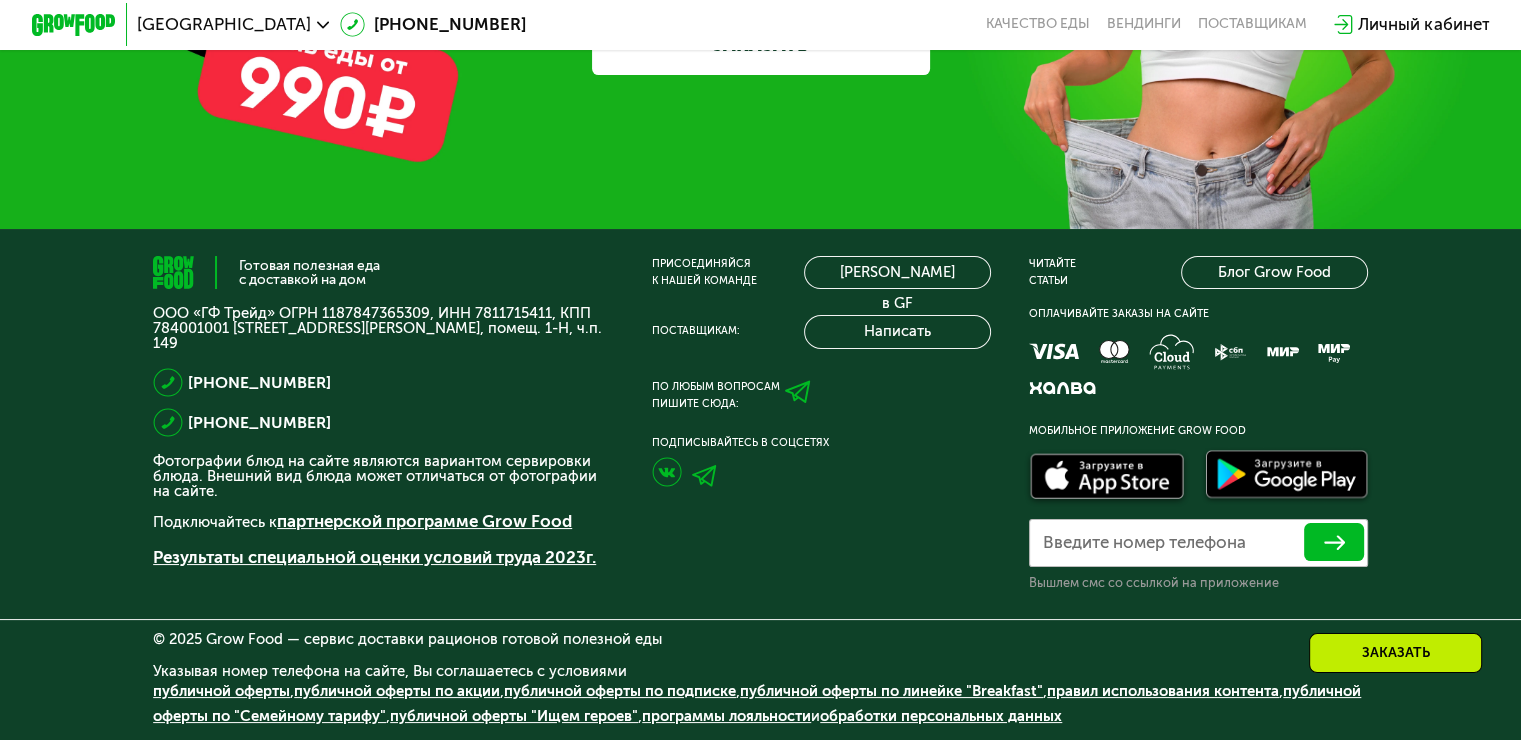 scroll, scrollTop: 6448, scrollLeft: 0, axis: vertical 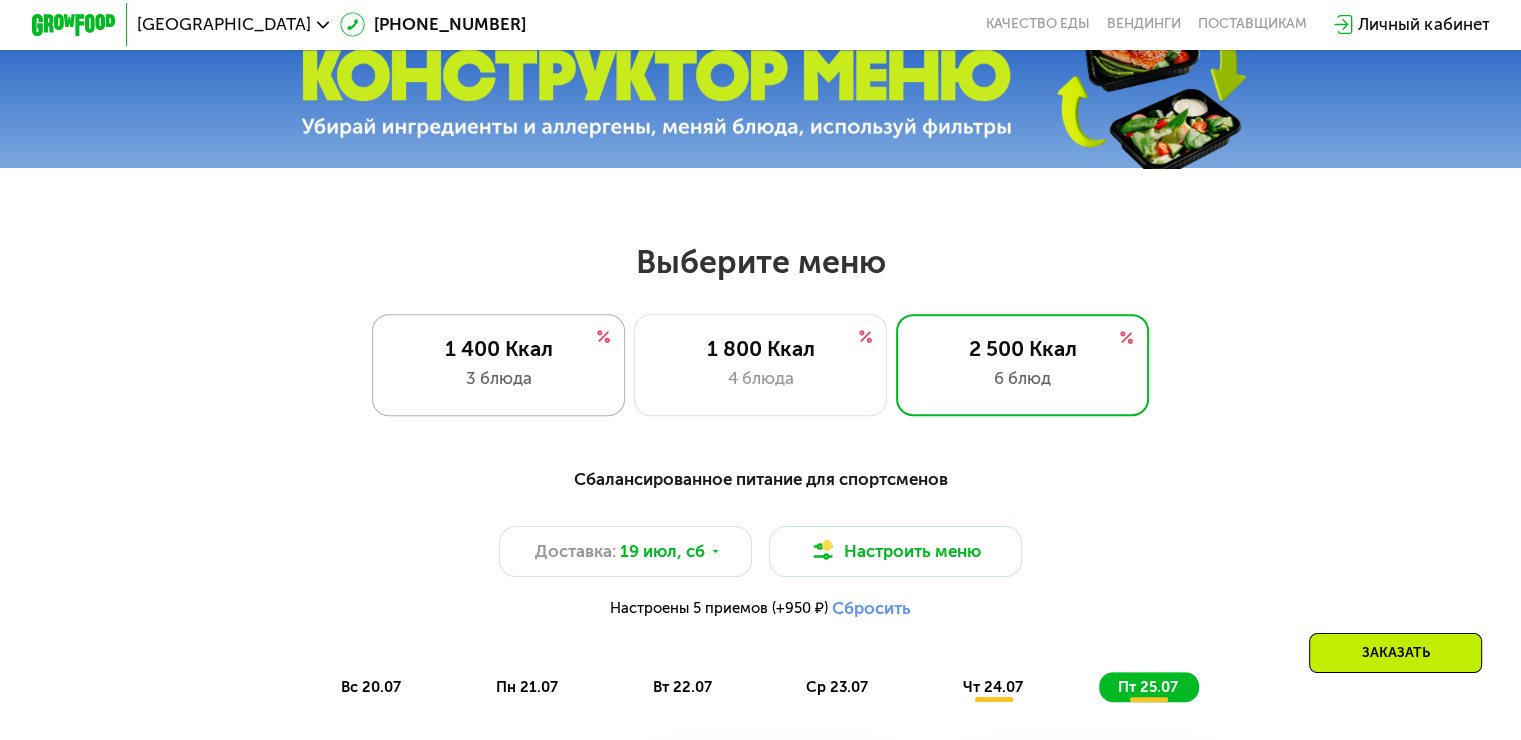 click on "3 блюда" at bounding box center [498, 378] 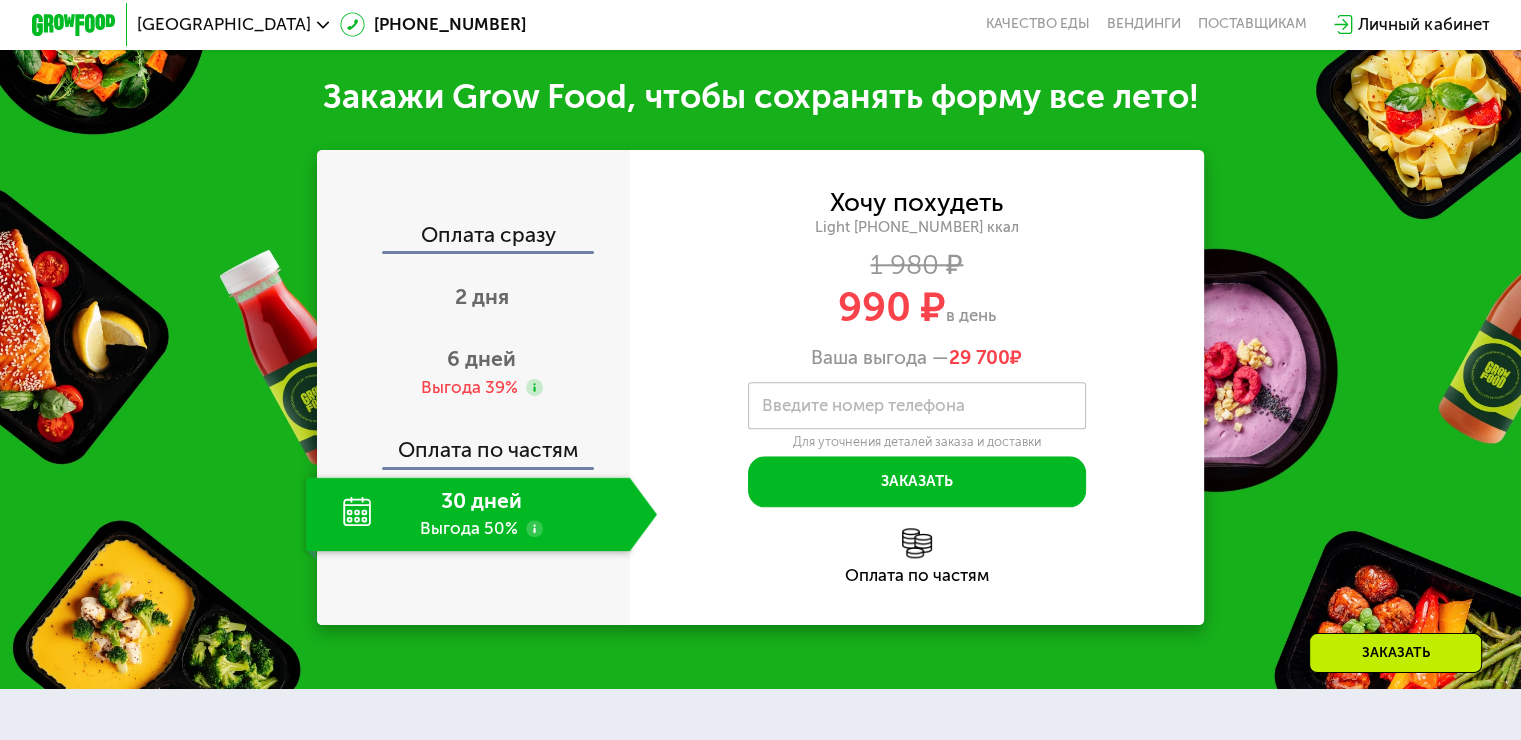scroll, scrollTop: 2100, scrollLeft: 0, axis: vertical 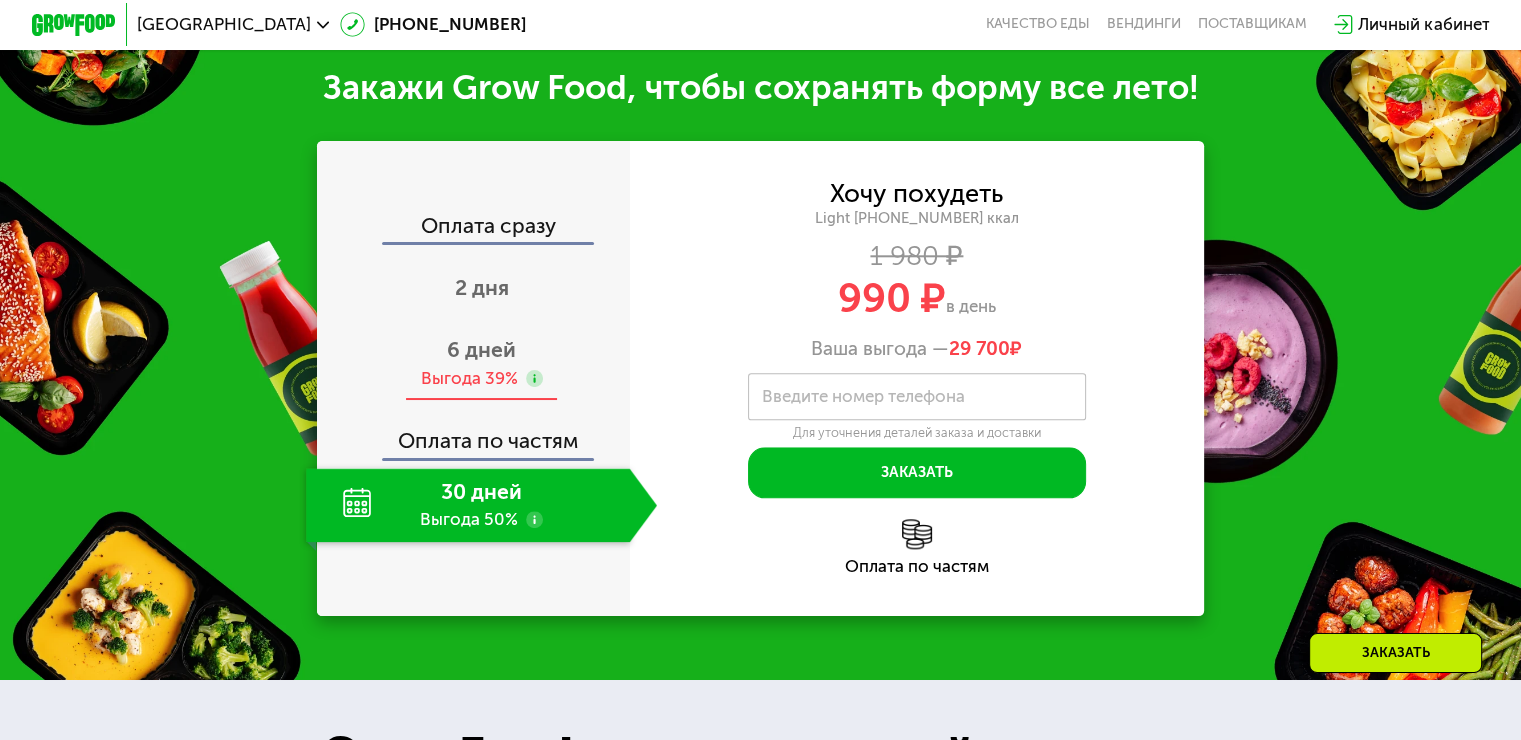 click on "Выгода 39%" at bounding box center (468, 378) 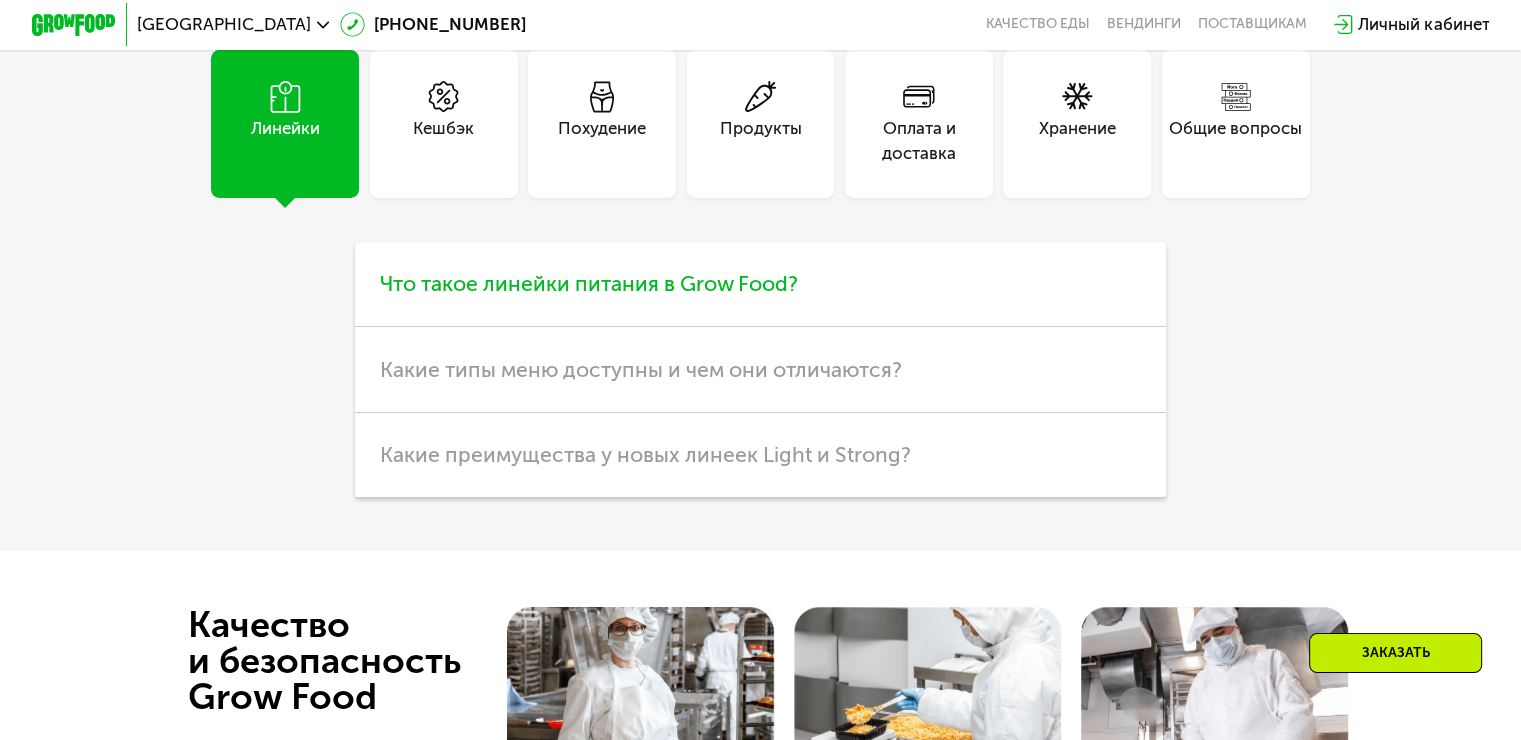scroll, scrollTop: 5200, scrollLeft: 0, axis: vertical 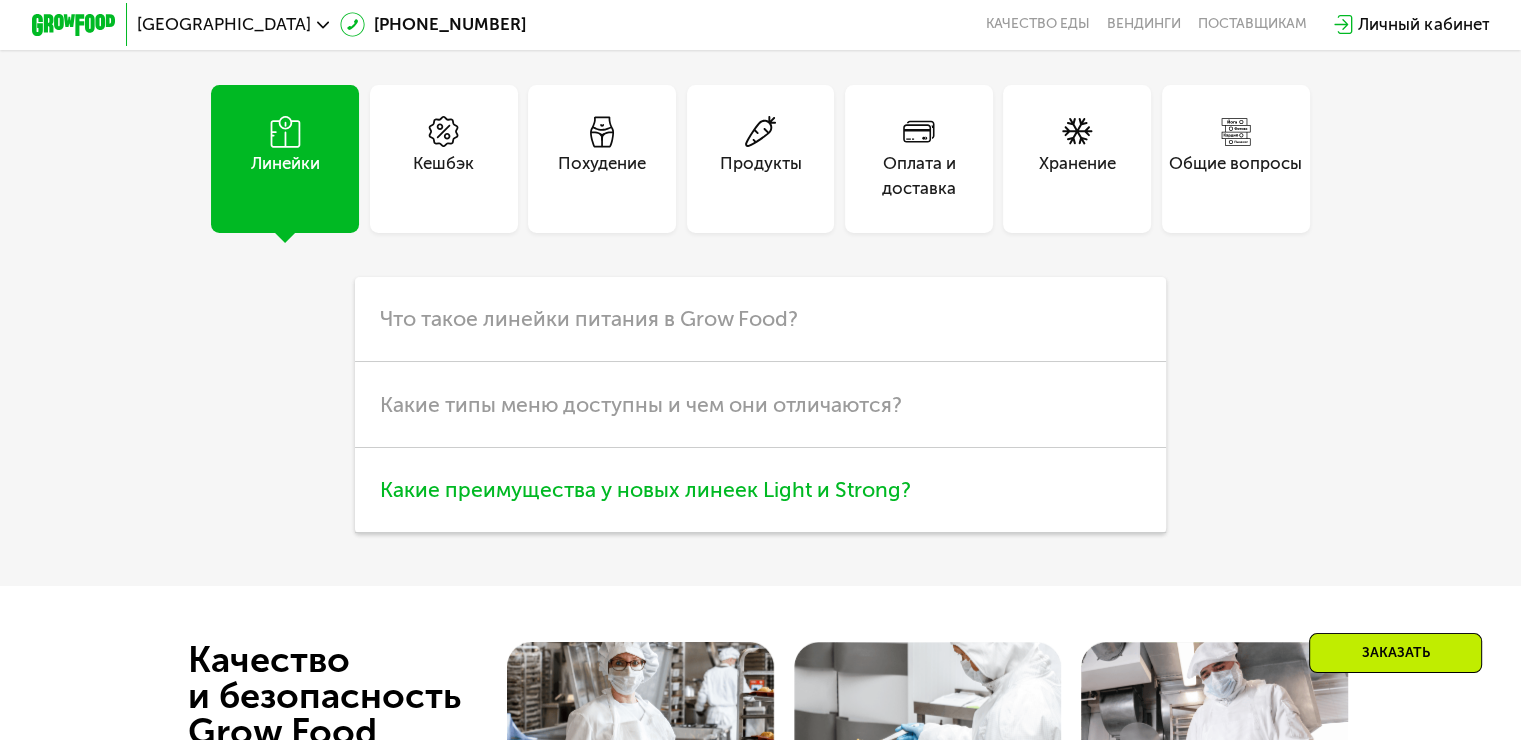 click on "Какие преимущества у новых линеек Light и Strong?" at bounding box center (645, 489) 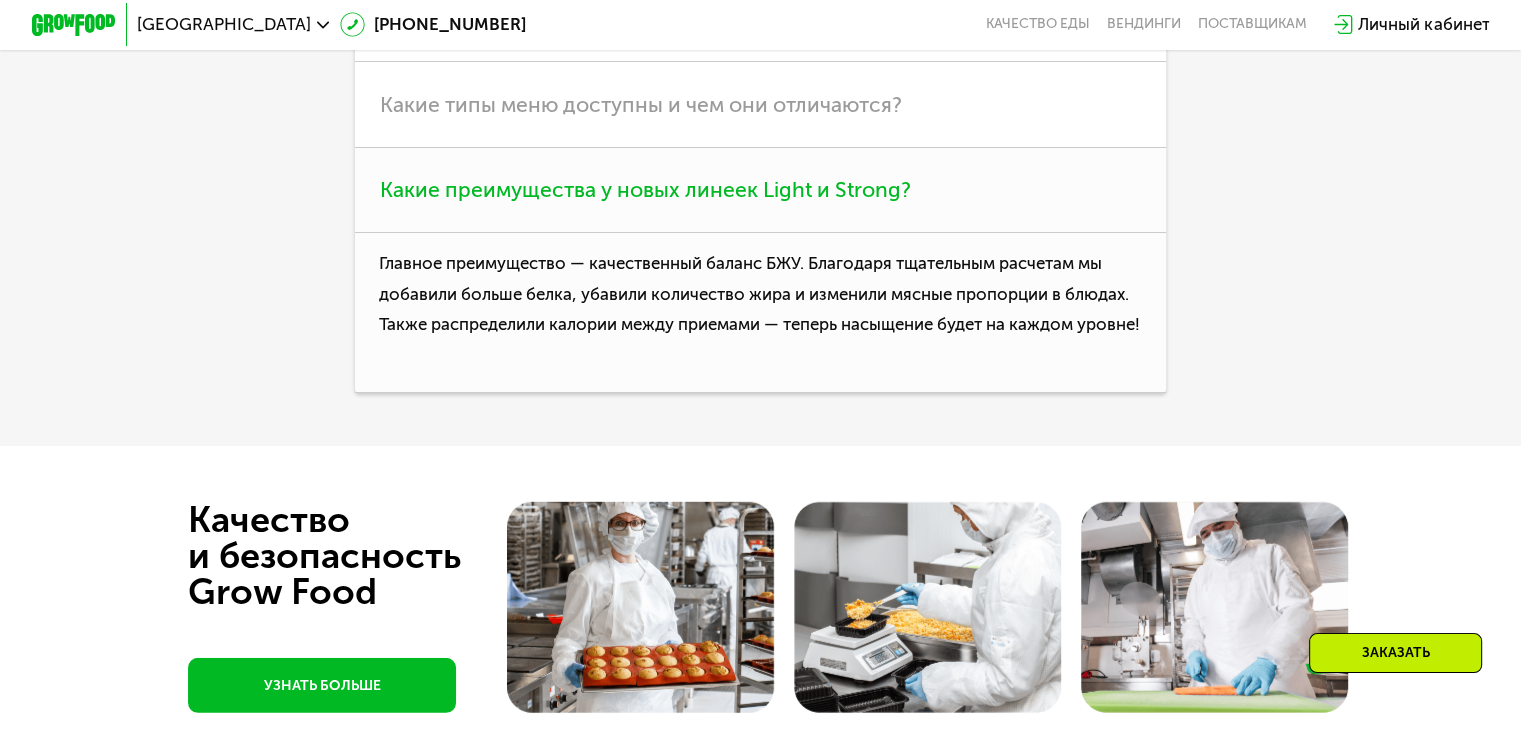 scroll, scrollTop: 5400, scrollLeft: 0, axis: vertical 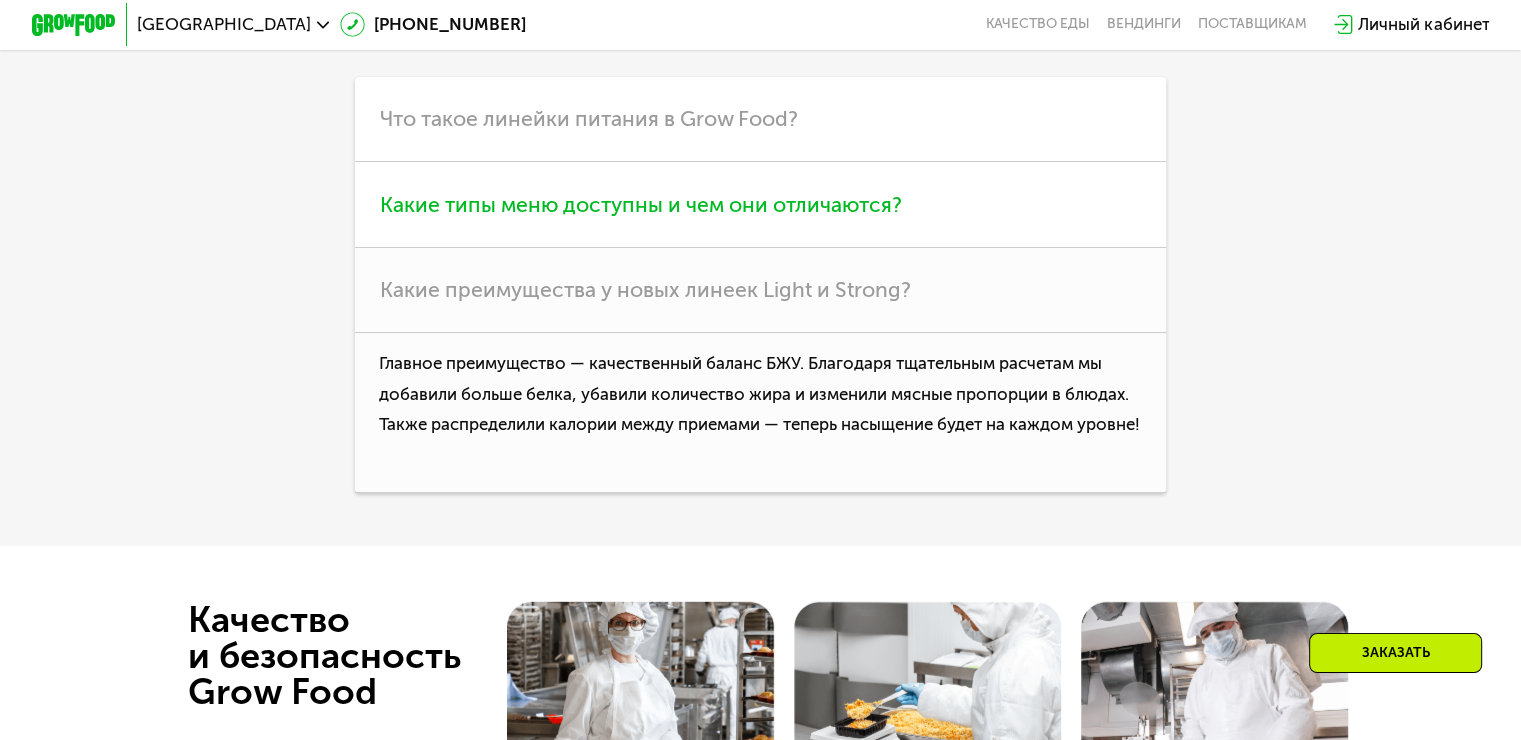 click on "Какие типы меню доступны и чем они отличаются?" at bounding box center (760, 204) 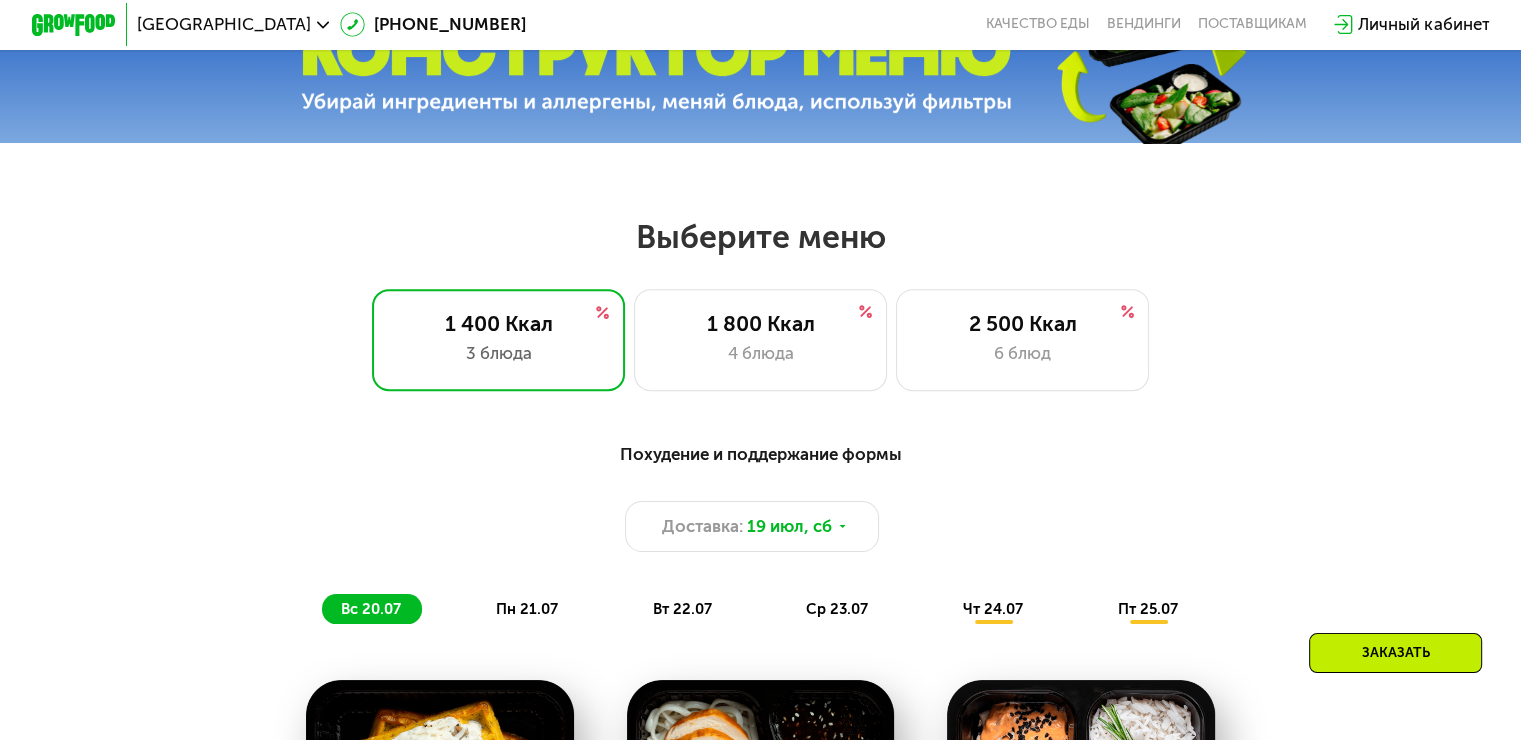 scroll, scrollTop: 600, scrollLeft: 0, axis: vertical 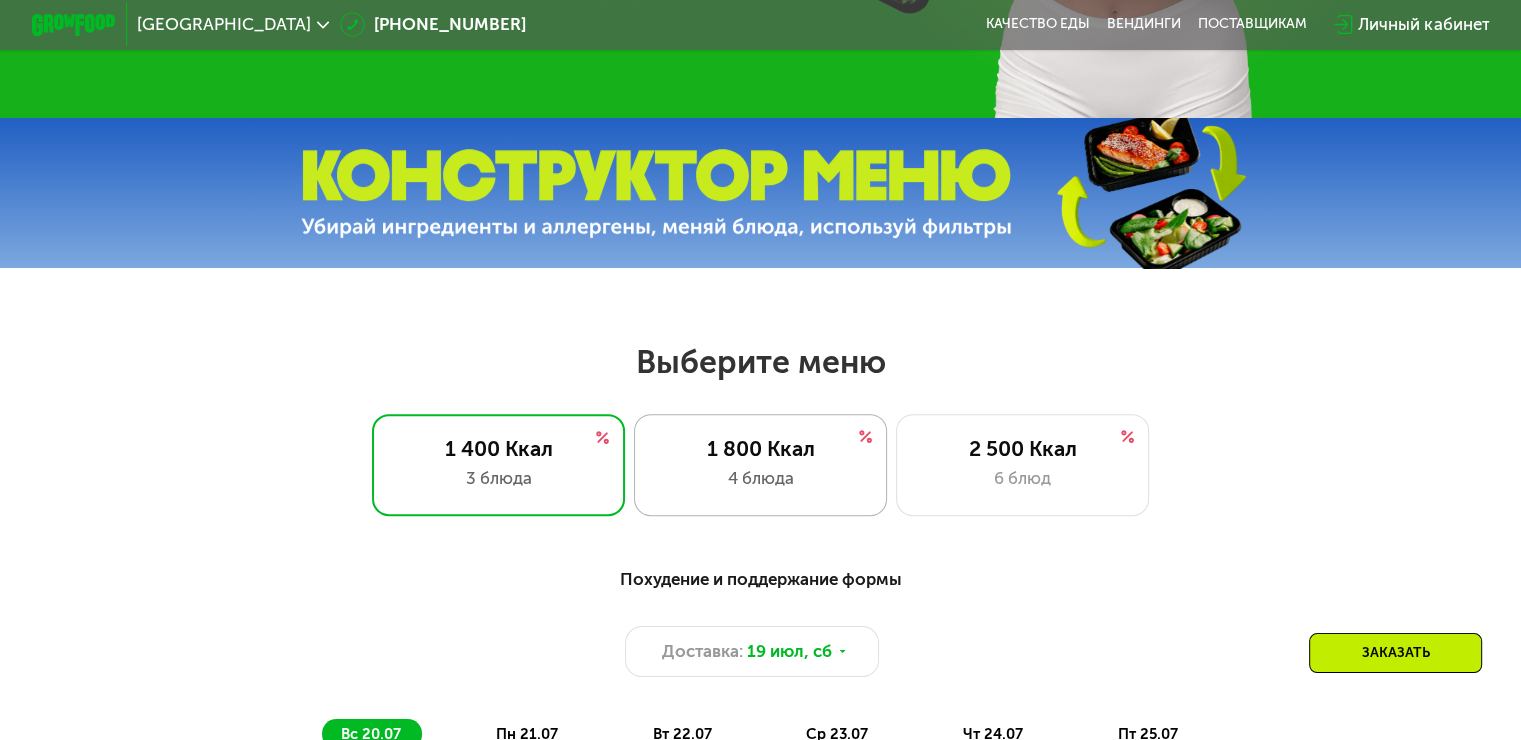 click on "1 800 Ккал" at bounding box center (760, 448) 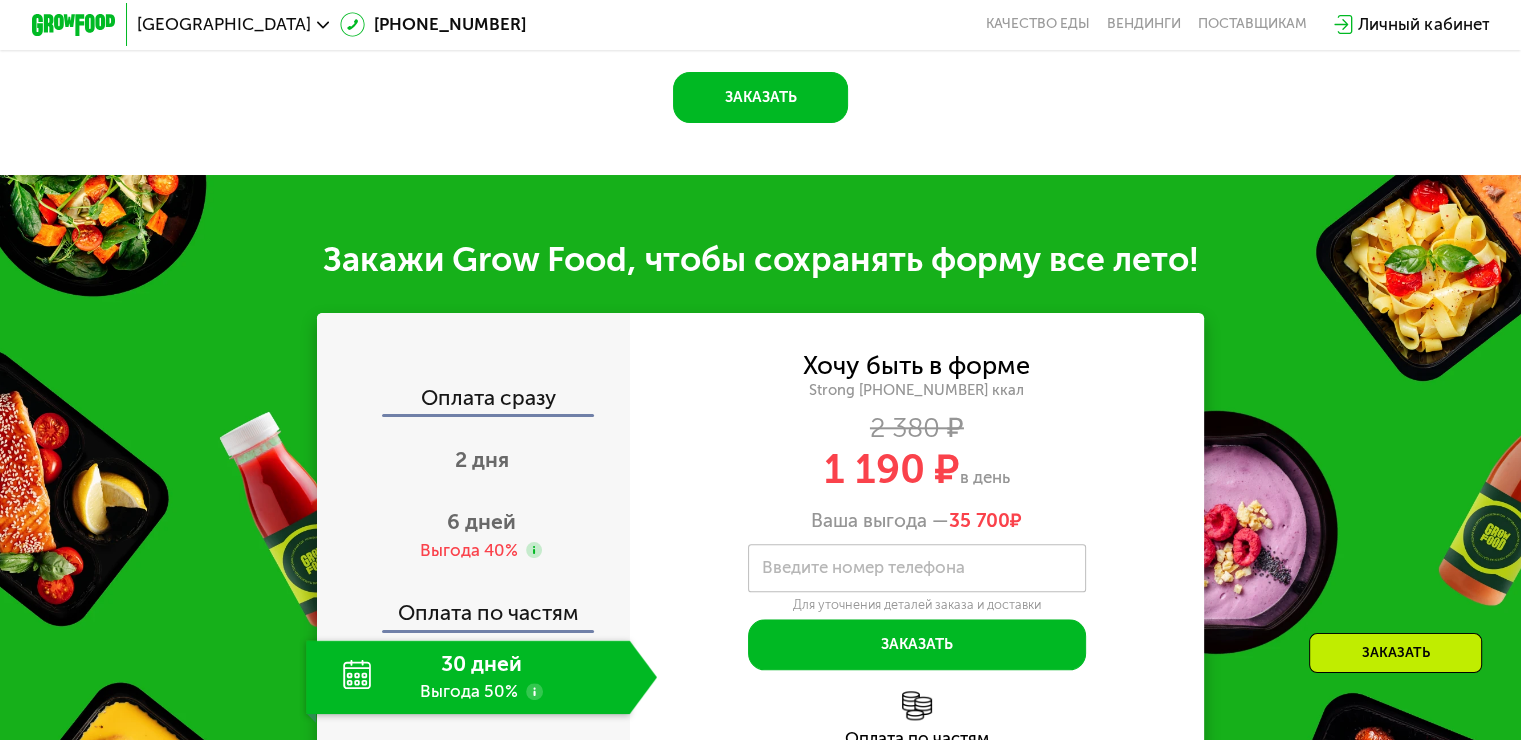 scroll, scrollTop: 2200, scrollLeft: 0, axis: vertical 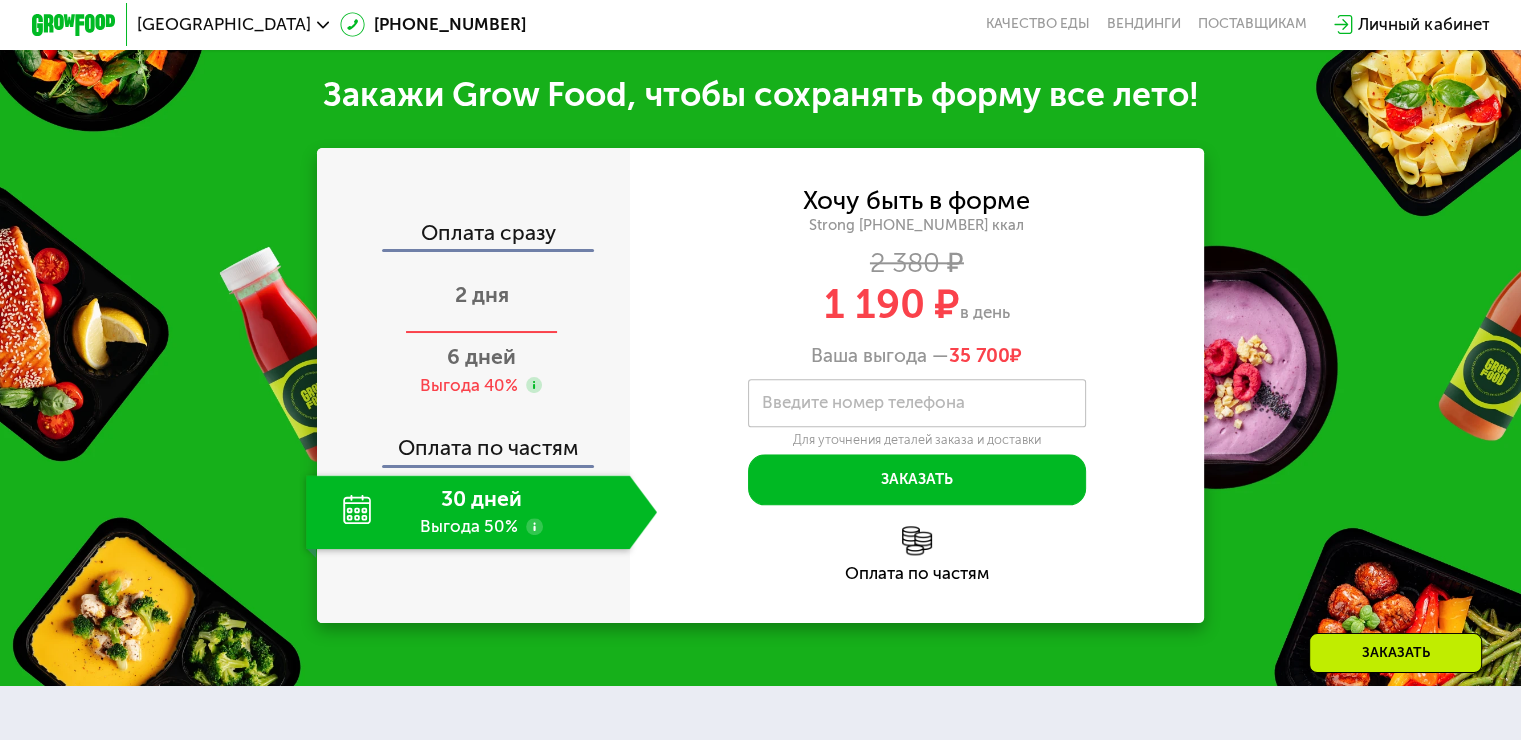 click on "2 дня" at bounding box center (482, 294) 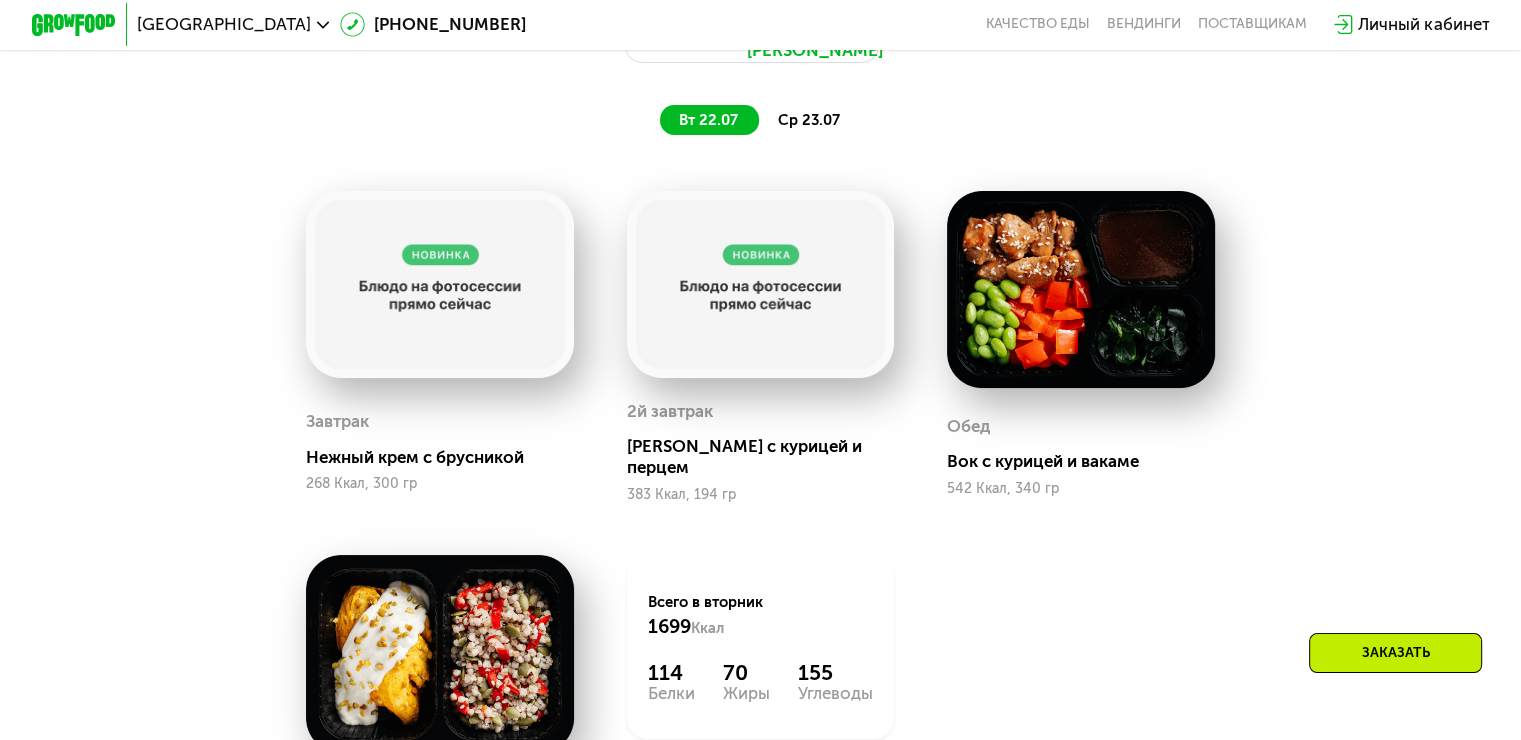 scroll, scrollTop: 1200, scrollLeft: 0, axis: vertical 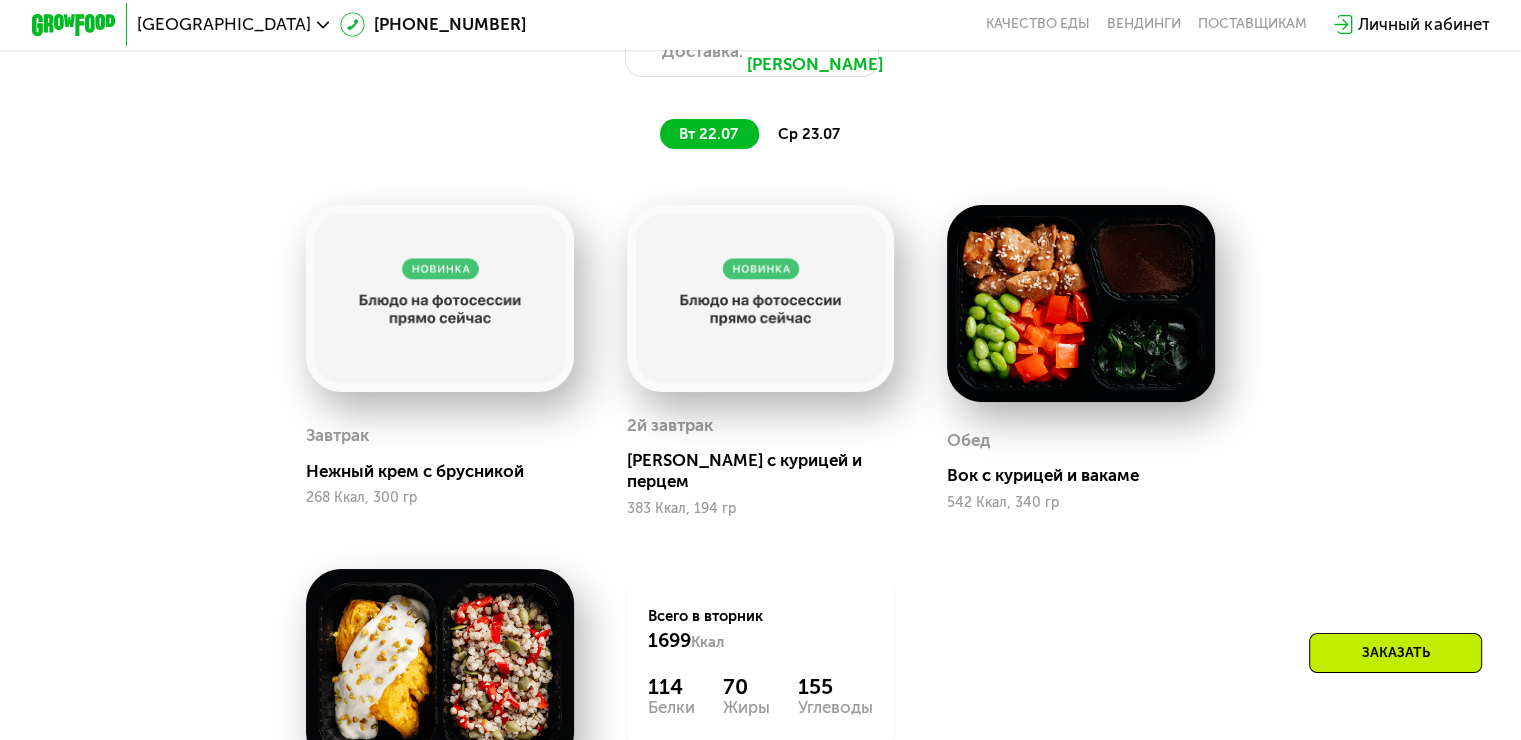 click on "ср 23.07" at bounding box center [809, 134] 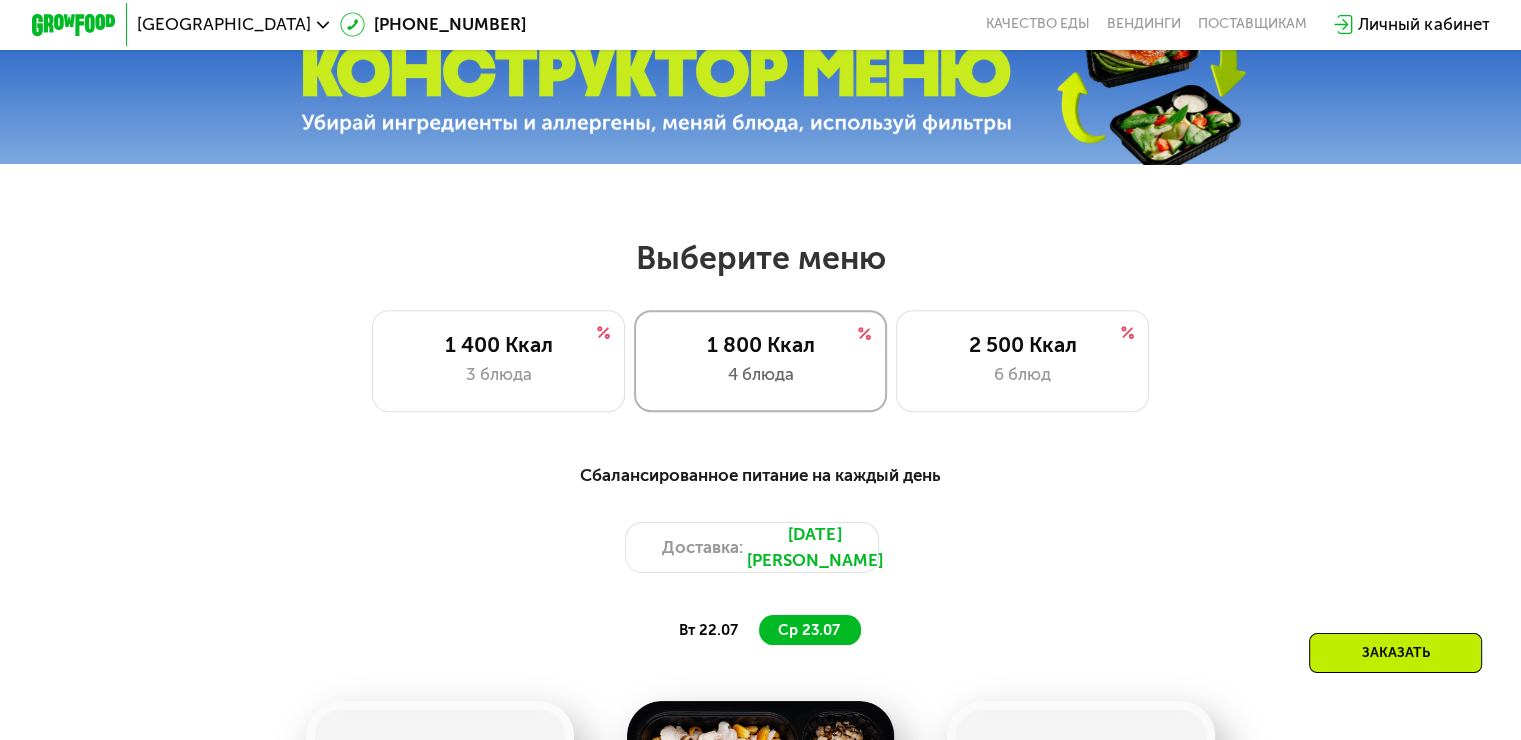 scroll, scrollTop: 900, scrollLeft: 0, axis: vertical 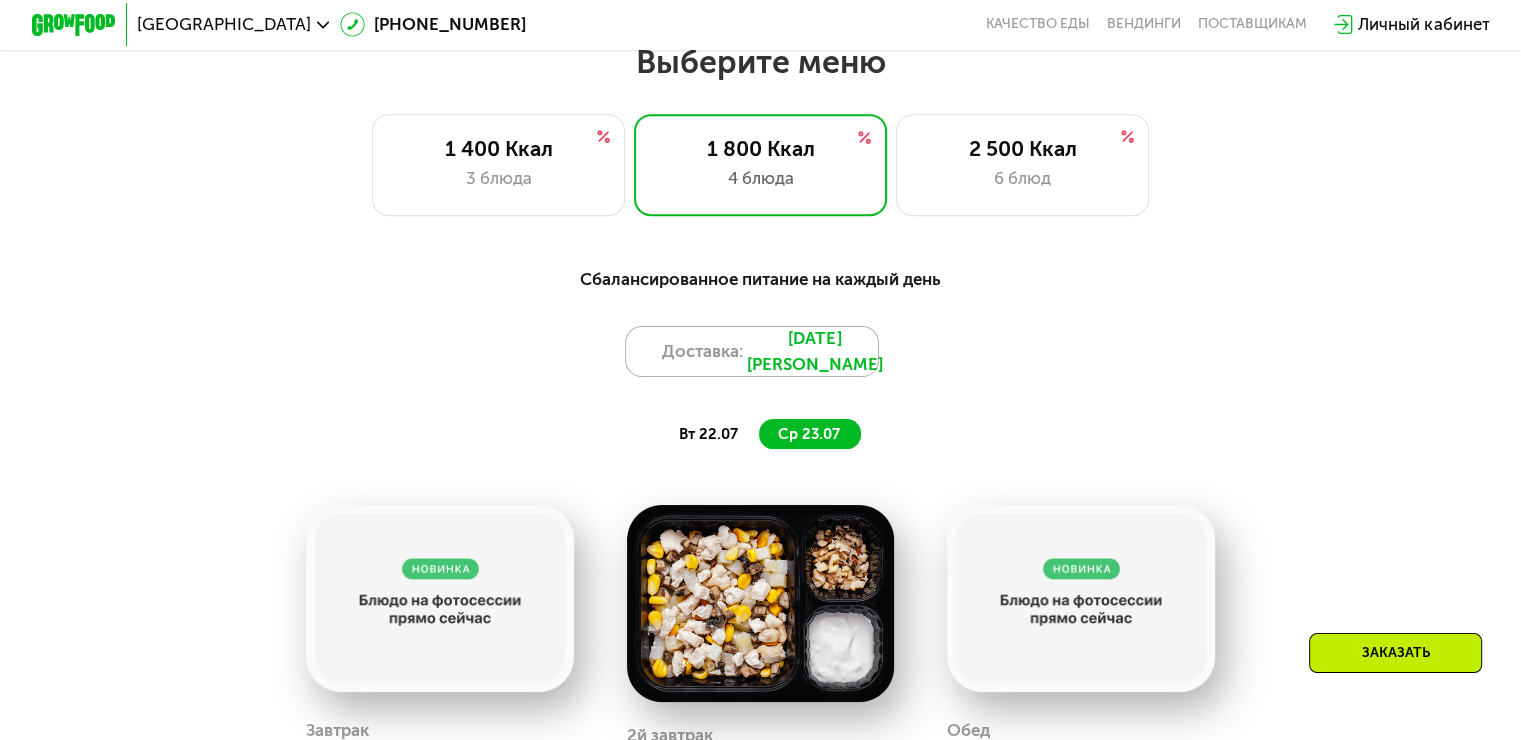 click on "[DATE][PERSON_NAME]" at bounding box center (815, 351) 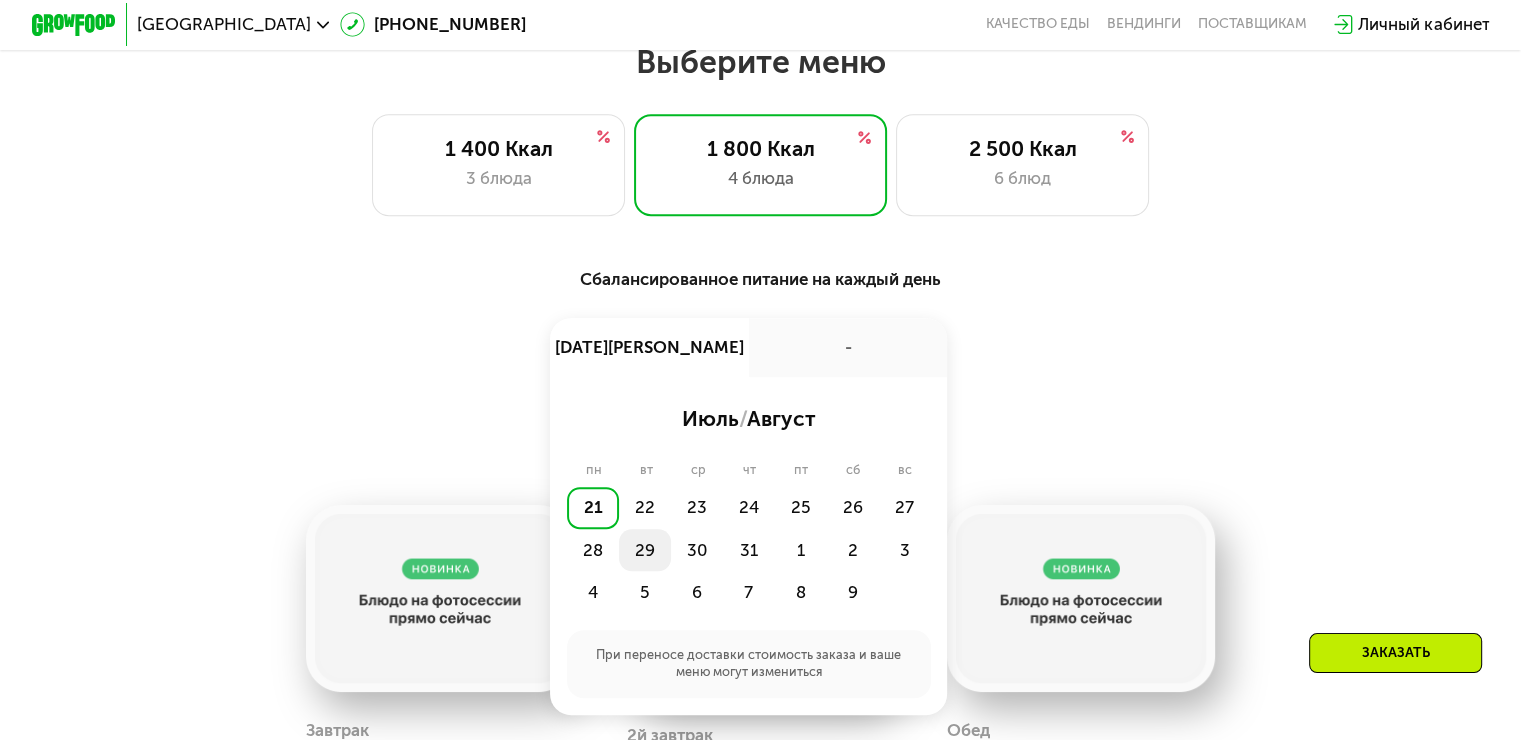 click on "29" 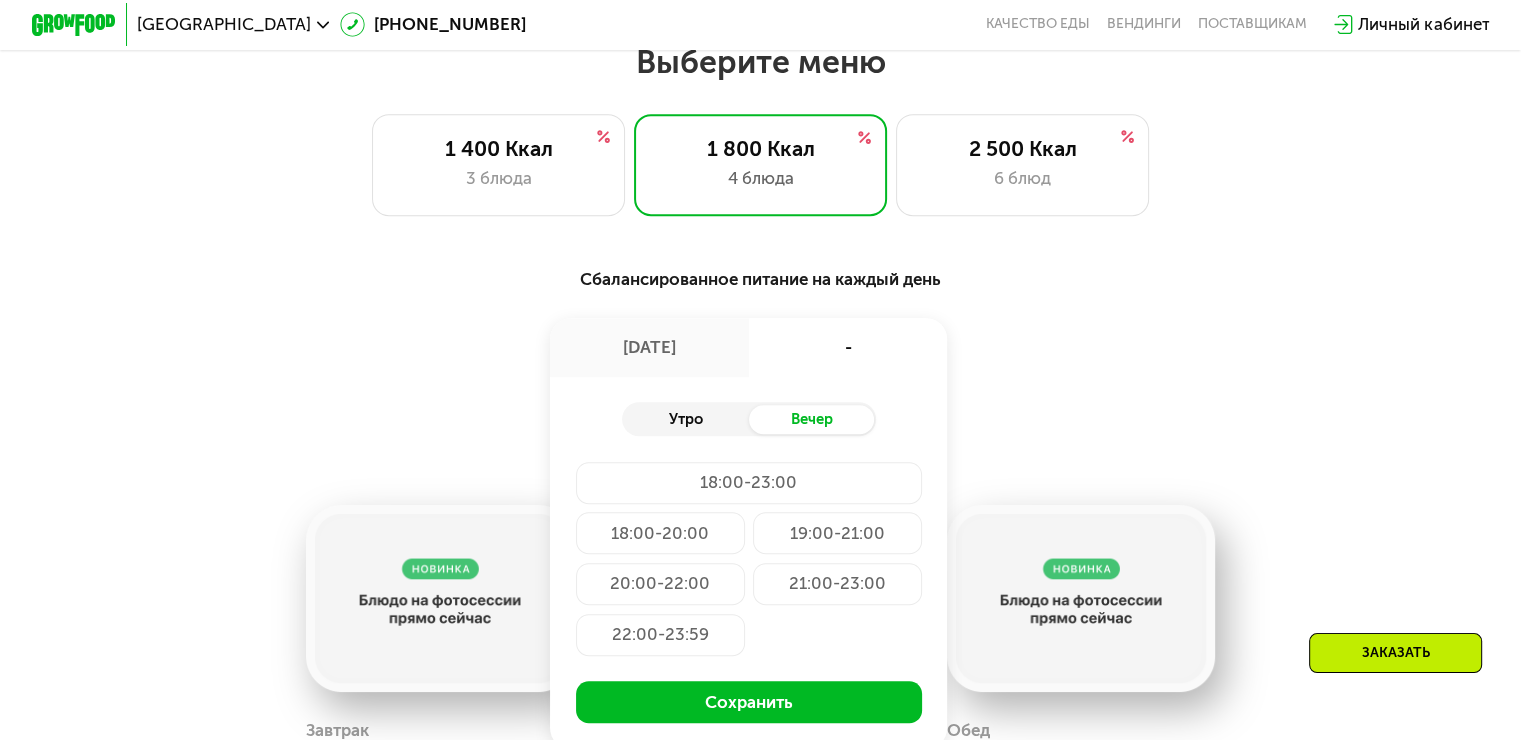 click on "Утро" at bounding box center (685, 420) 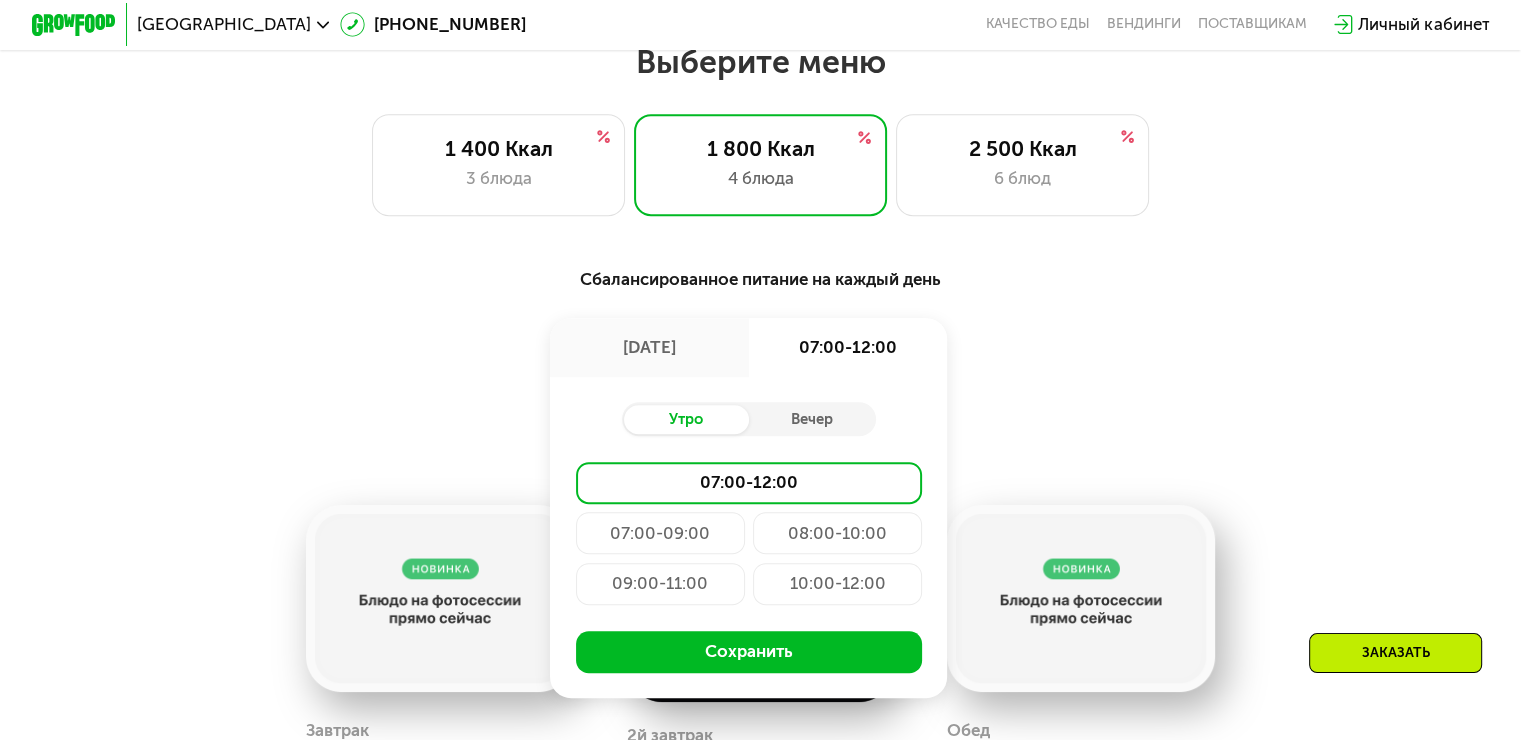 click on "07:00-09:00" 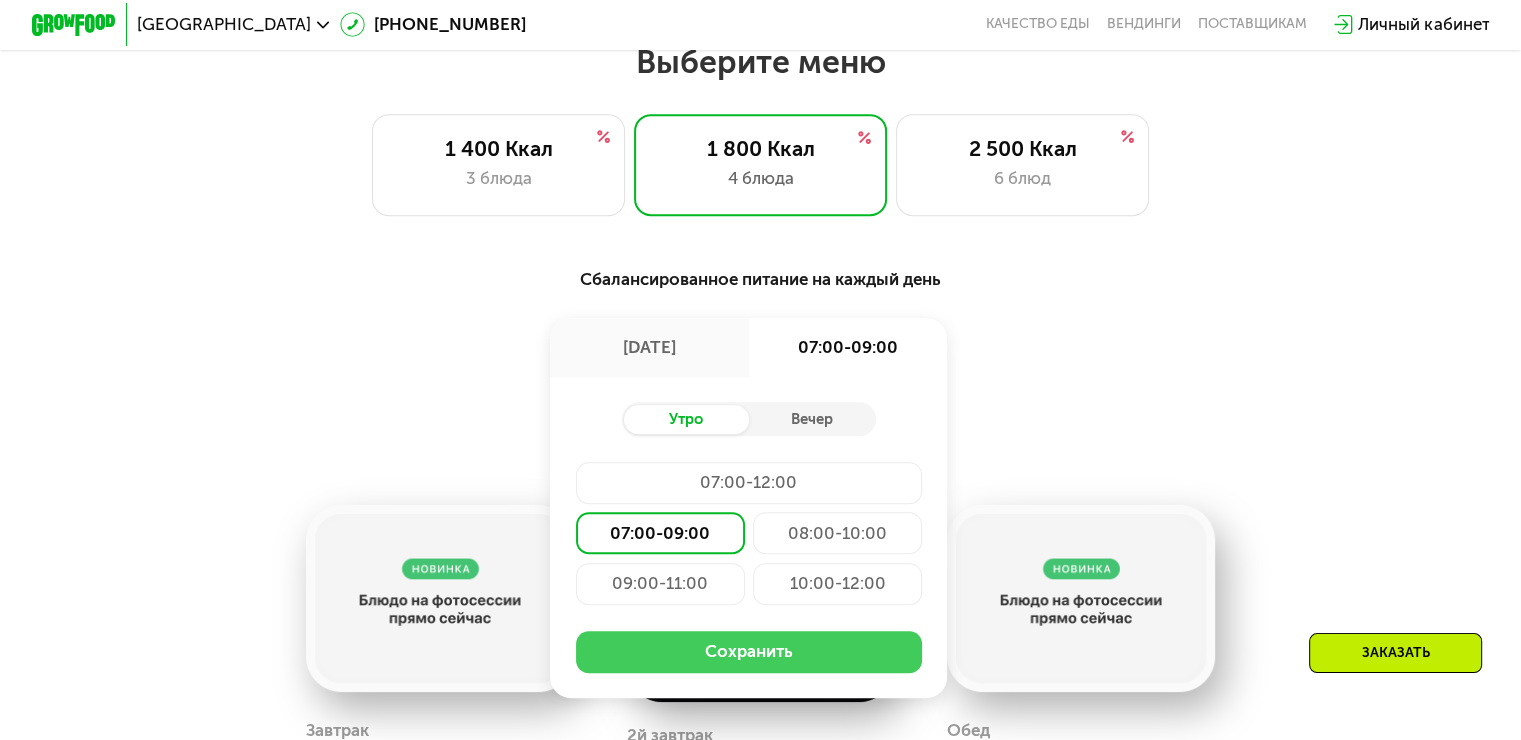 click on "Сохранить" at bounding box center (749, 652) 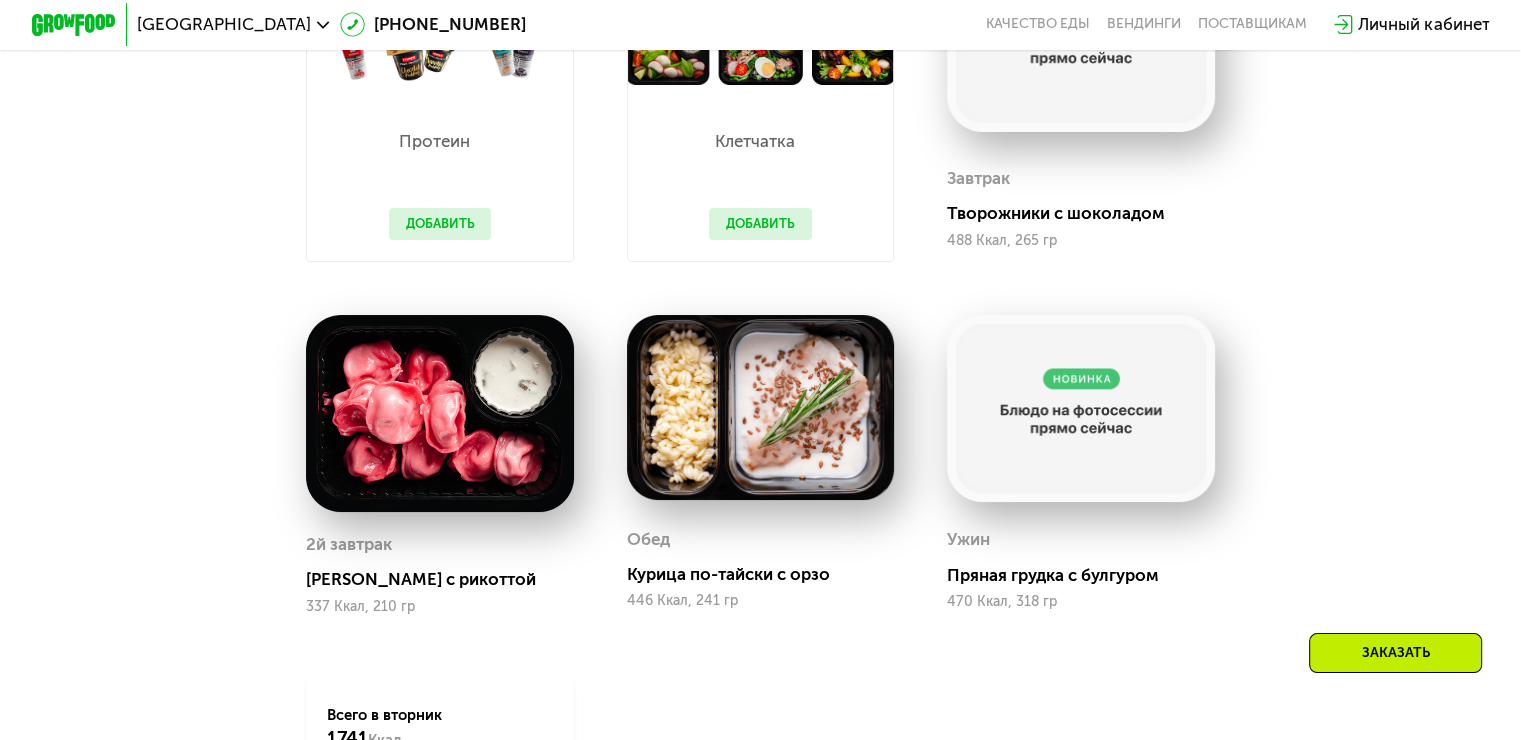 scroll, scrollTop: 1500, scrollLeft: 0, axis: vertical 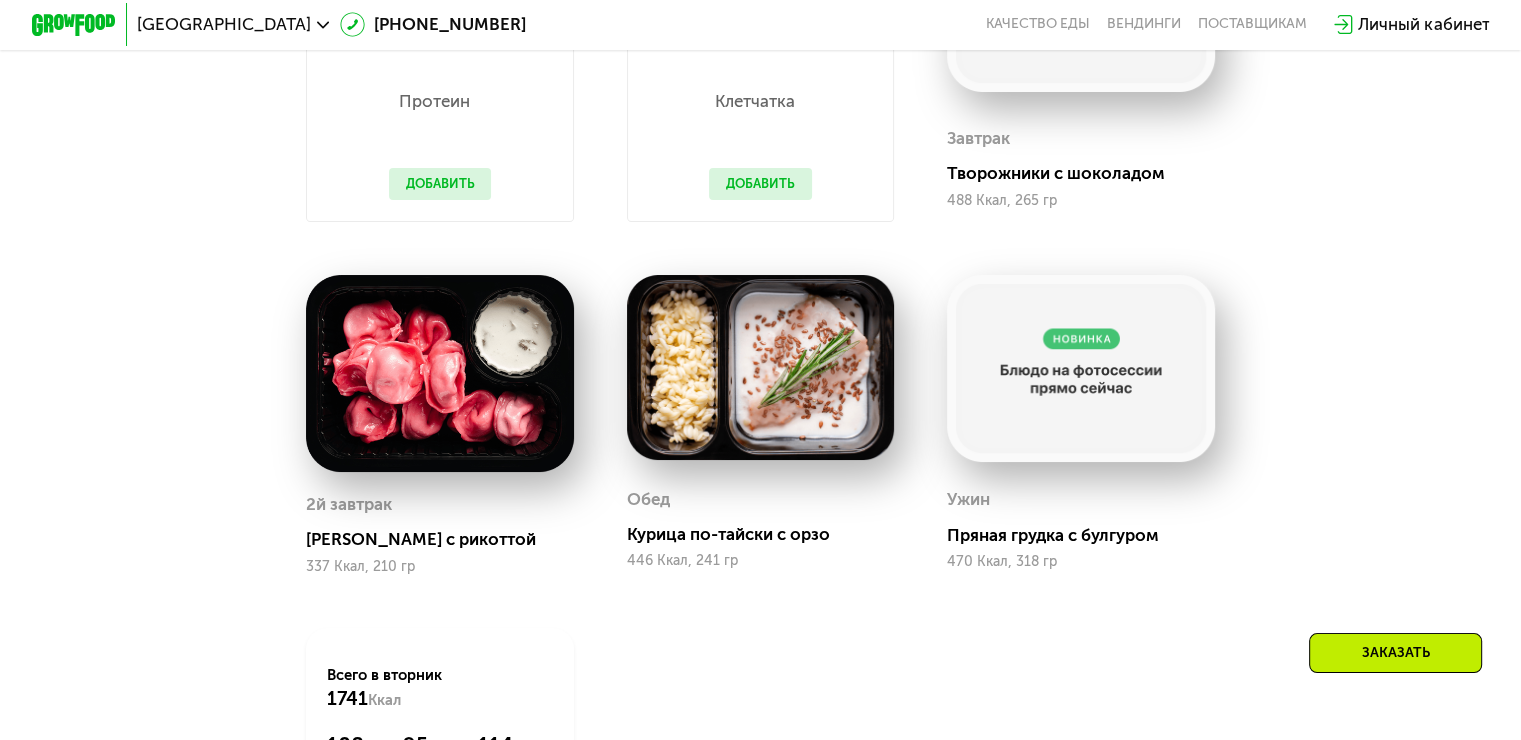 click at bounding box center [761, 368] 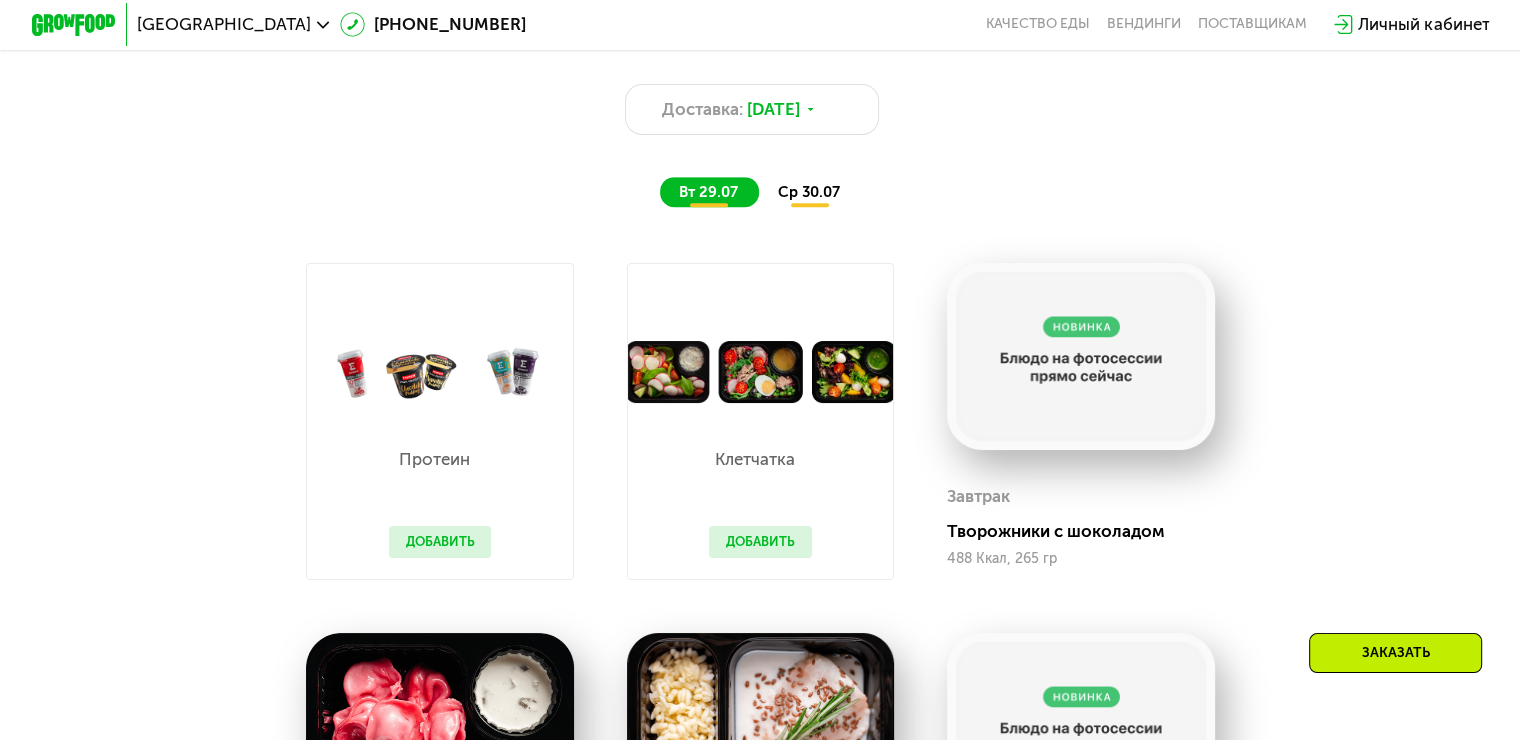 scroll, scrollTop: 1100, scrollLeft: 0, axis: vertical 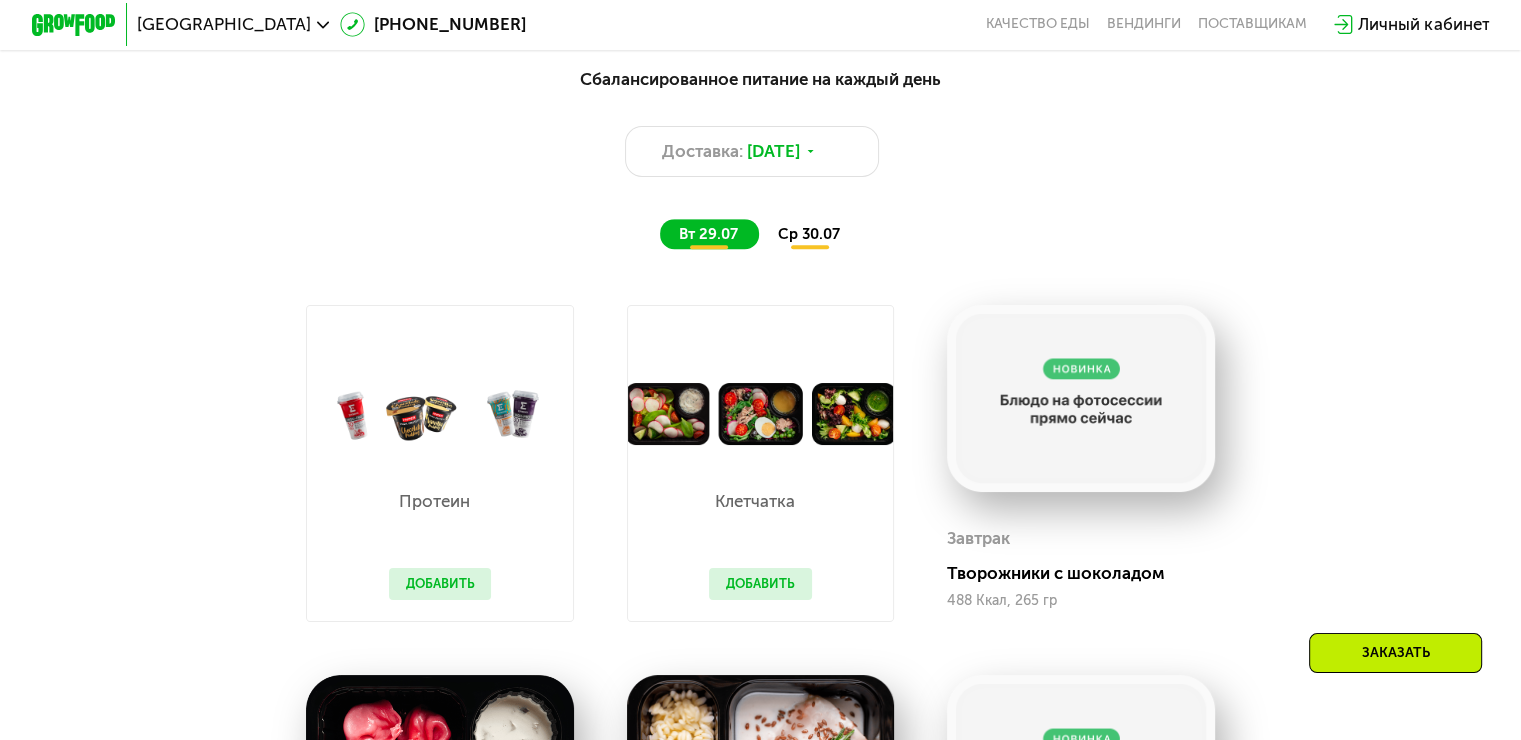 click on "Добавить" at bounding box center (760, 584) 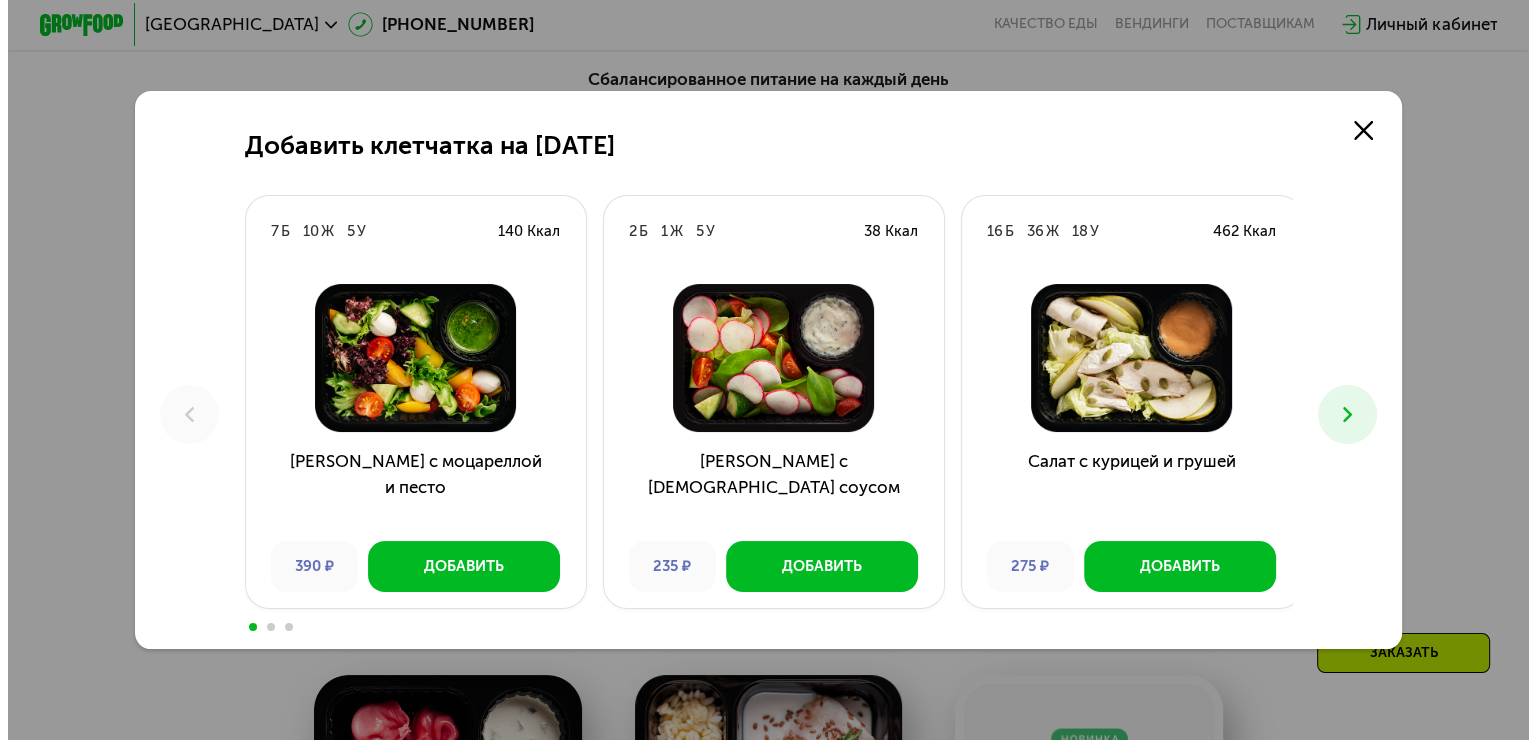 scroll, scrollTop: 0, scrollLeft: 0, axis: both 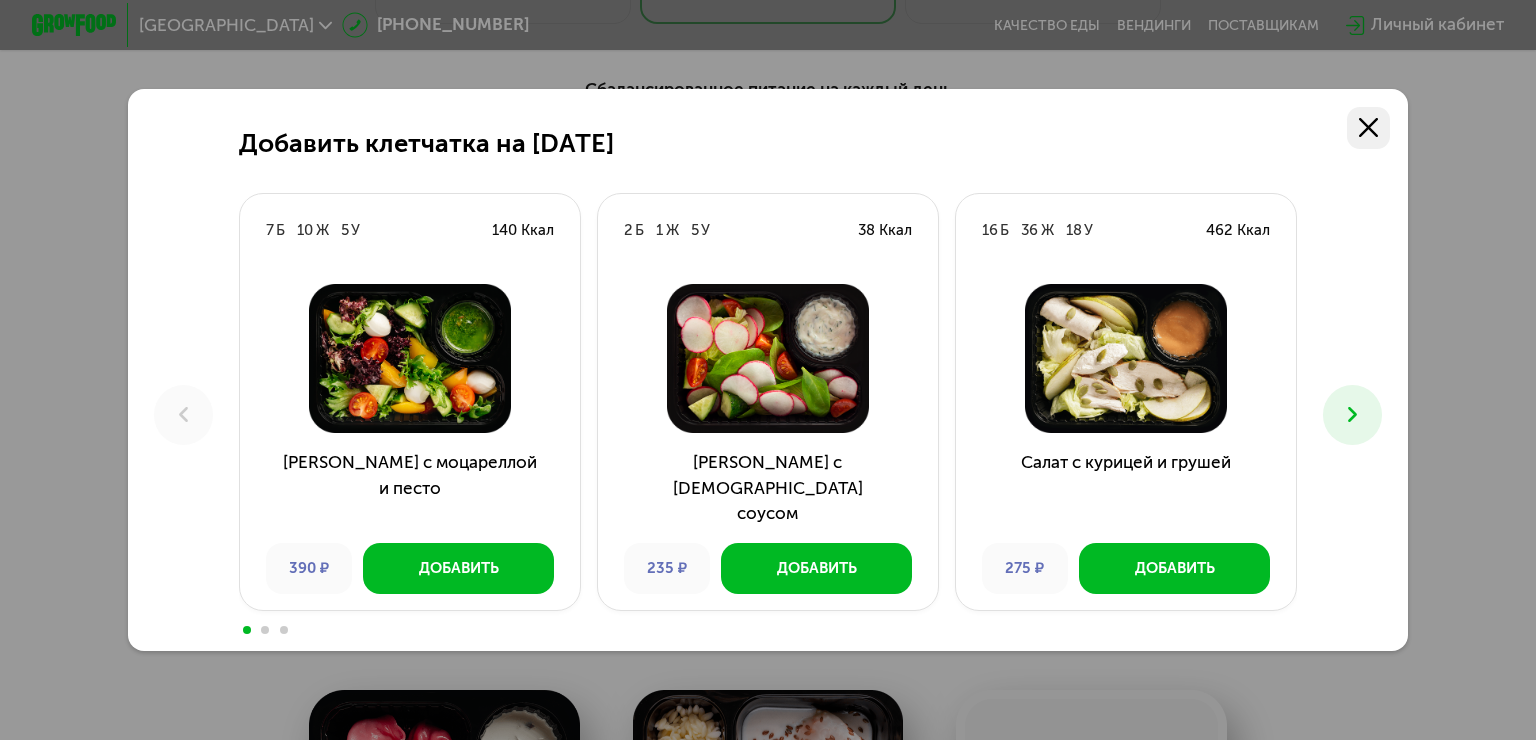 click at bounding box center (1368, 128) 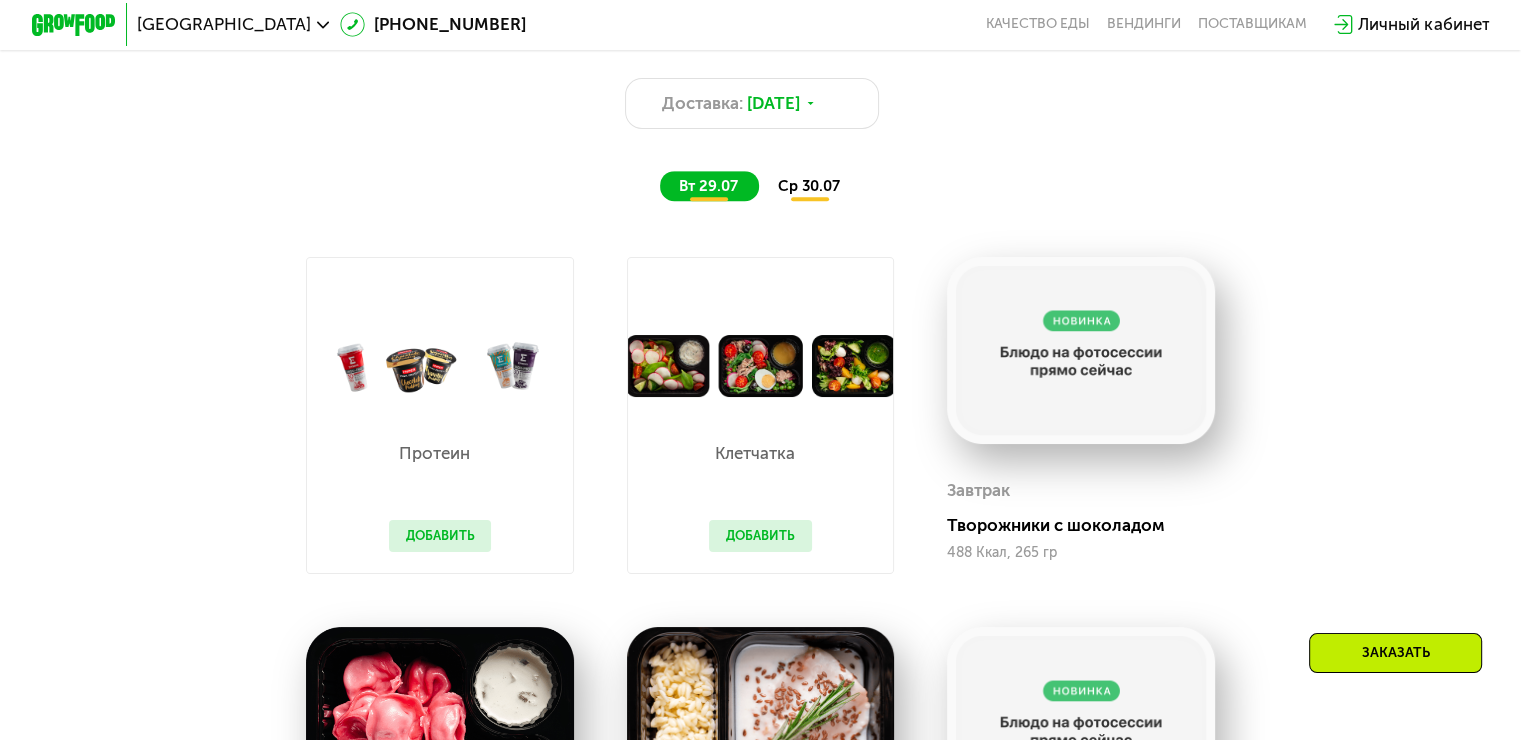 scroll, scrollTop: 1200, scrollLeft: 0, axis: vertical 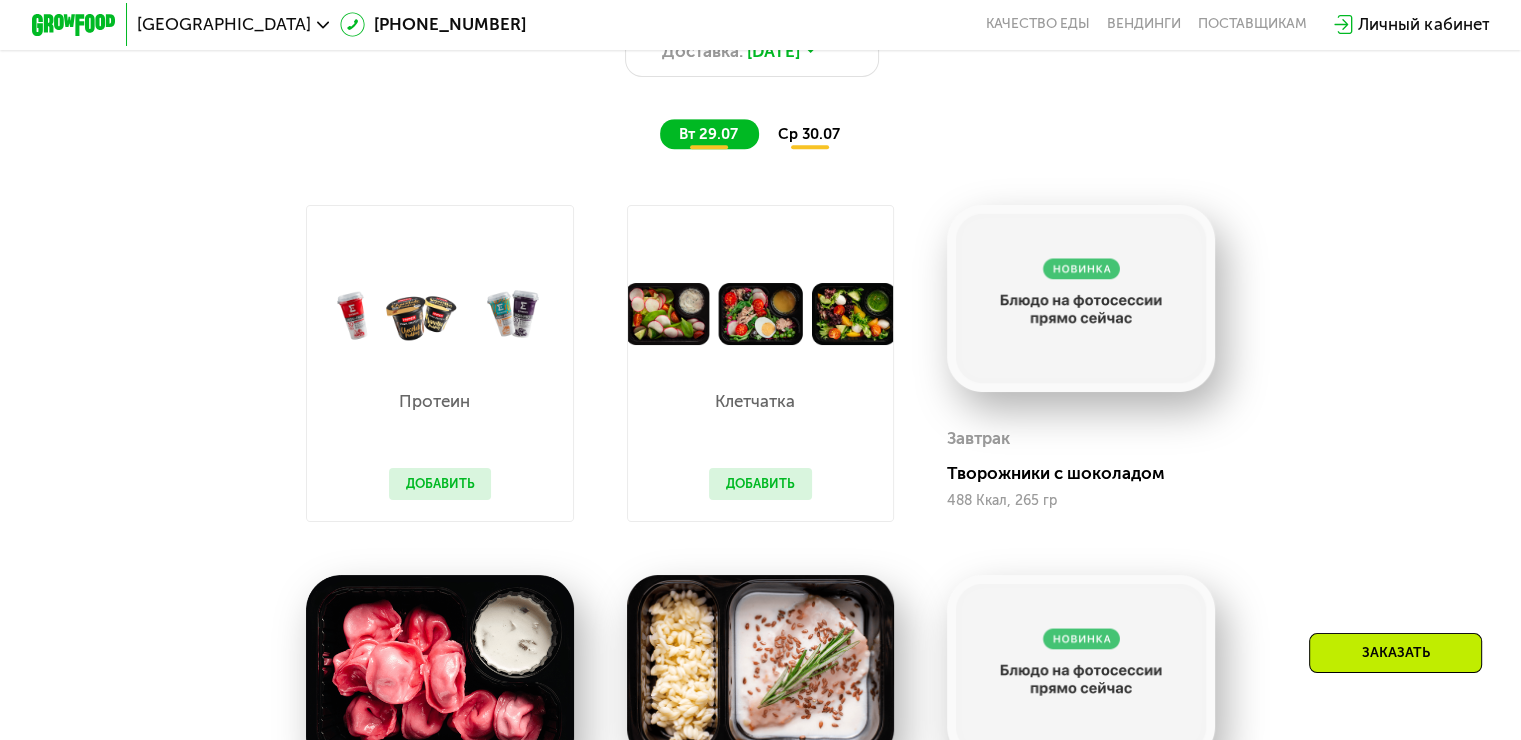 click on "Добавить" at bounding box center [440, 484] 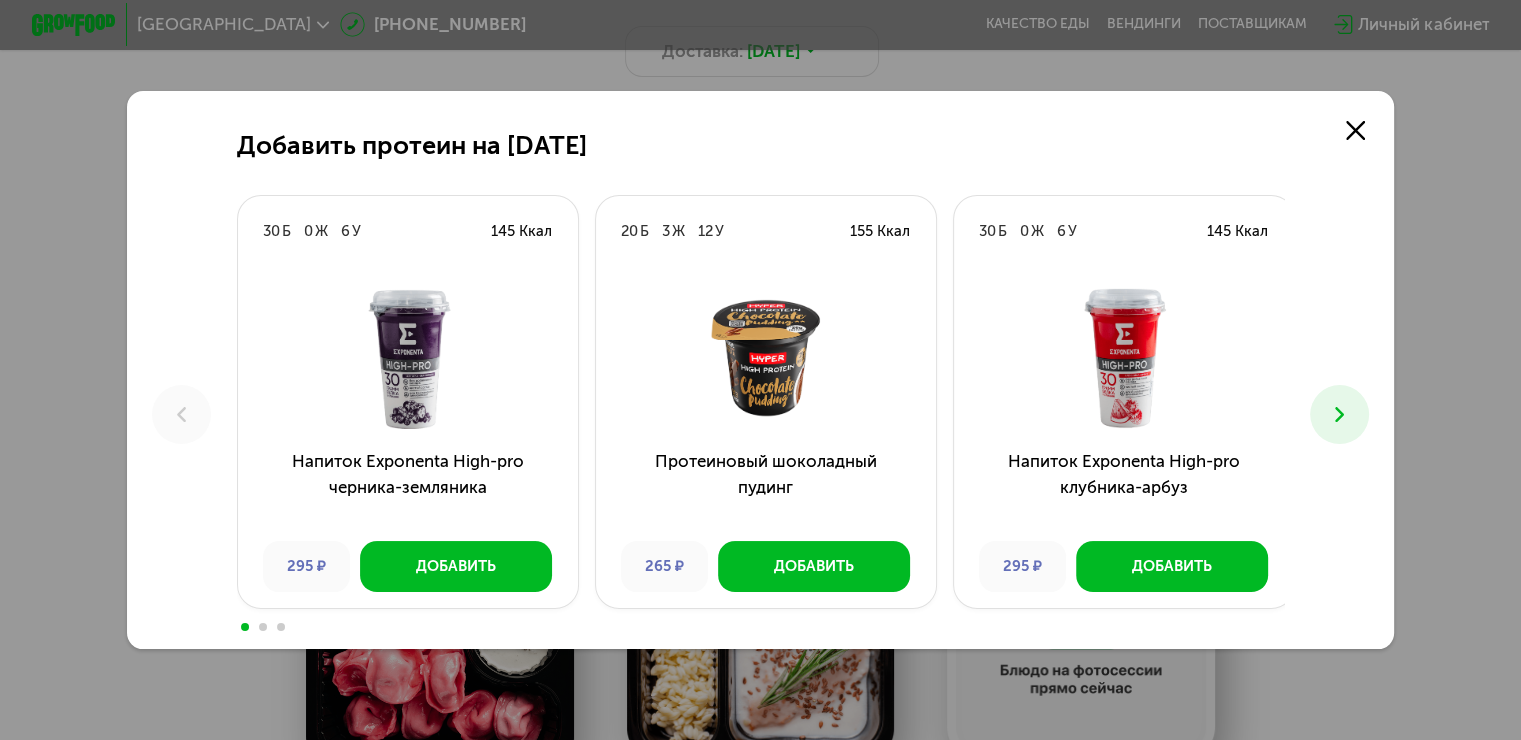 scroll, scrollTop: 0, scrollLeft: 0, axis: both 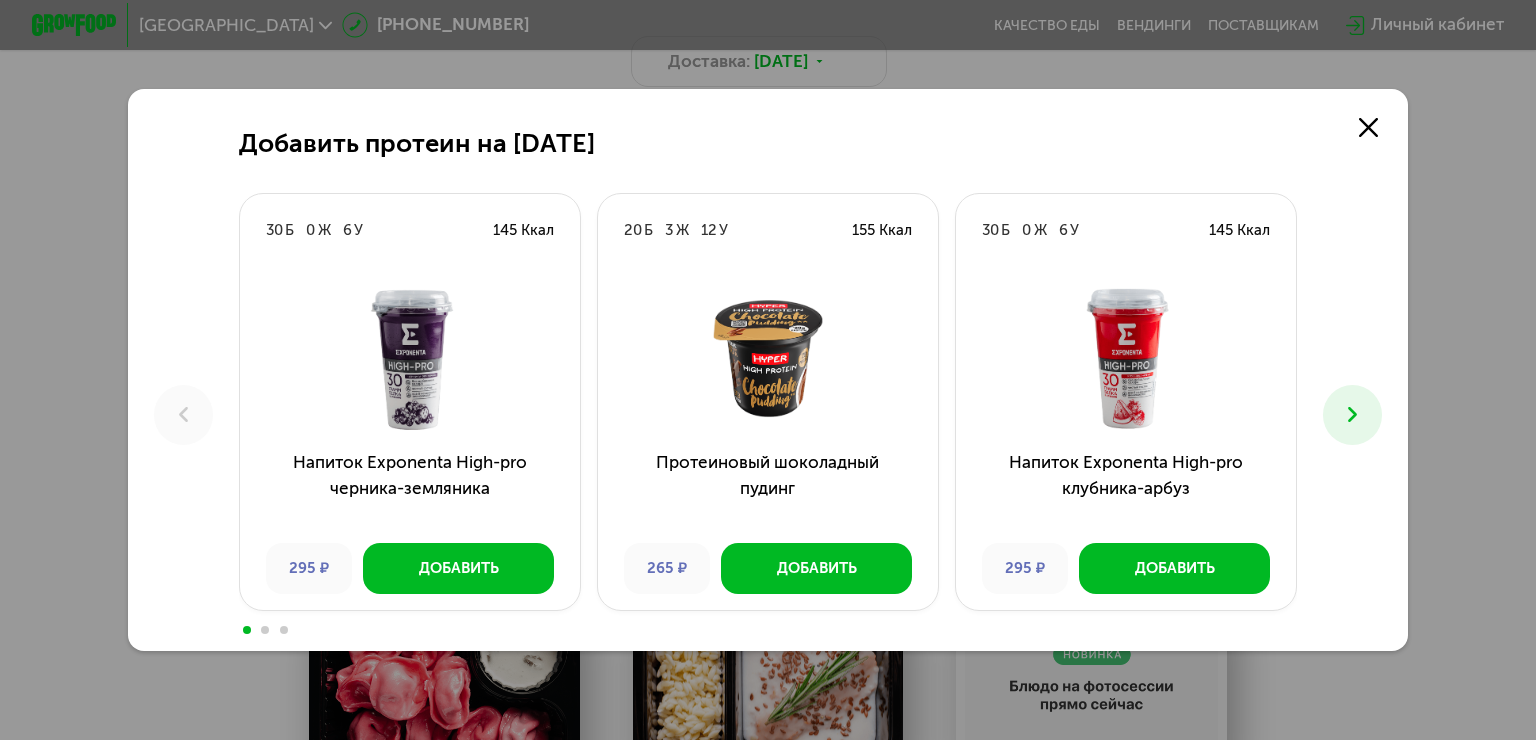 click at bounding box center (265, 630) 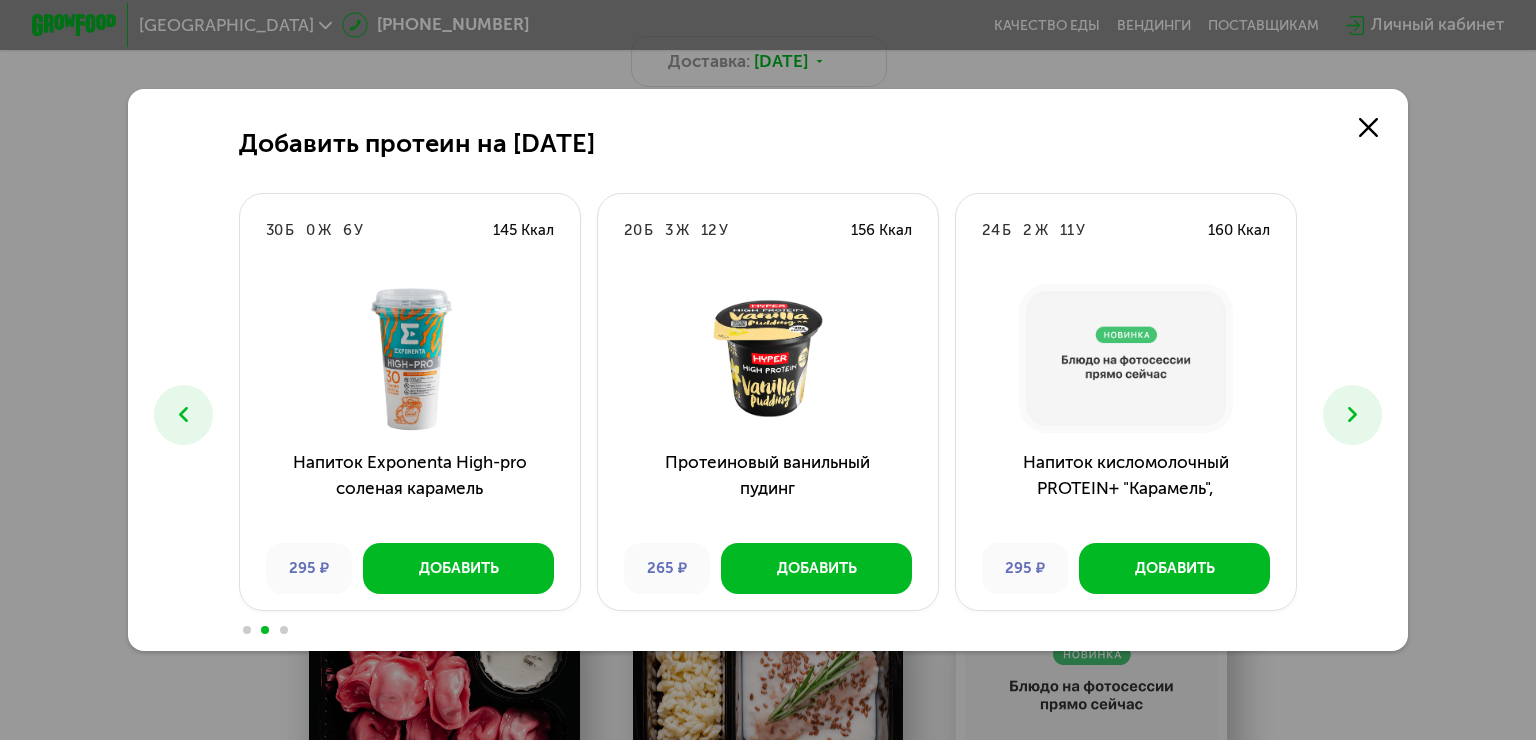 click at bounding box center [1353, 415] 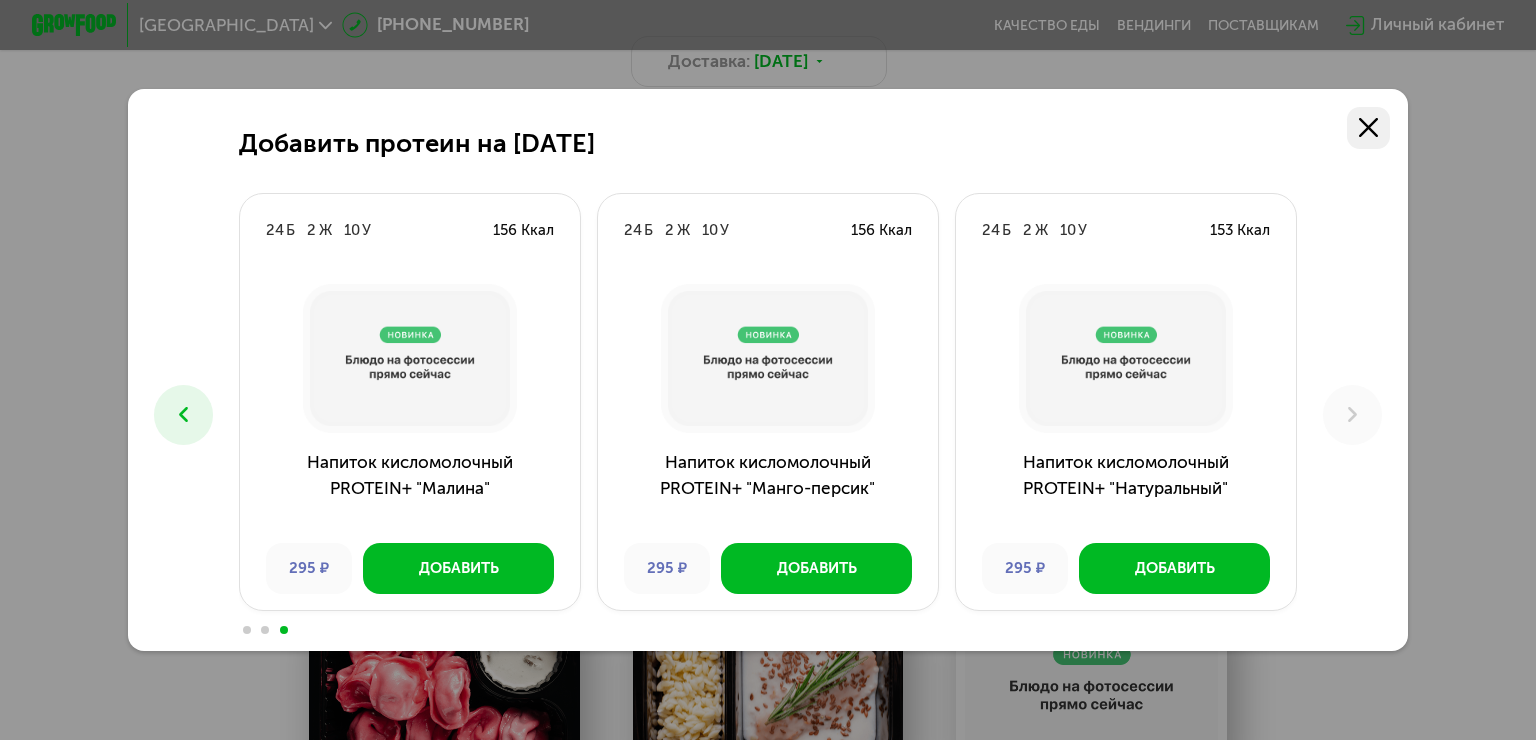 click 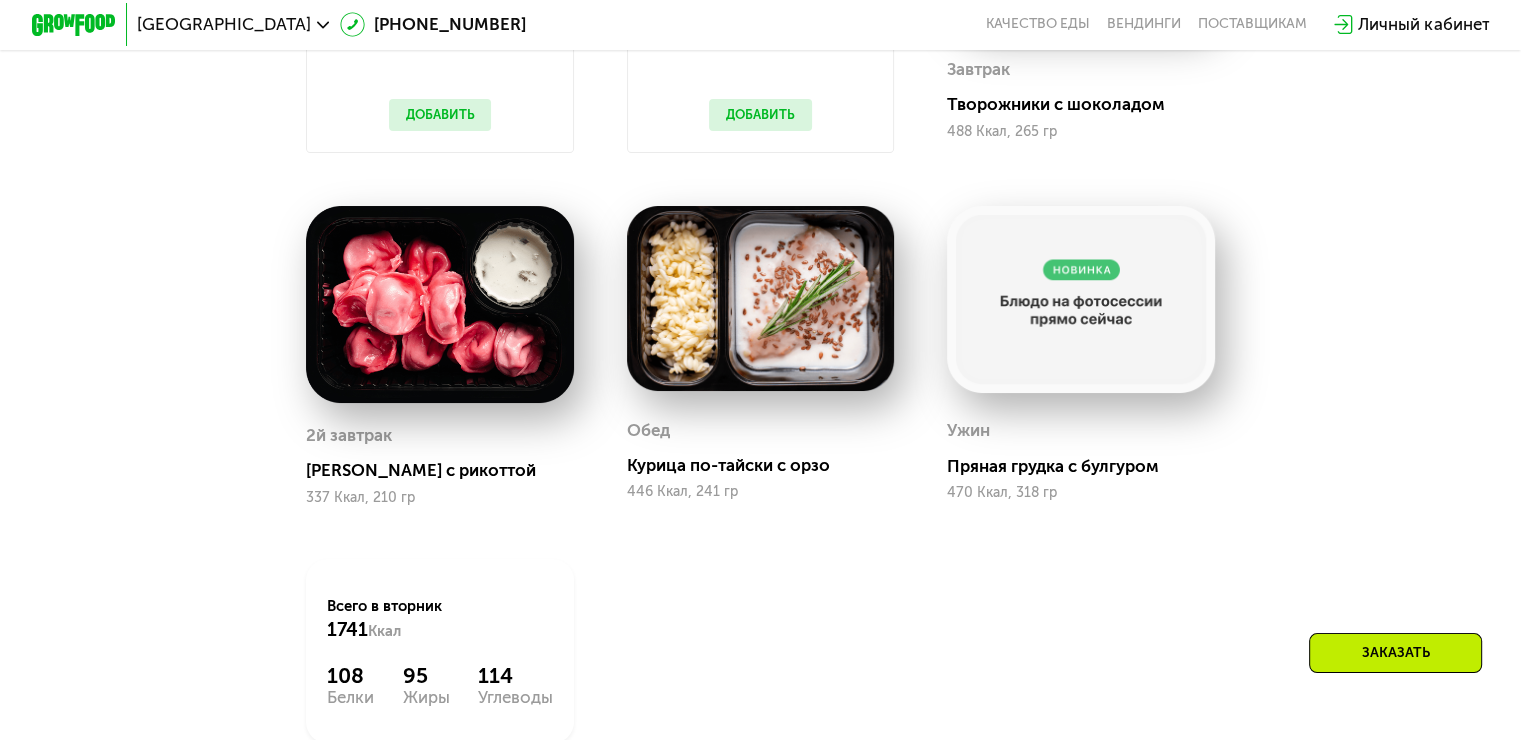 scroll, scrollTop: 1600, scrollLeft: 0, axis: vertical 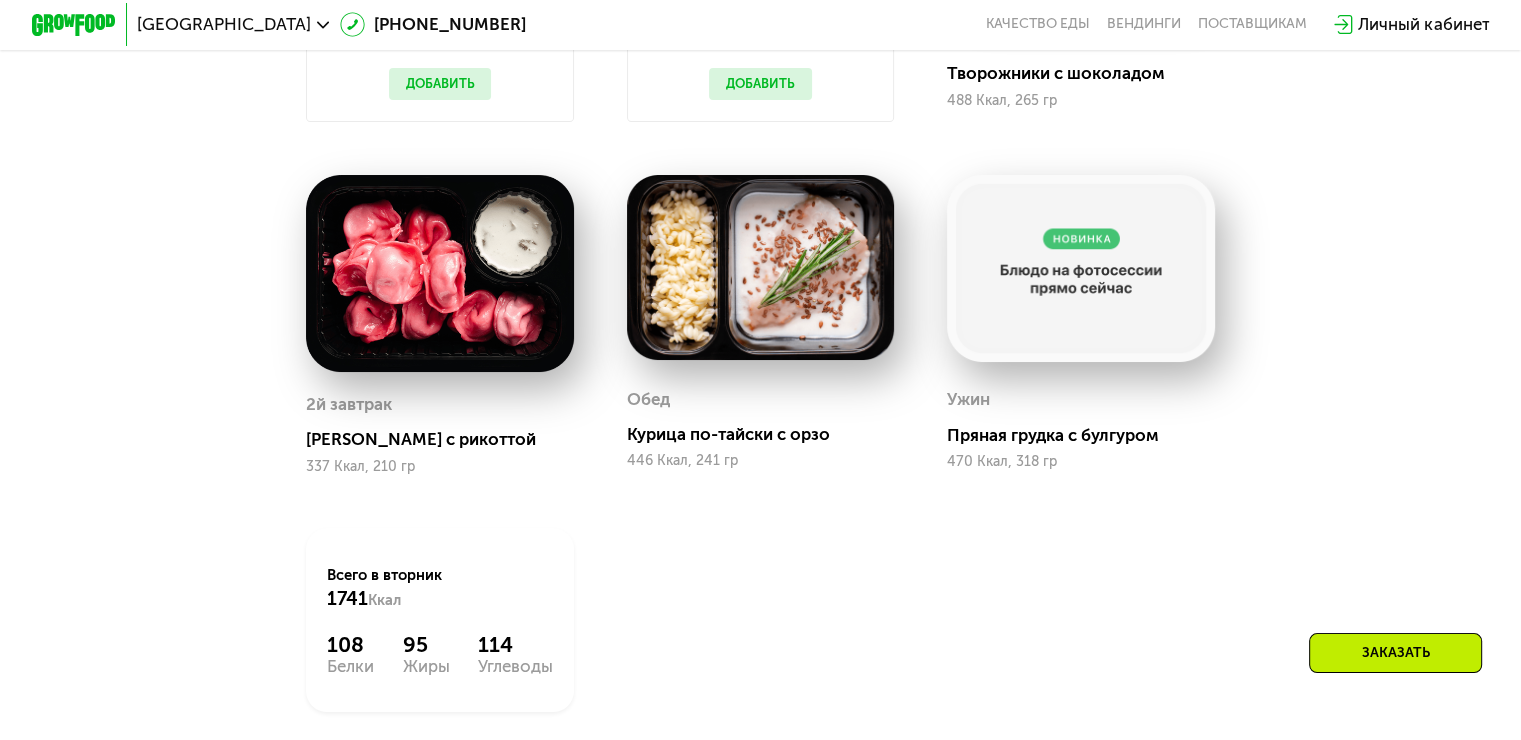 click on "Пряная грудка с булгуром" at bounding box center [1089, 435] 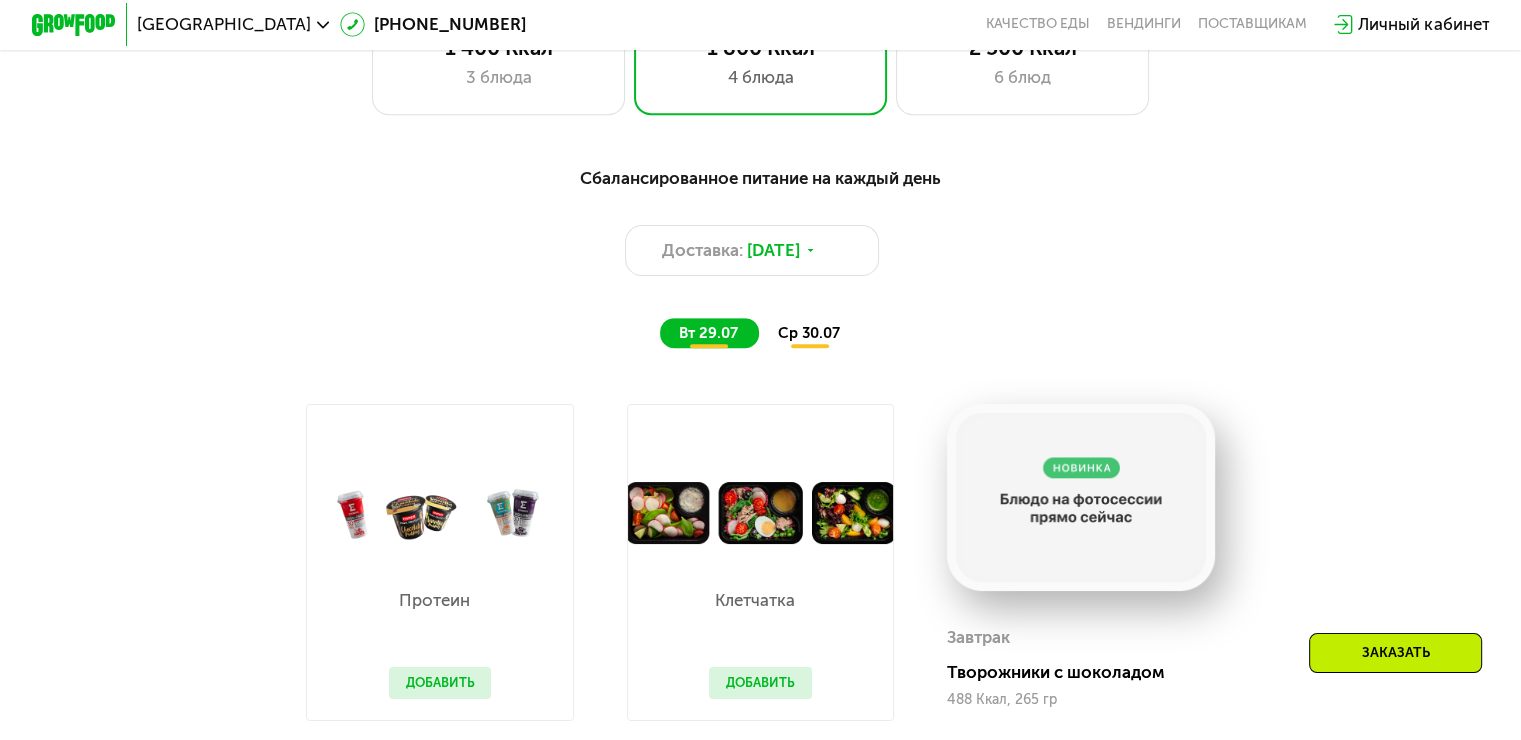 scroll, scrollTop: 1000, scrollLeft: 0, axis: vertical 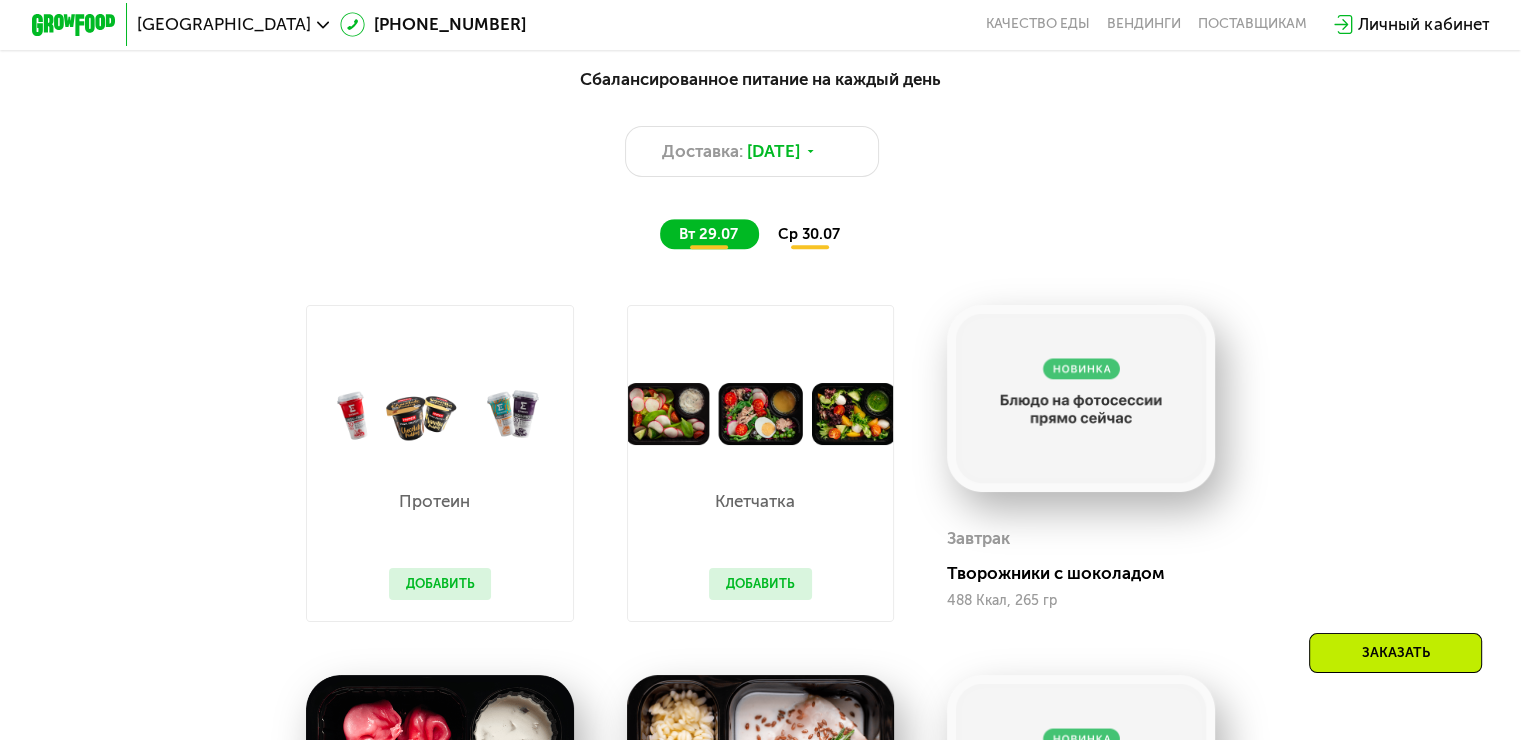 click at bounding box center [1081, 398] 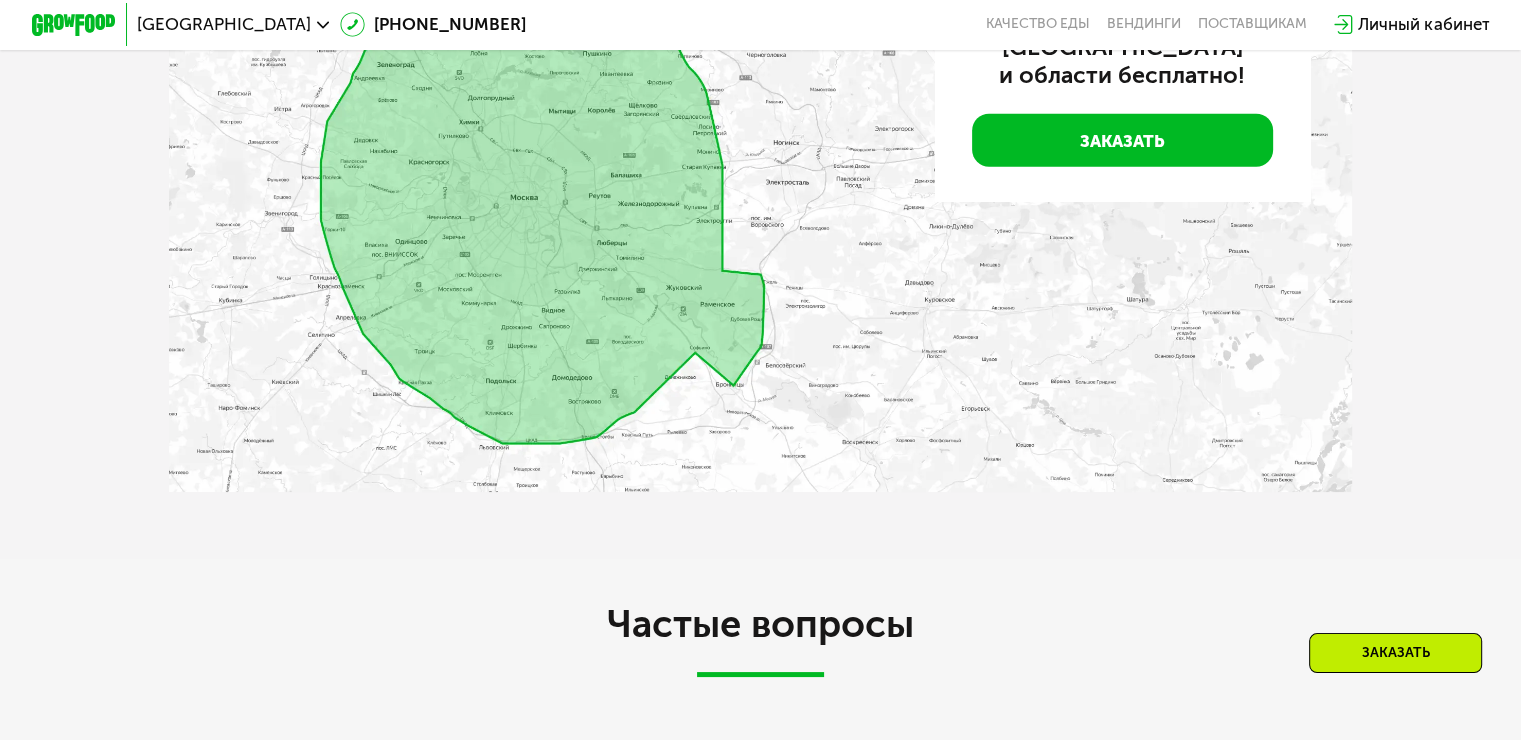 scroll, scrollTop: 5400, scrollLeft: 0, axis: vertical 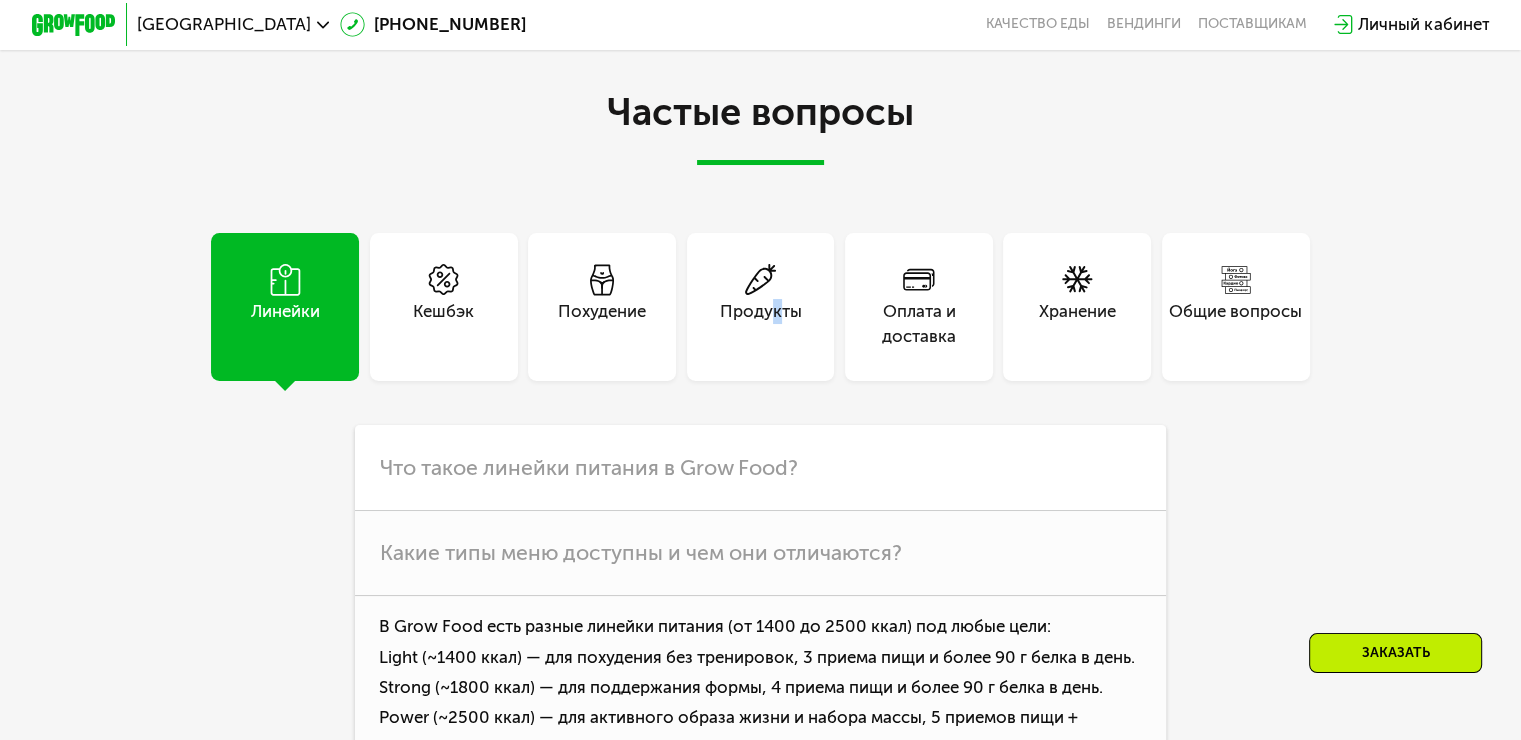 click on "Продукты" at bounding box center (761, 324) 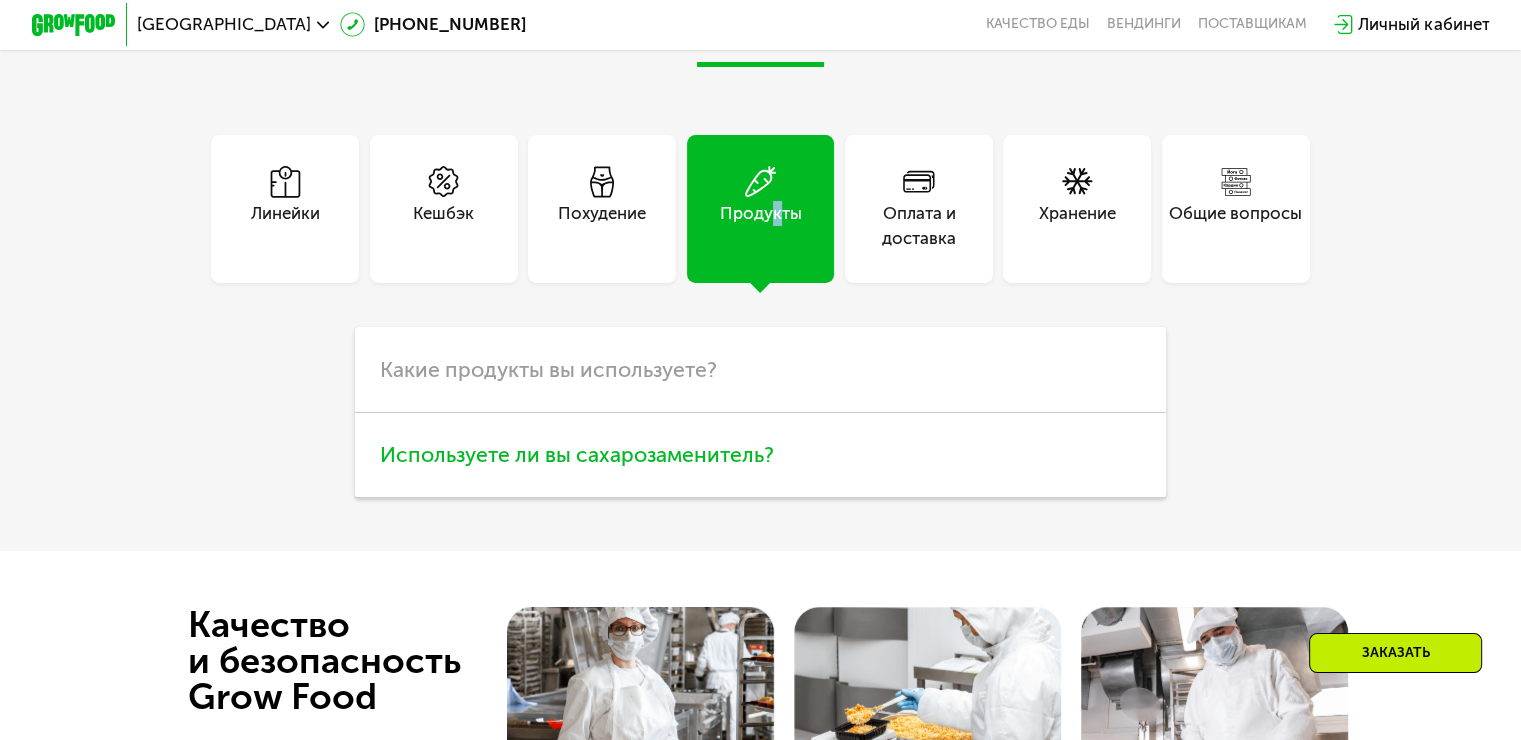 scroll, scrollTop: 5500, scrollLeft: 0, axis: vertical 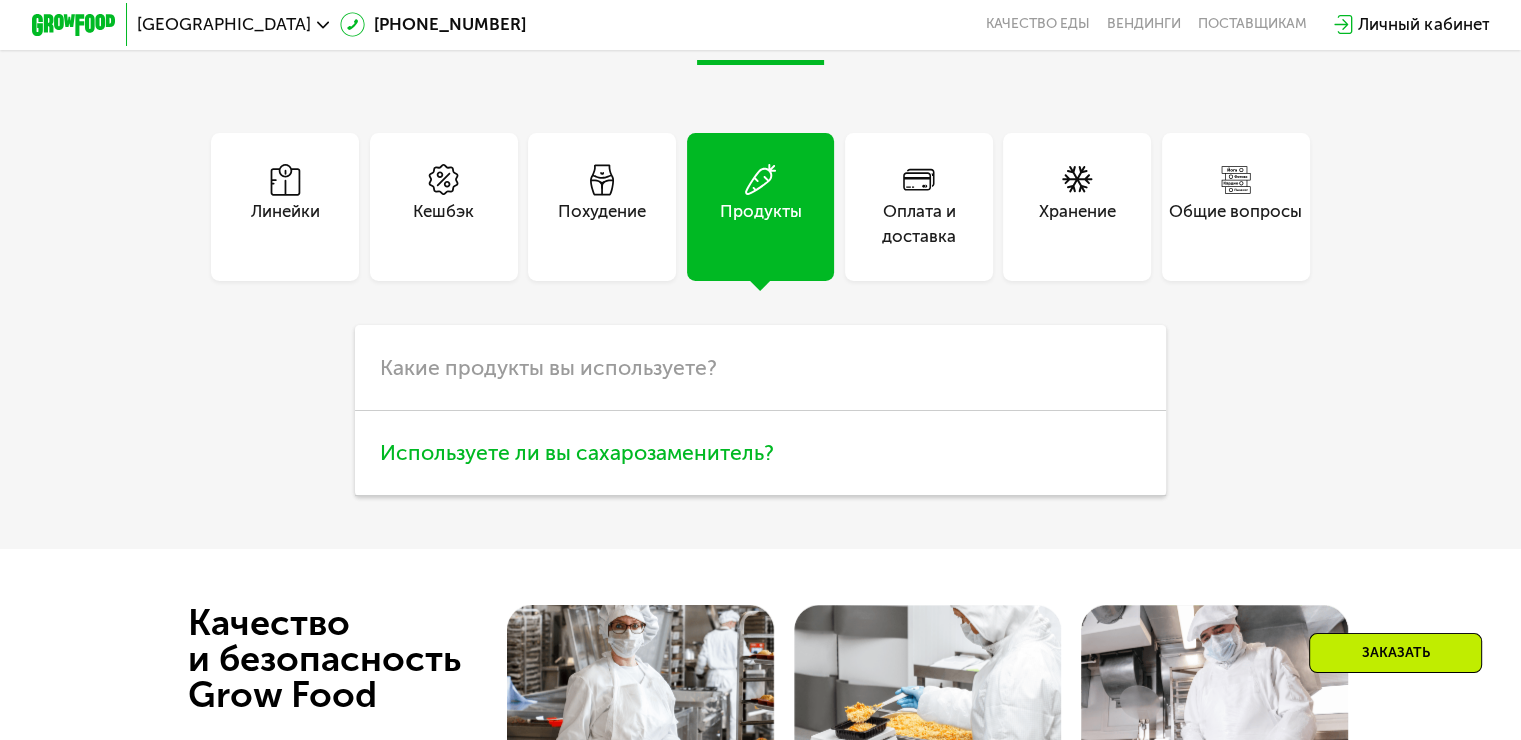 click on "Используете ли вы сахарозаменитель?" at bounding box center (577, 452) 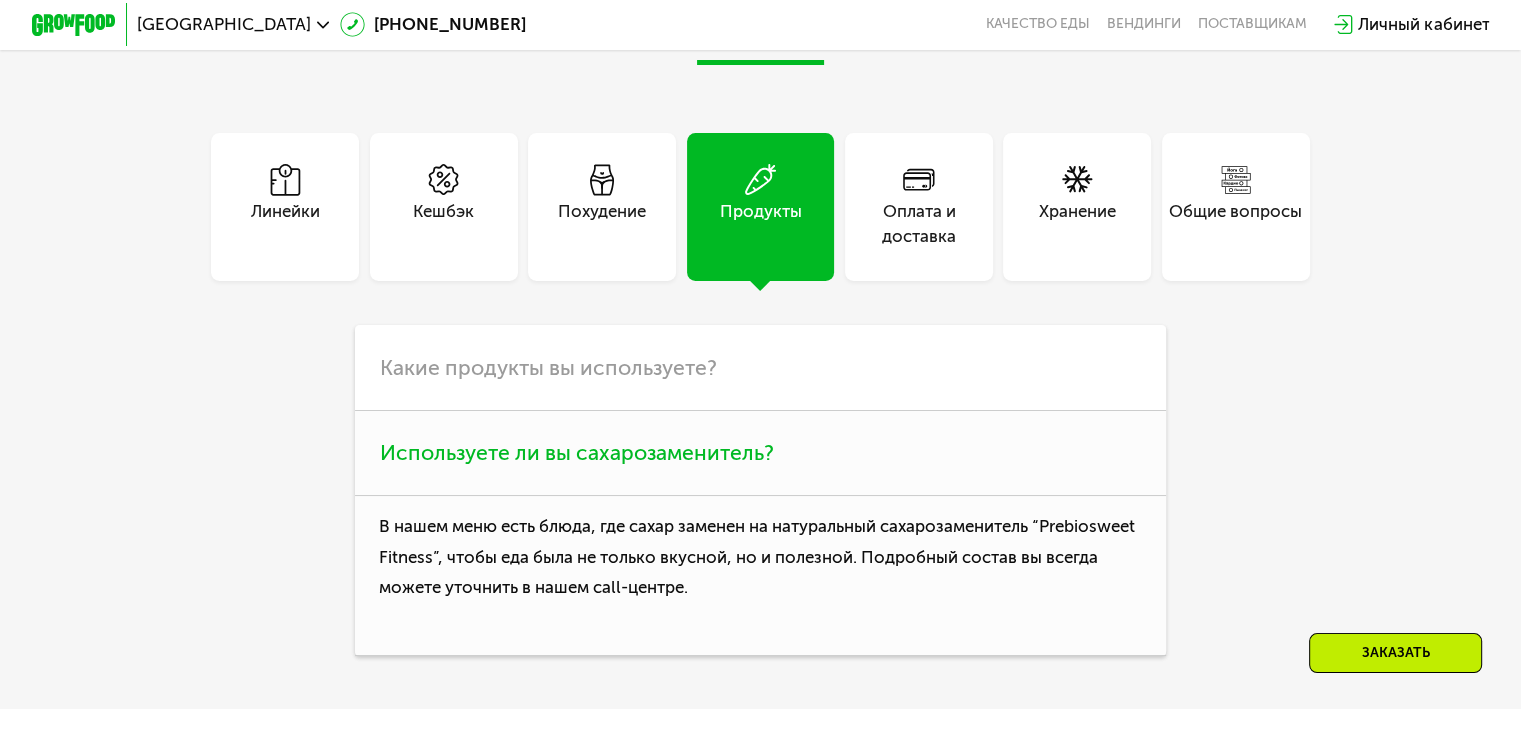 click on "Используете ли вы сахарозаменитель?" at bounding box center (577, 452) 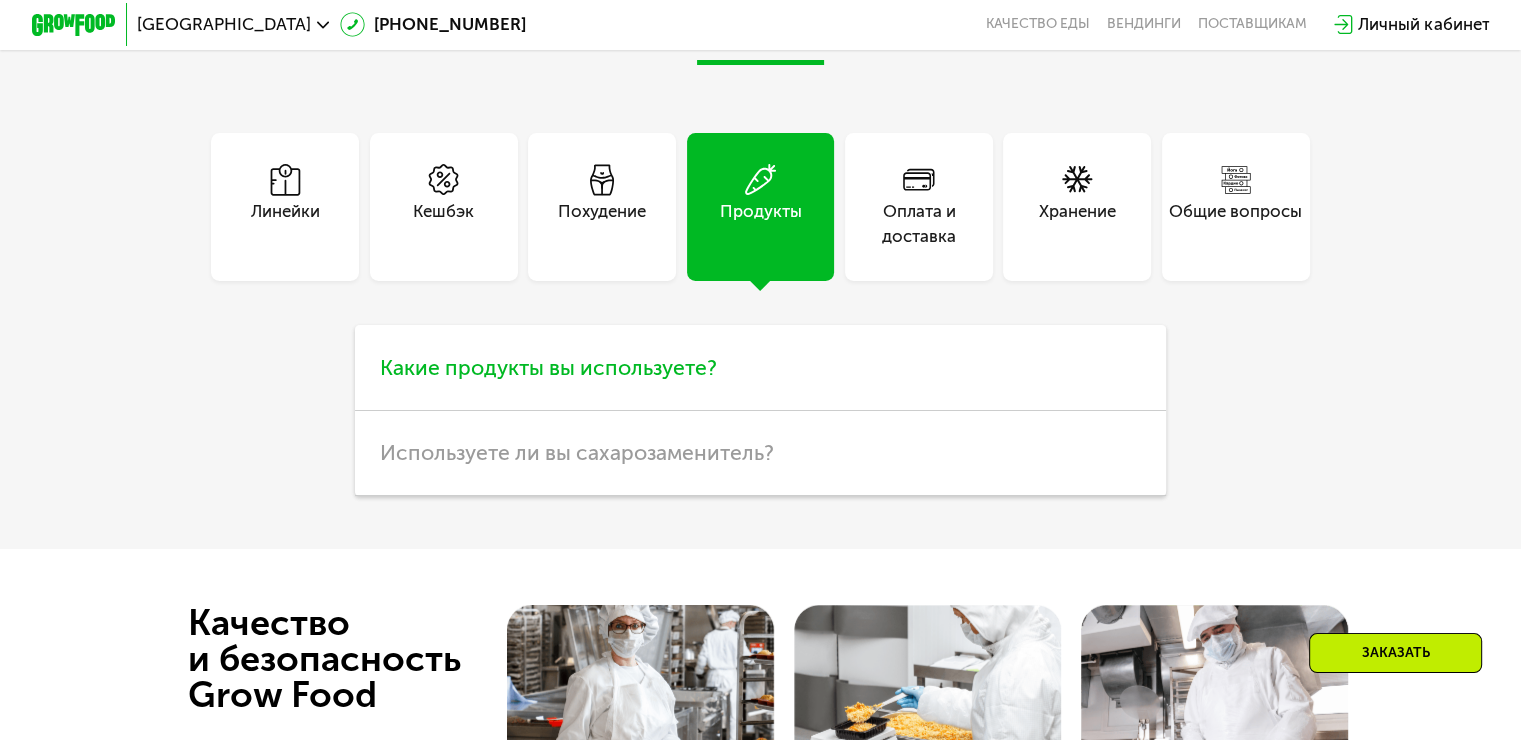 click on "Какие продукты вы используете?" at bounding box center [760, 367] 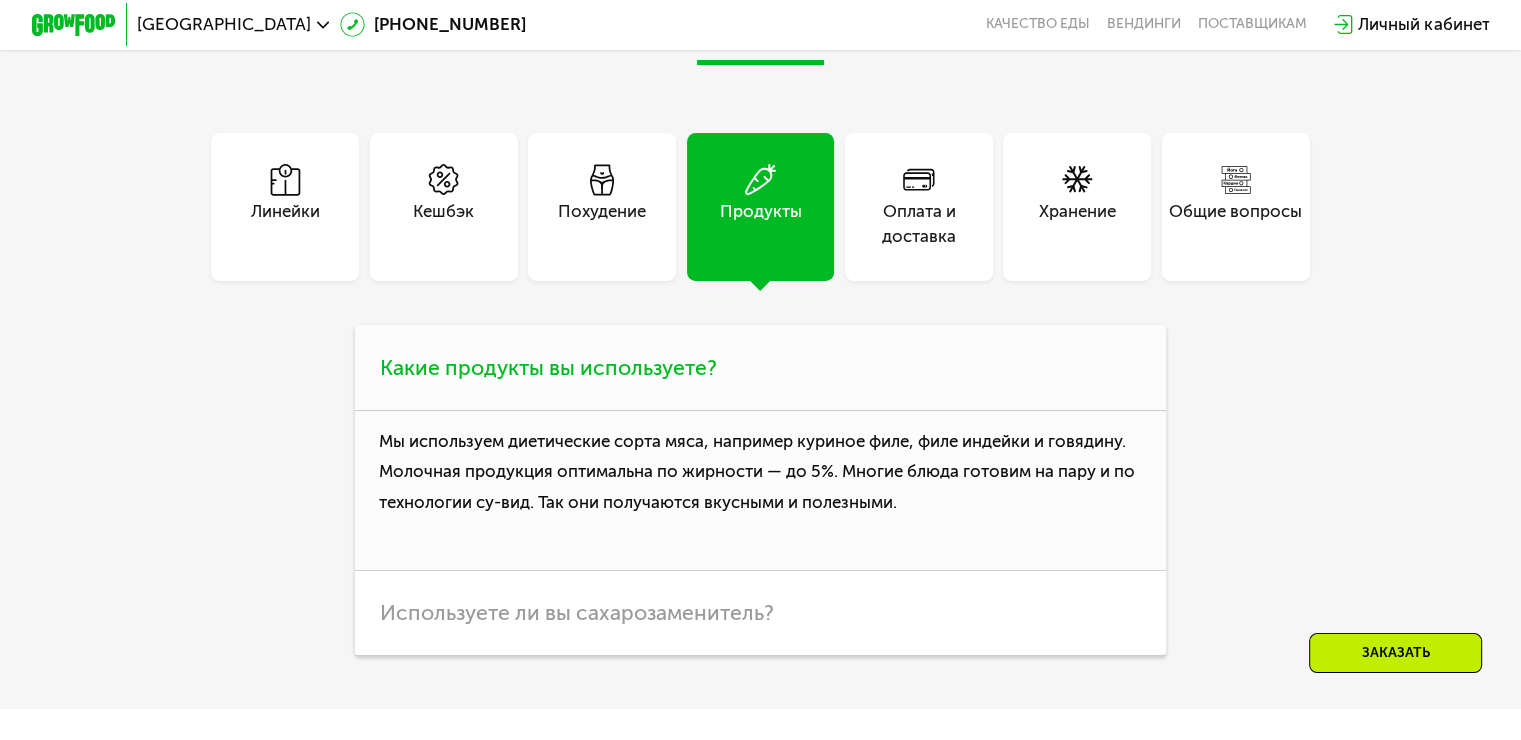 click on "Какие продукты вы используете?" at bounding box center [548, 367] 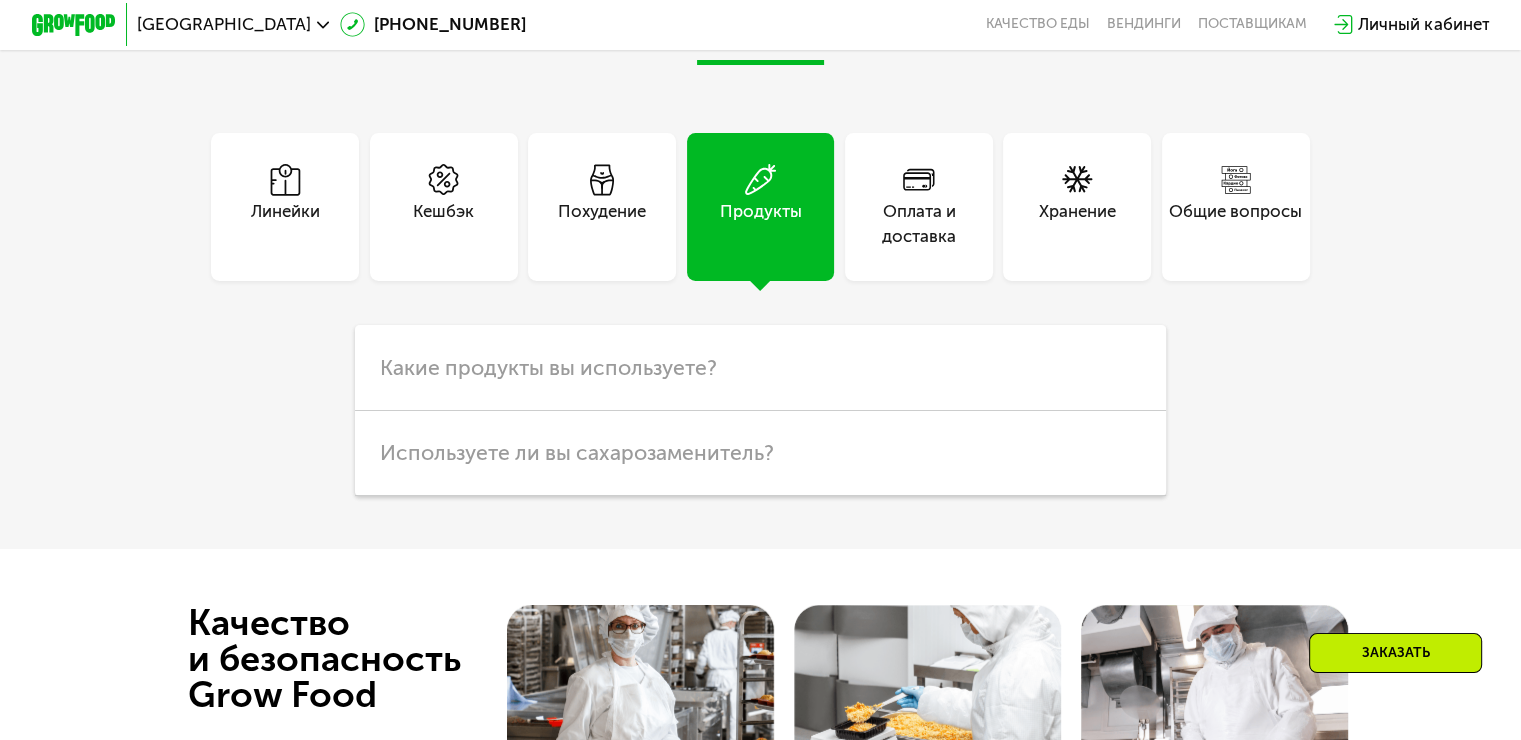 click on "Похудение" at bounding box center [602, 224] 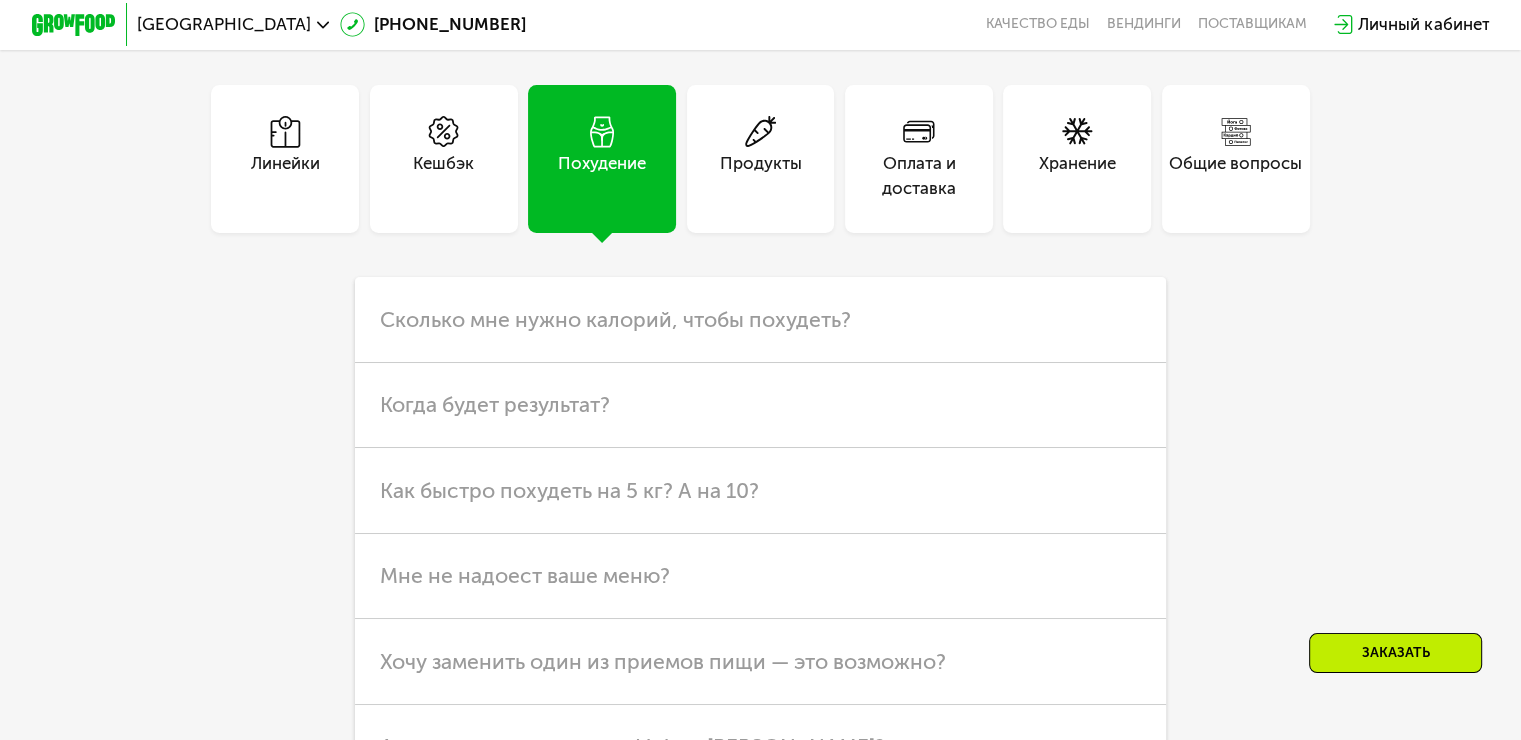 scroll, scrollTop: 5600, scrollLeft: 0, axis: vertical 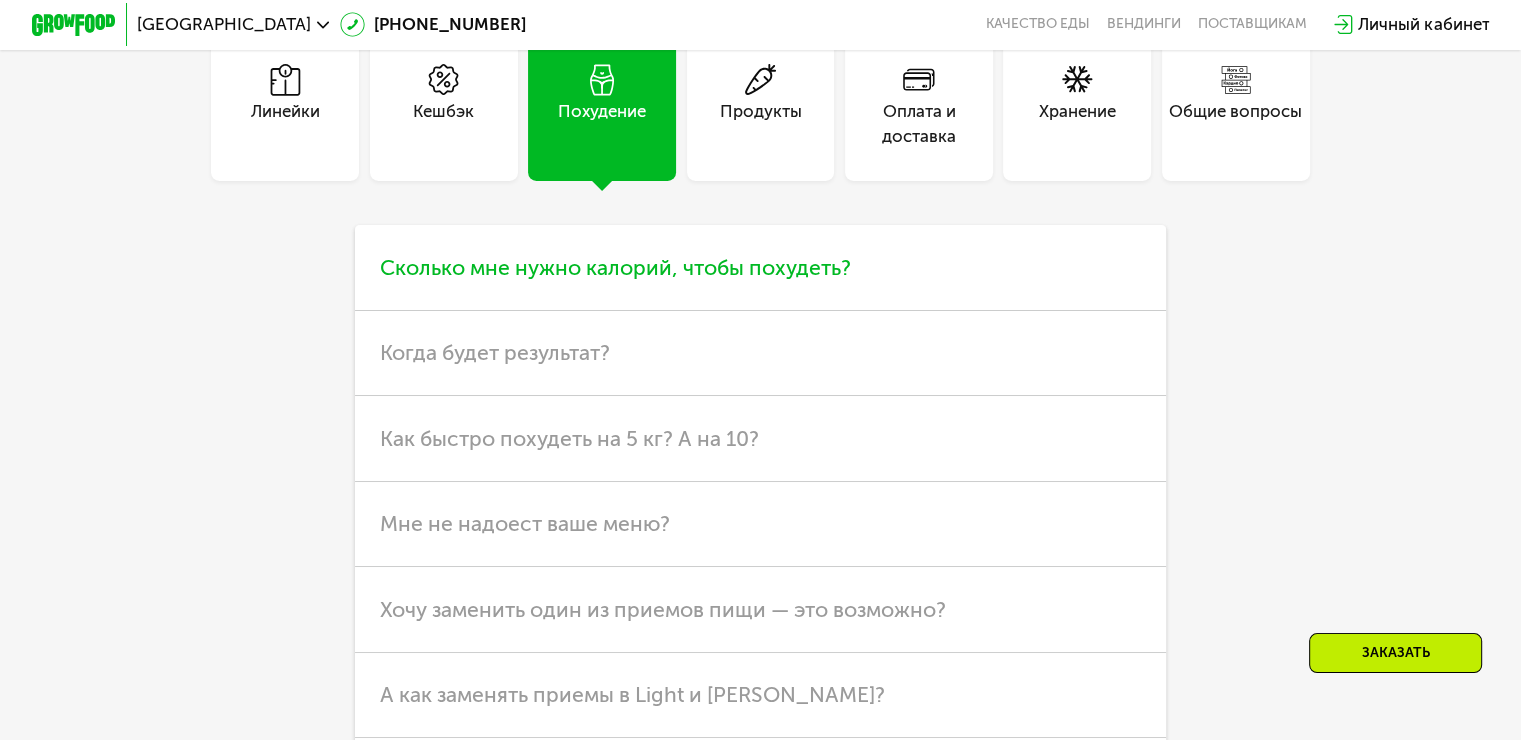 click on "Сколько мне нужно калорий, чтобы похудеть?" at bounding box center [615, 267] 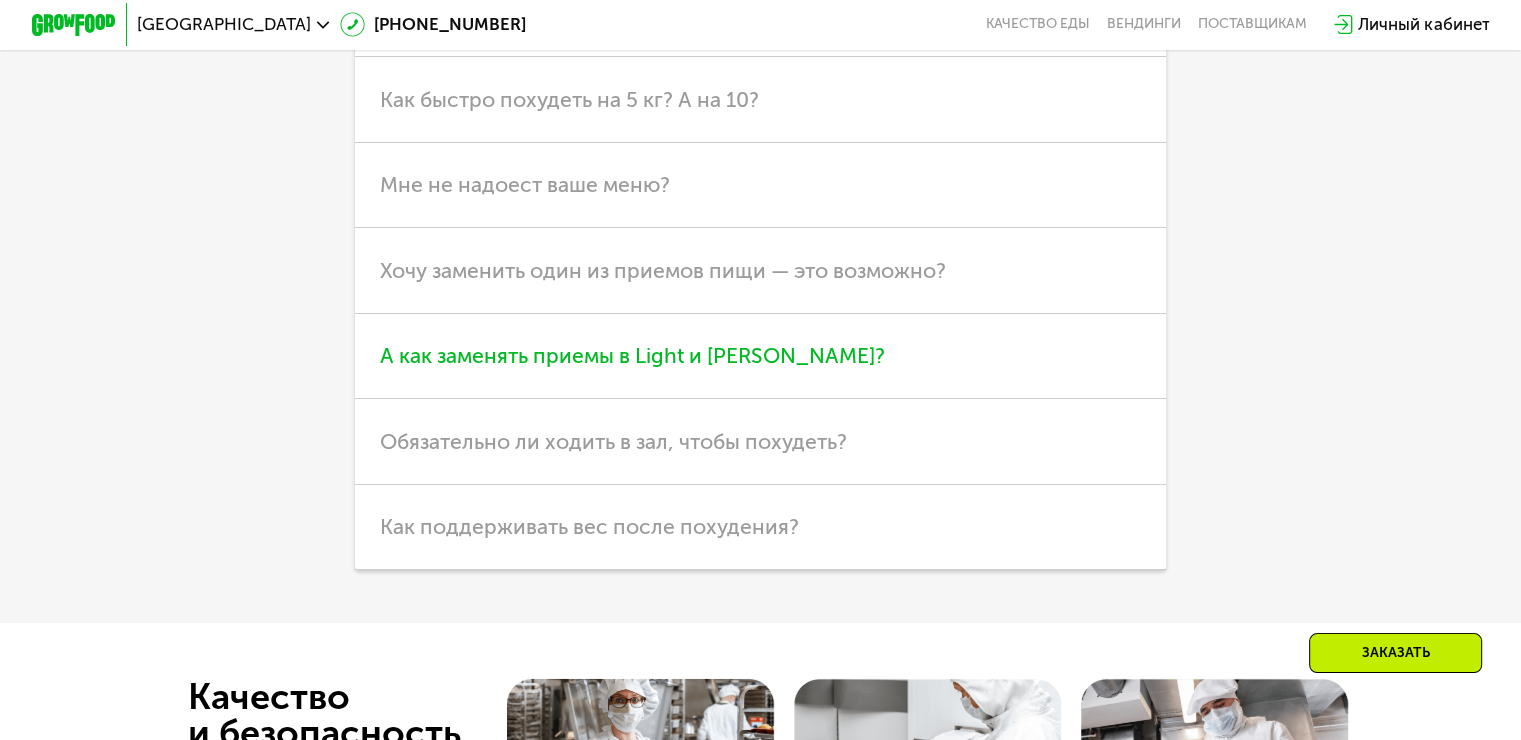 scroll, scrollTop: 6100, scrollLeft: 0, axis: vertical 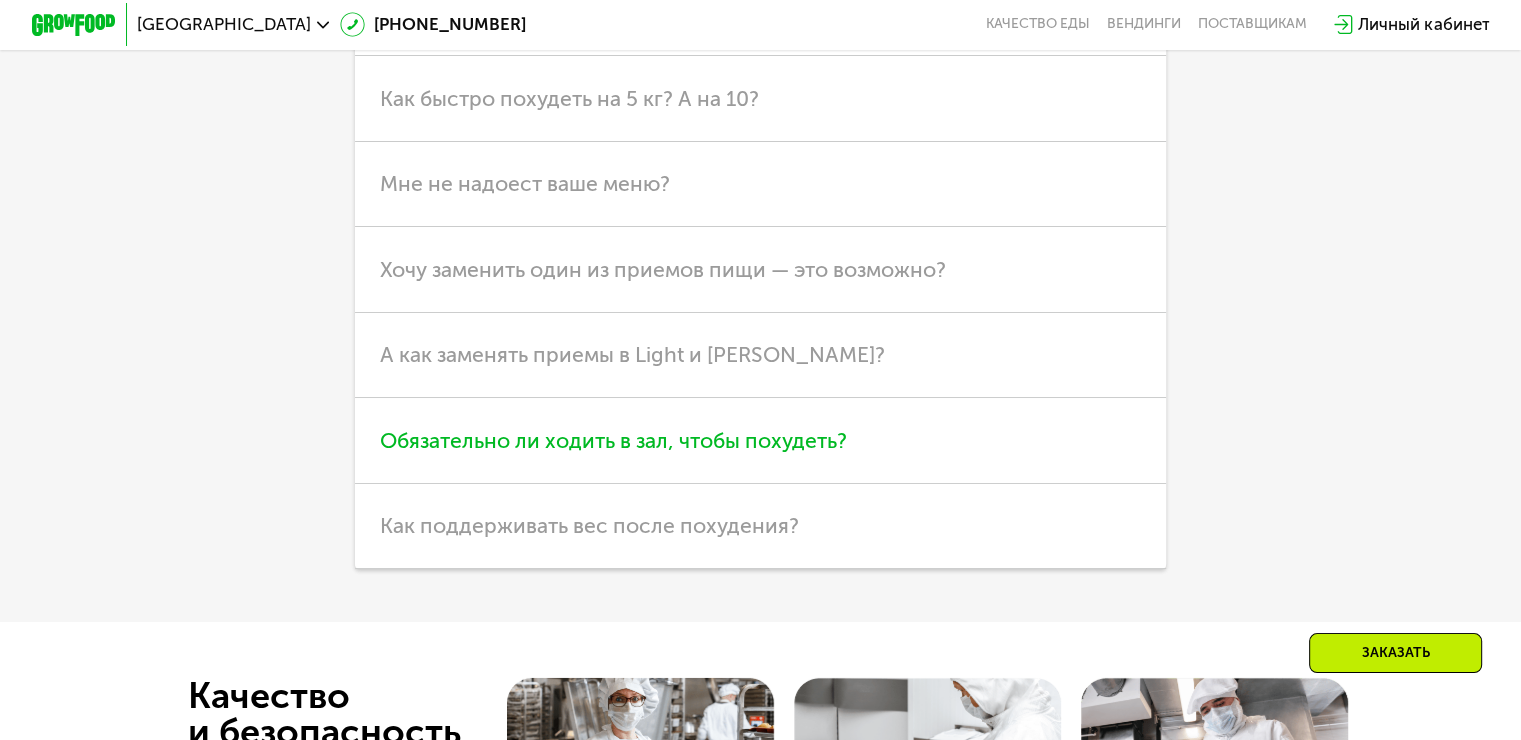 click on "Обязательно ли ходить в зал, чтобы похудеть?" at bounding box center (613, 440) 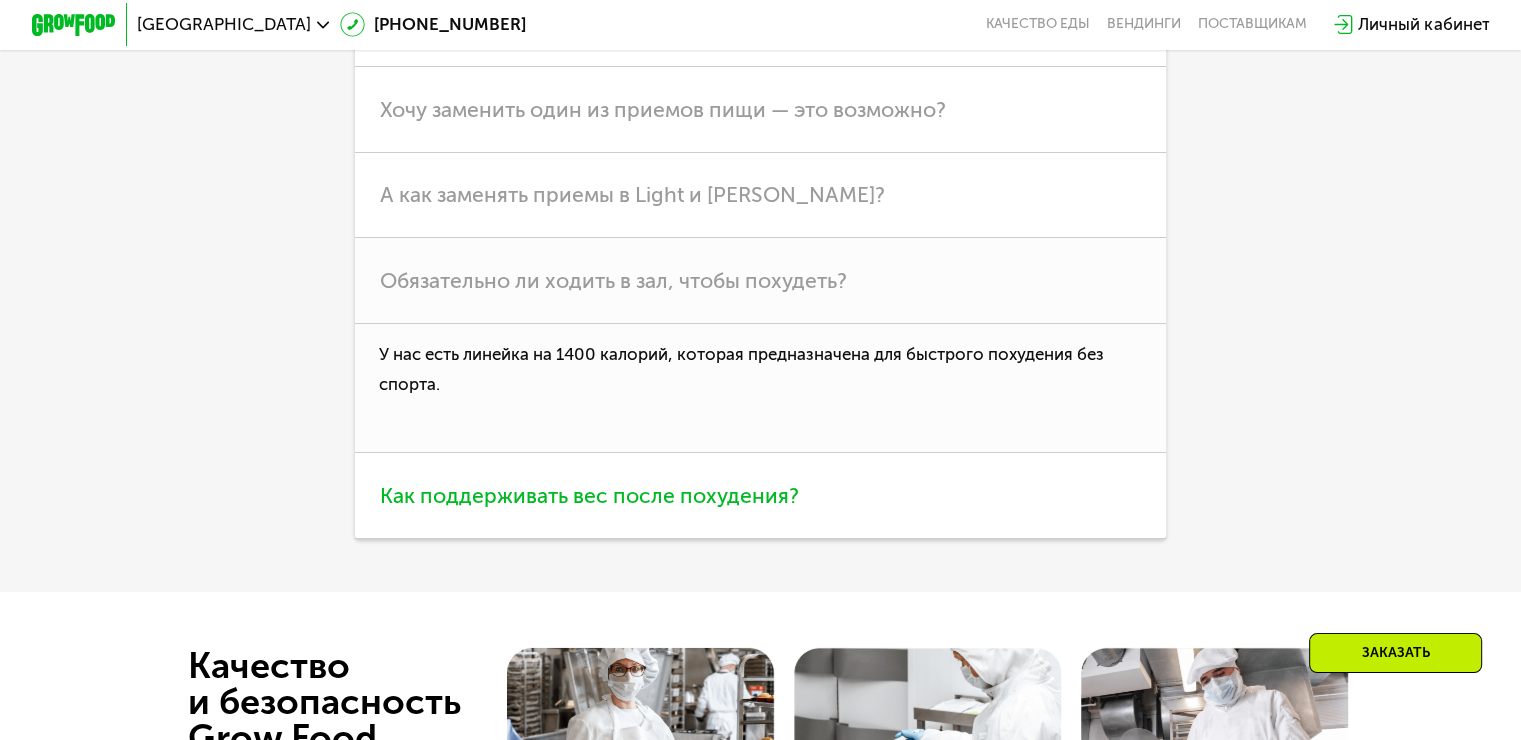 click on "Как поддерживать вес после похудения?" at bounding box center [589, 495] 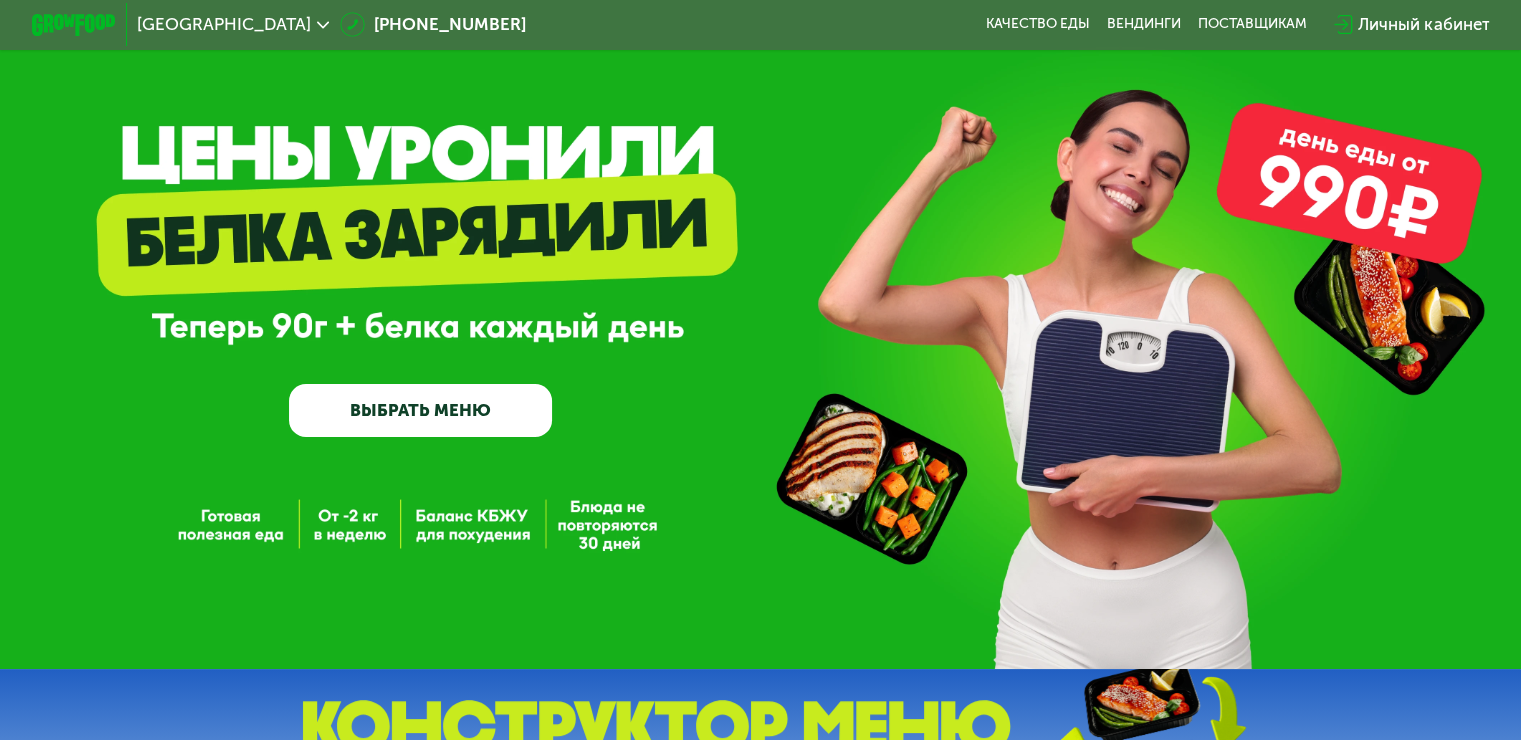 scroll, scrollTop: 0, scrollLeft: 0, axis: both 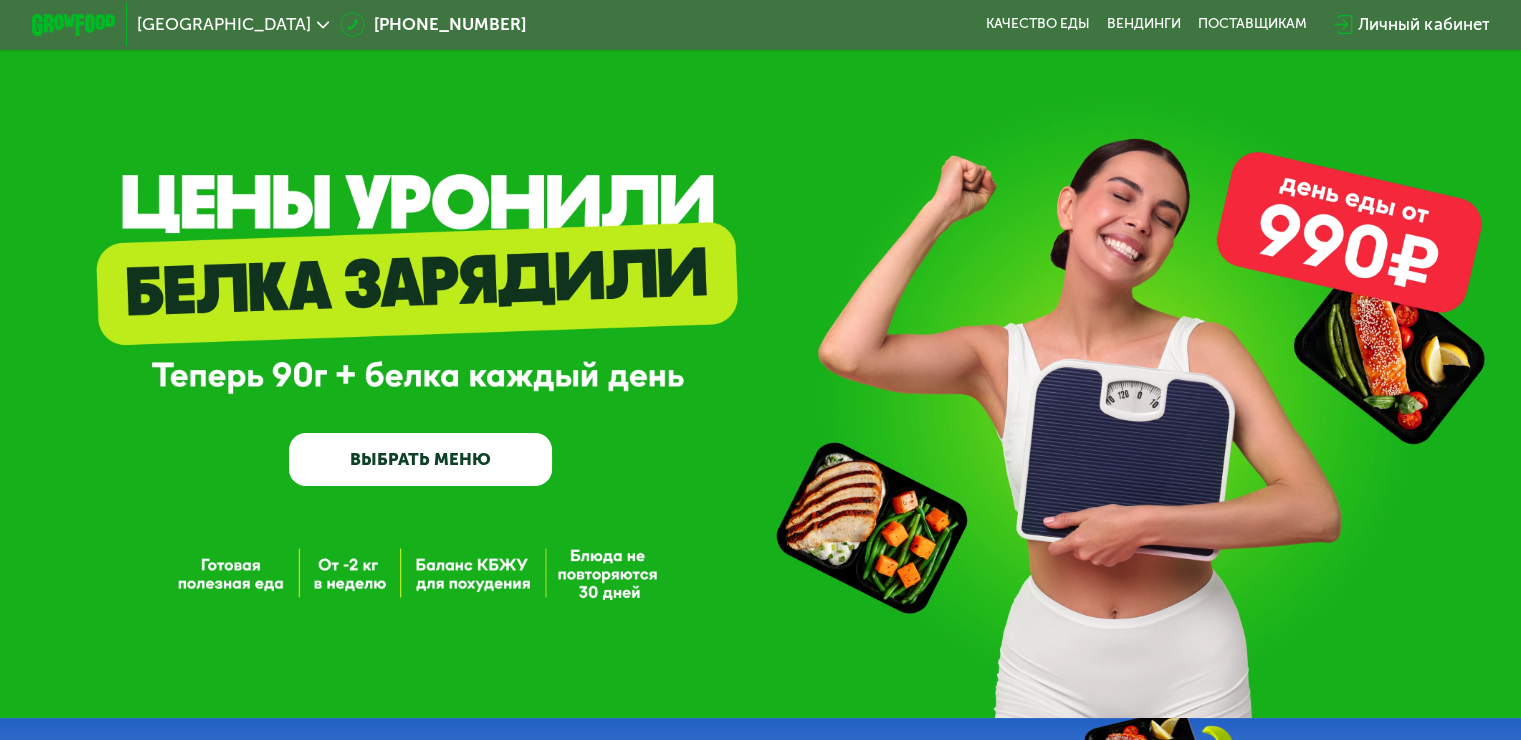 click at bounding box center [74, 25] 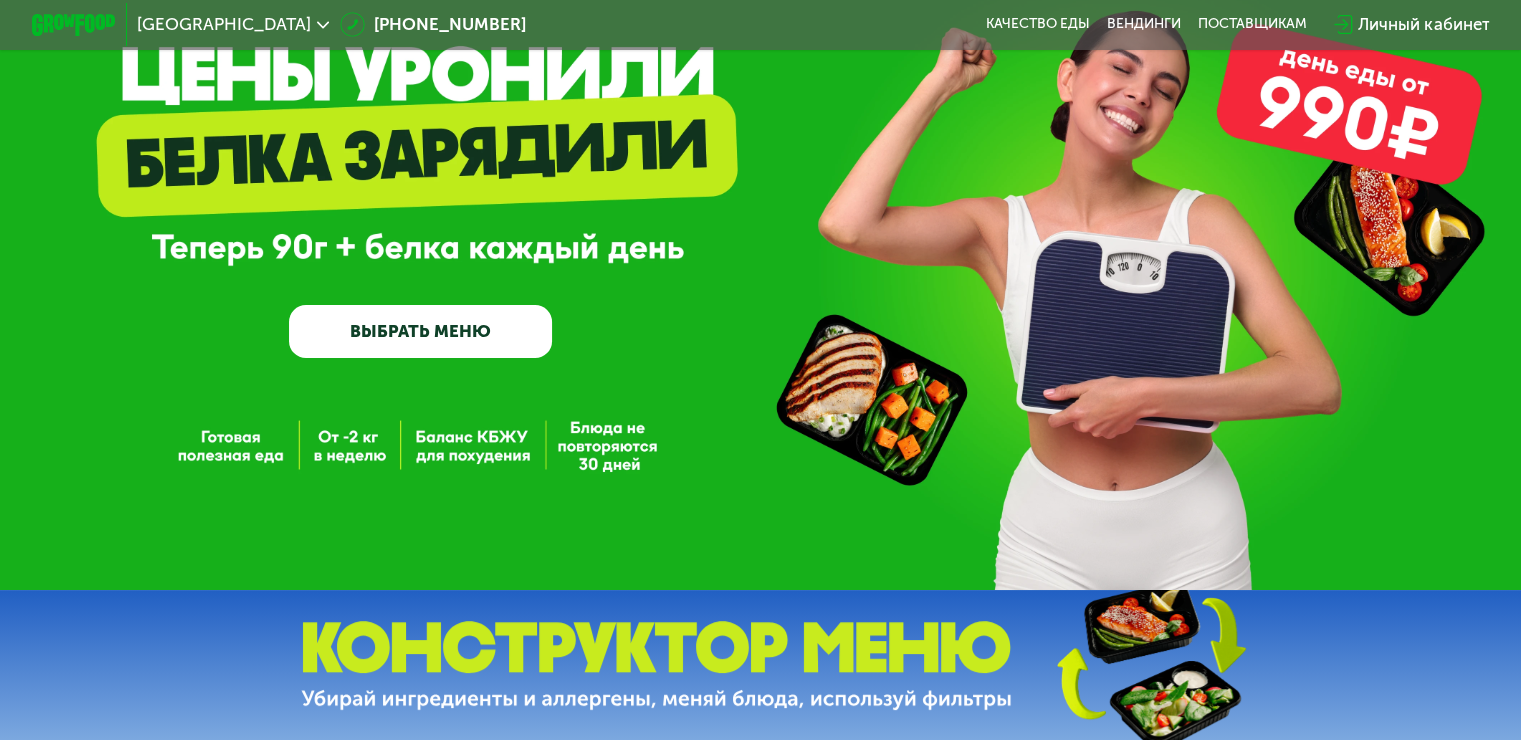 scroll, scrollTop: 0, scrollLeft: 0, axis: both 